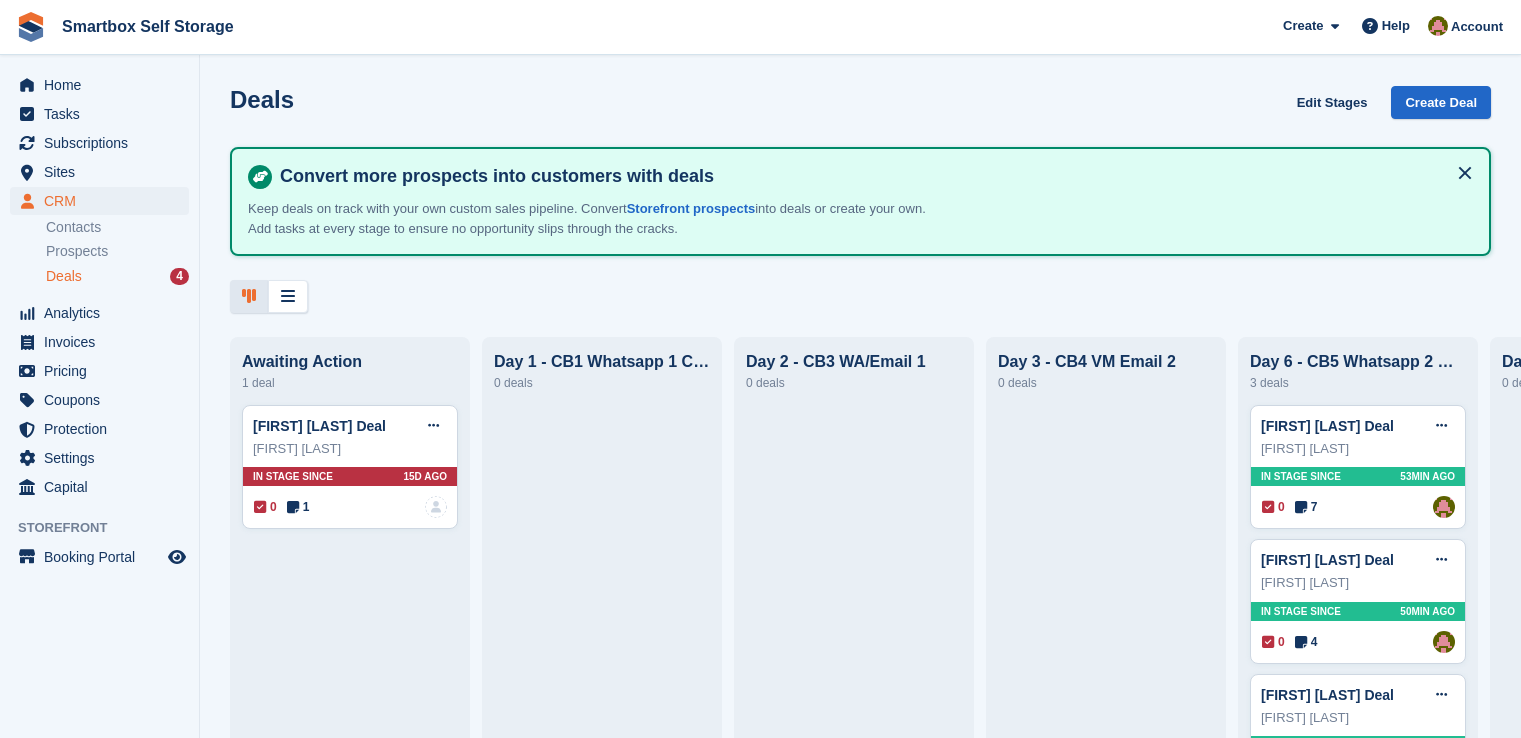 scroll, scrollTop: 0, scrollLeft: 0, axis: both 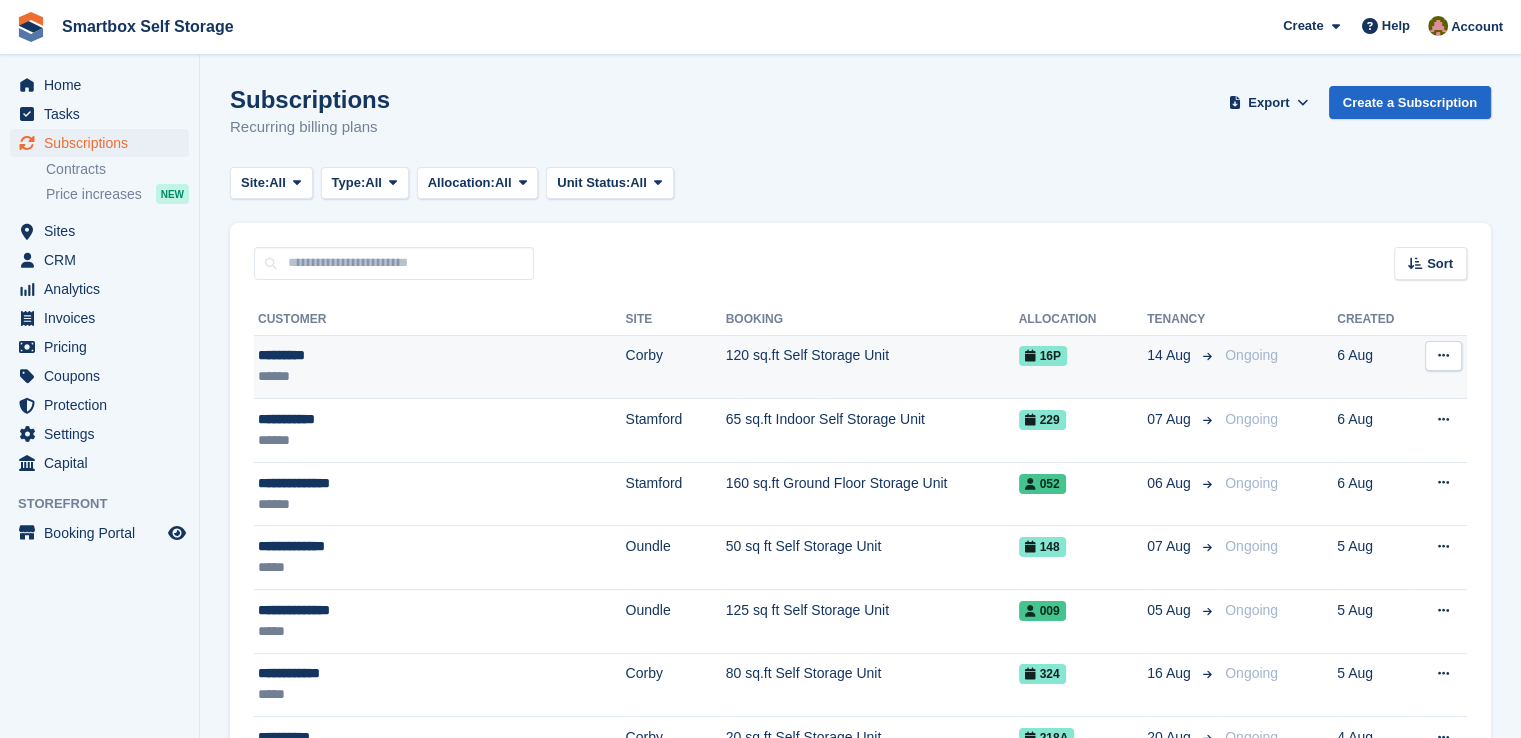 click on "*********" at bounding box center [397, 355] 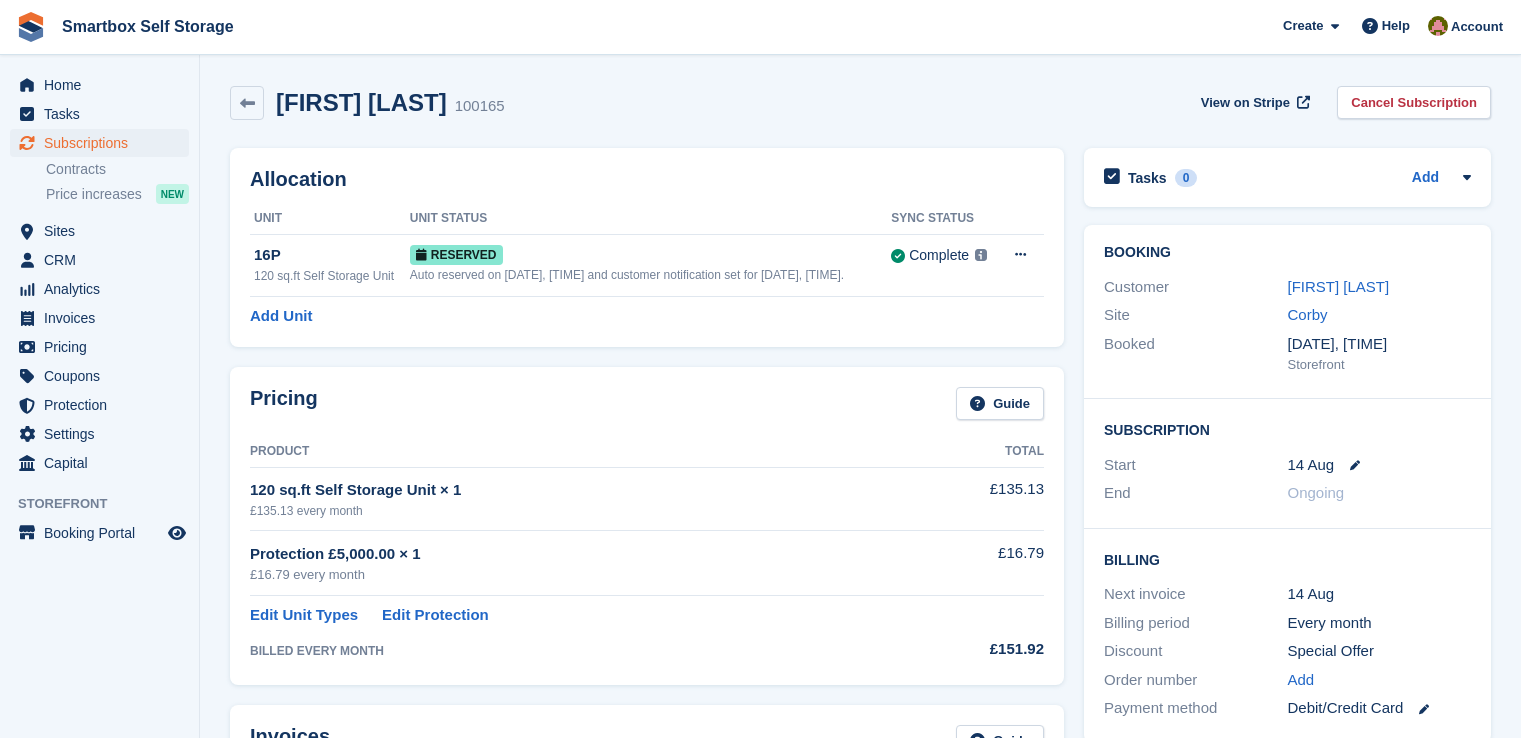 scroll, scrollTop: 0, scrollLeft: 0, axis: both 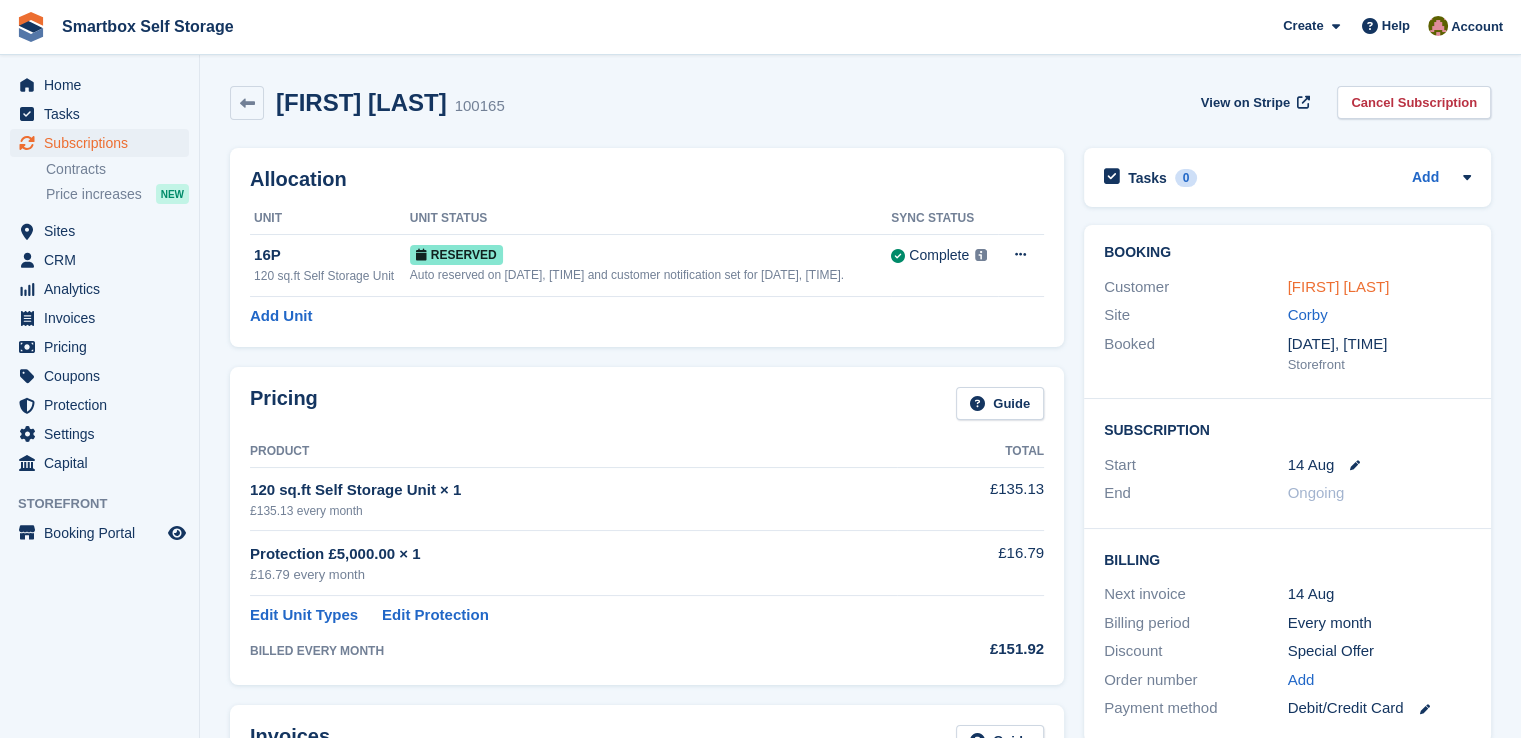 click on "[FIRST] [LAST]" at bounding box center [1339, 286] 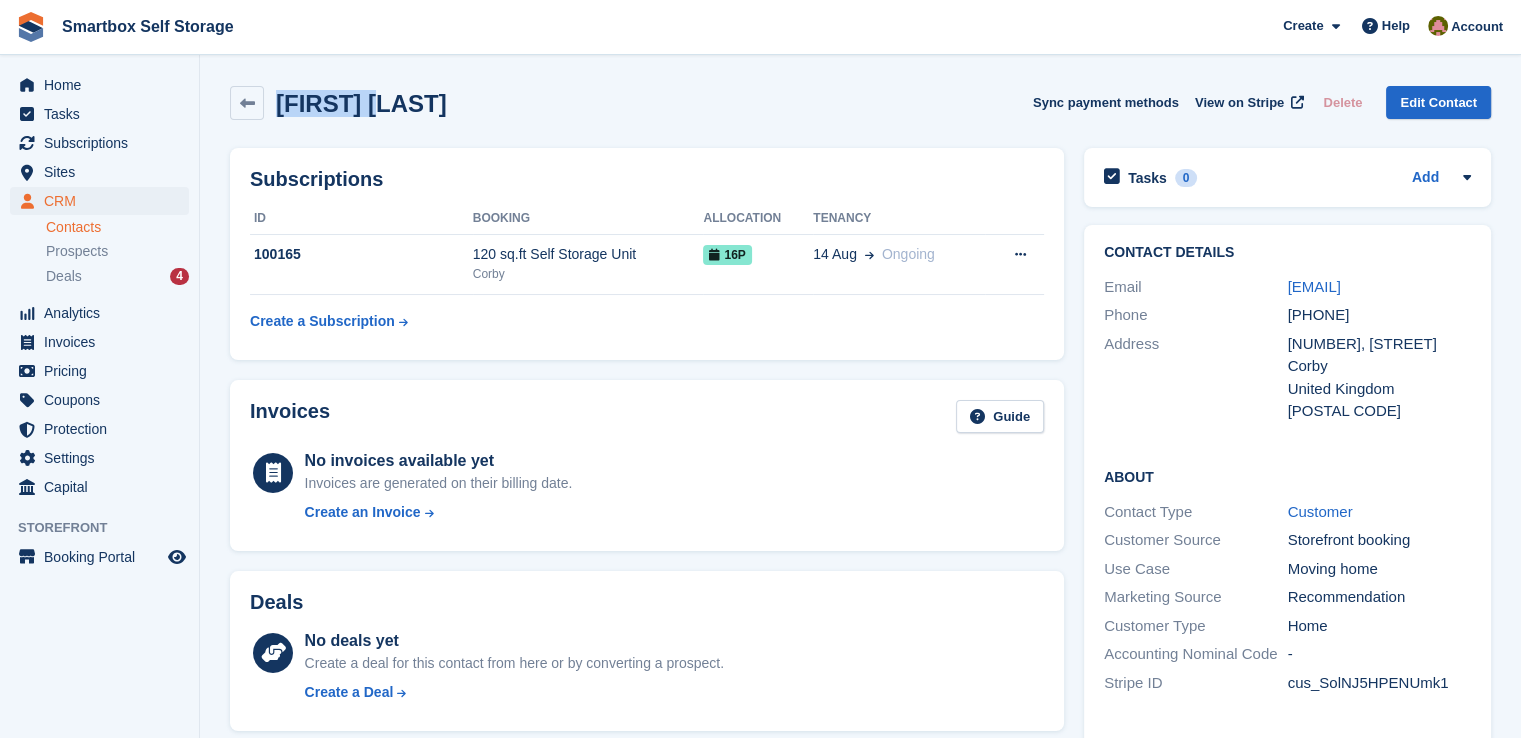 drag, startPoint x: 382, startPoint y: 105, endPoint x: 278, endPoint y: 108, distance: 104.04326 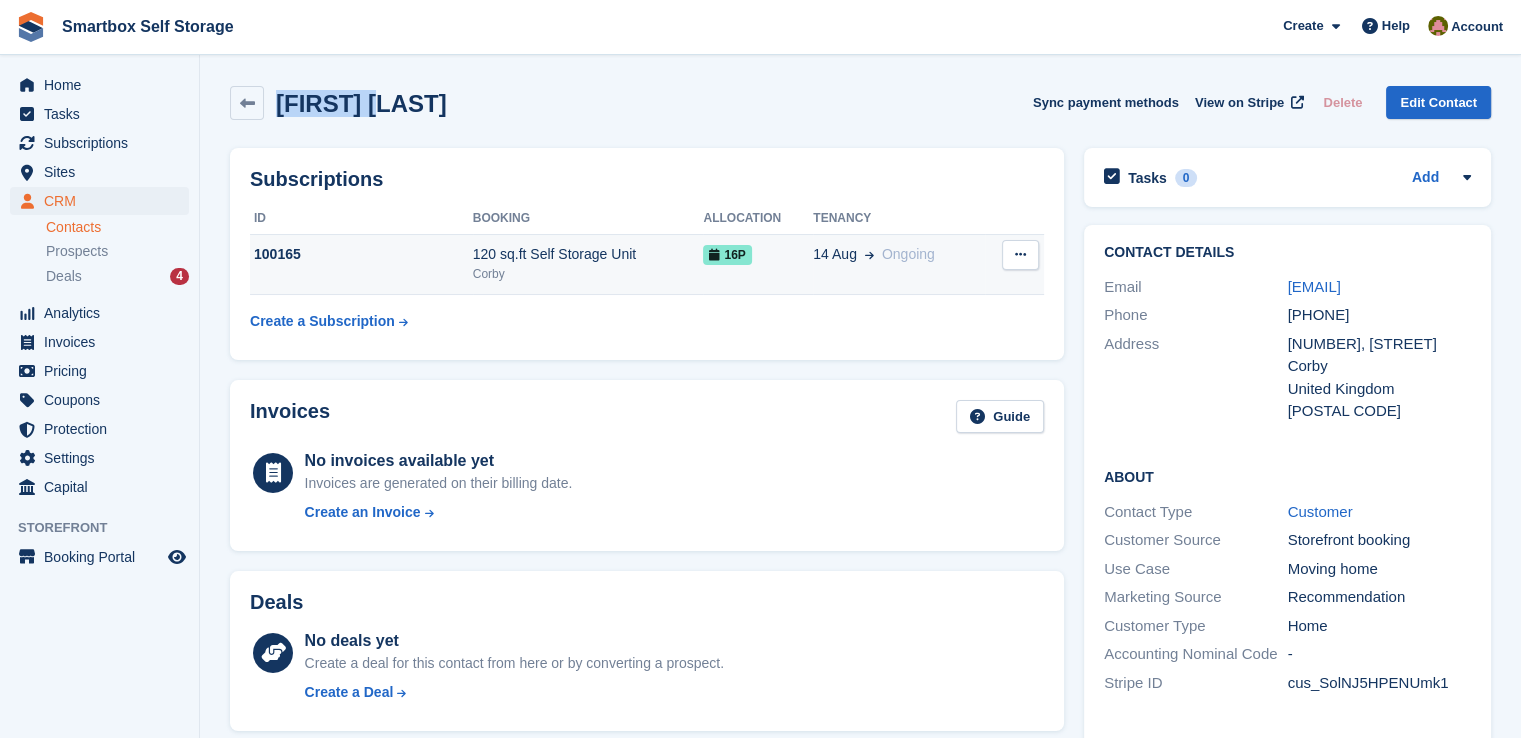 copy on "+447398730256" 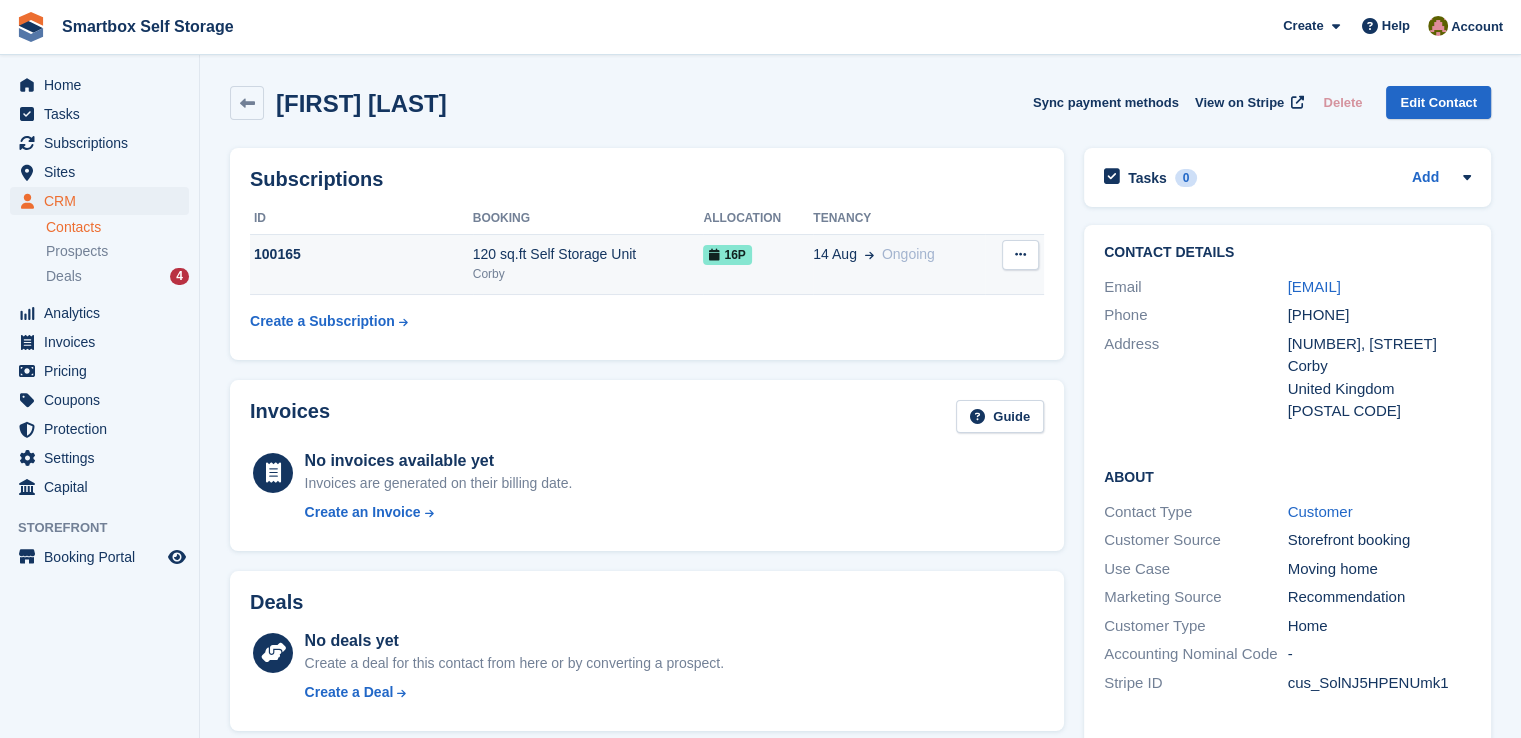 click on "Corby" at bounding box center (588, 274) 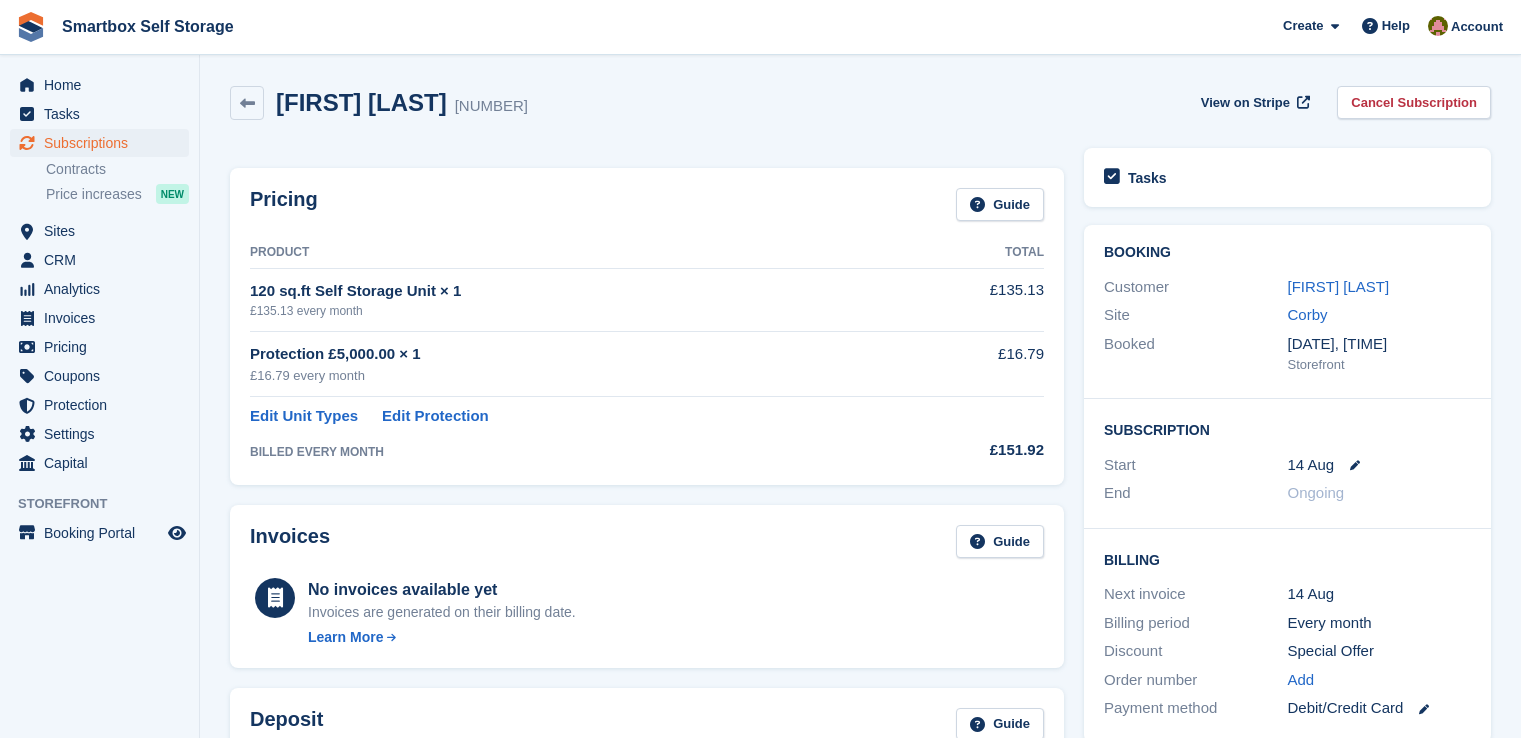 scroll, scrollTop: 0, scrollLeft: 0, axis: both 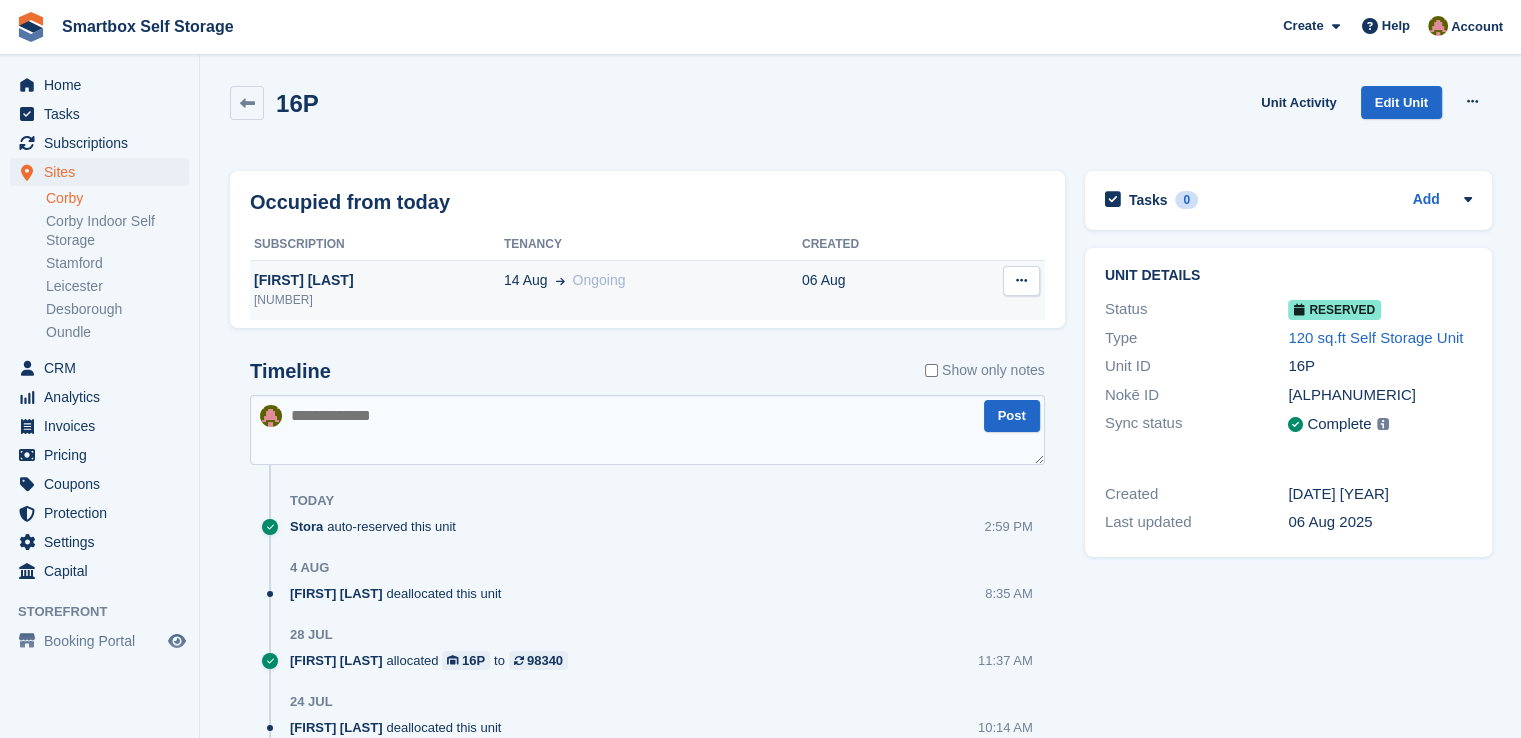 click on "[DATE]
Ongoing" at bounding box center (653, 280) 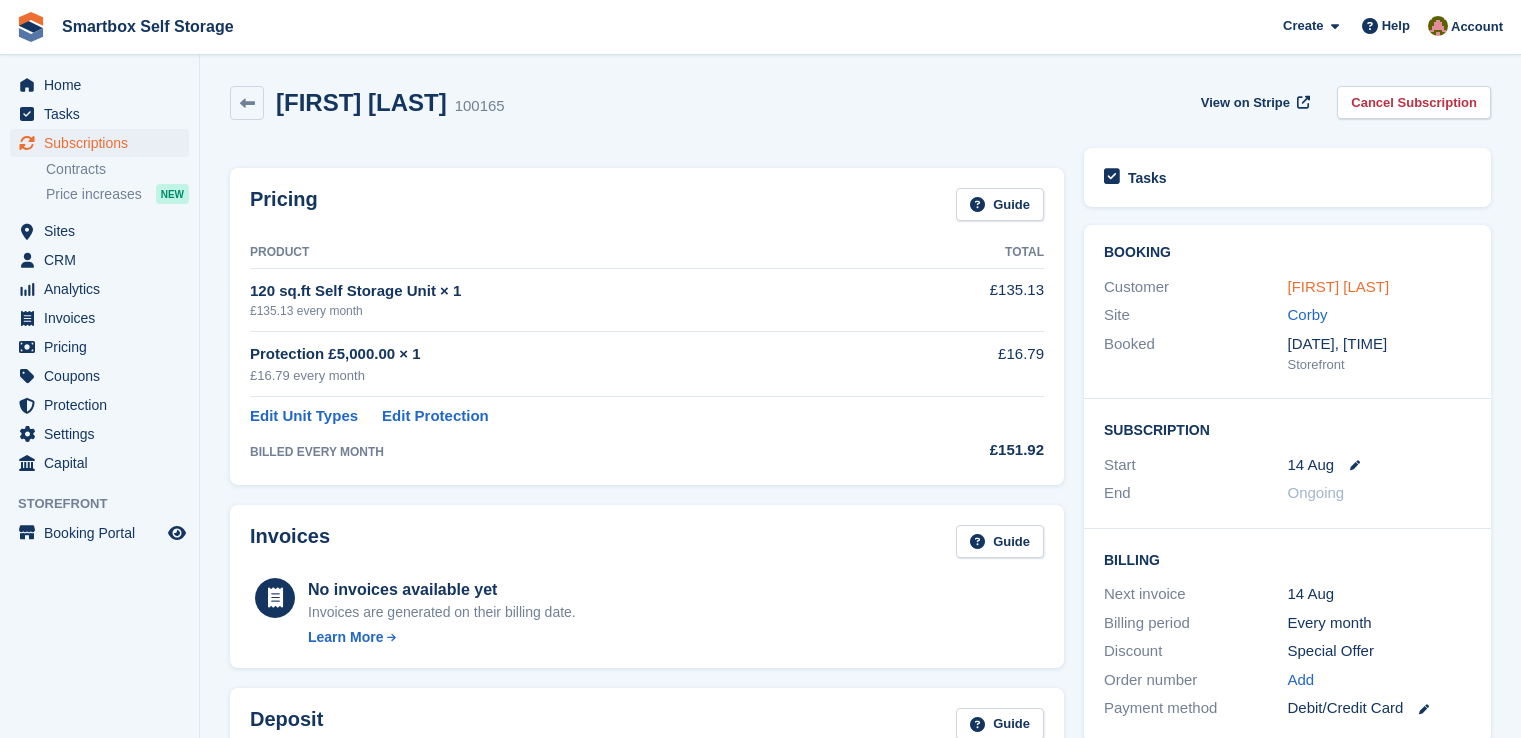 scroll, scrollTop: 0, scrollLeft: 0, axis: both 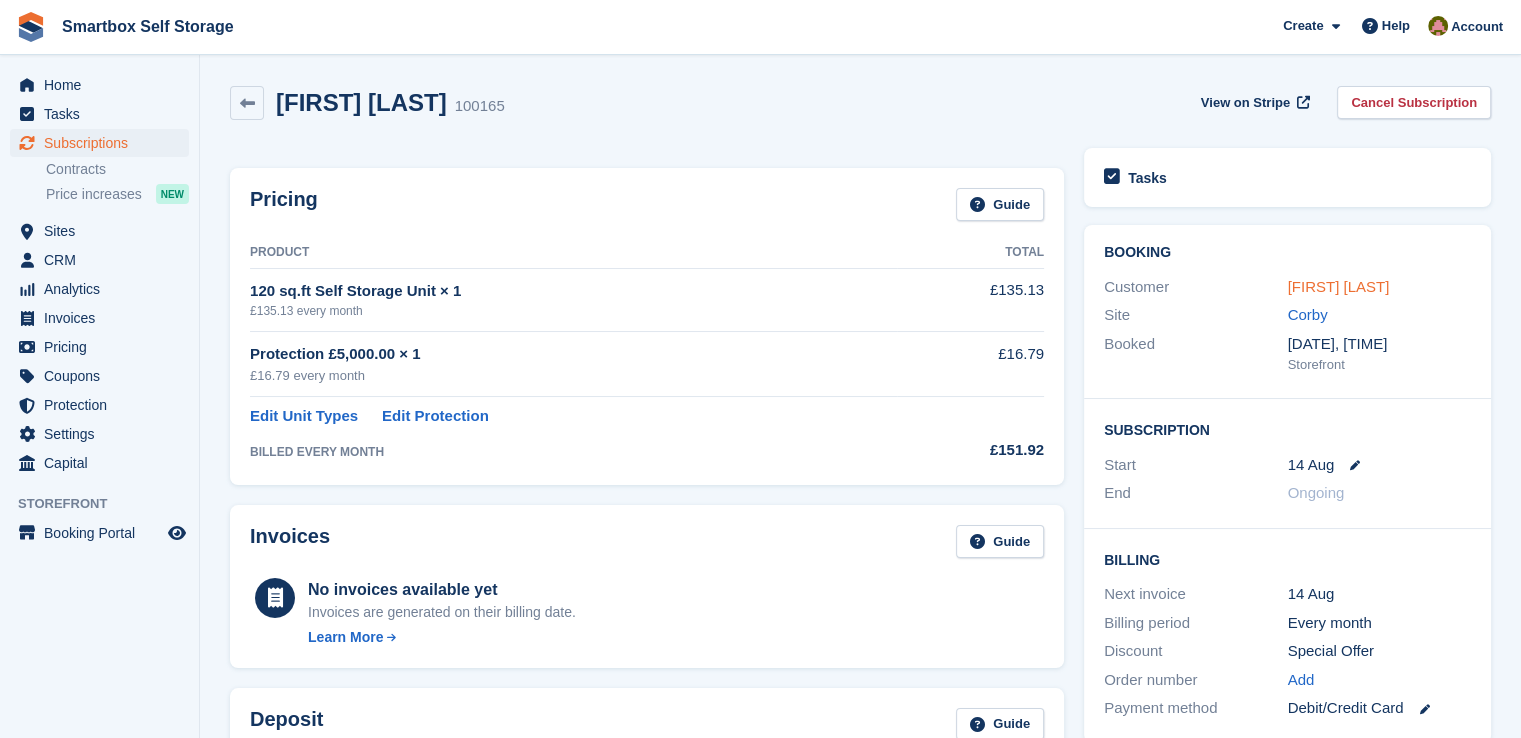 click on "[FIRST] [LAST]" at bounding box center [1339, 286] 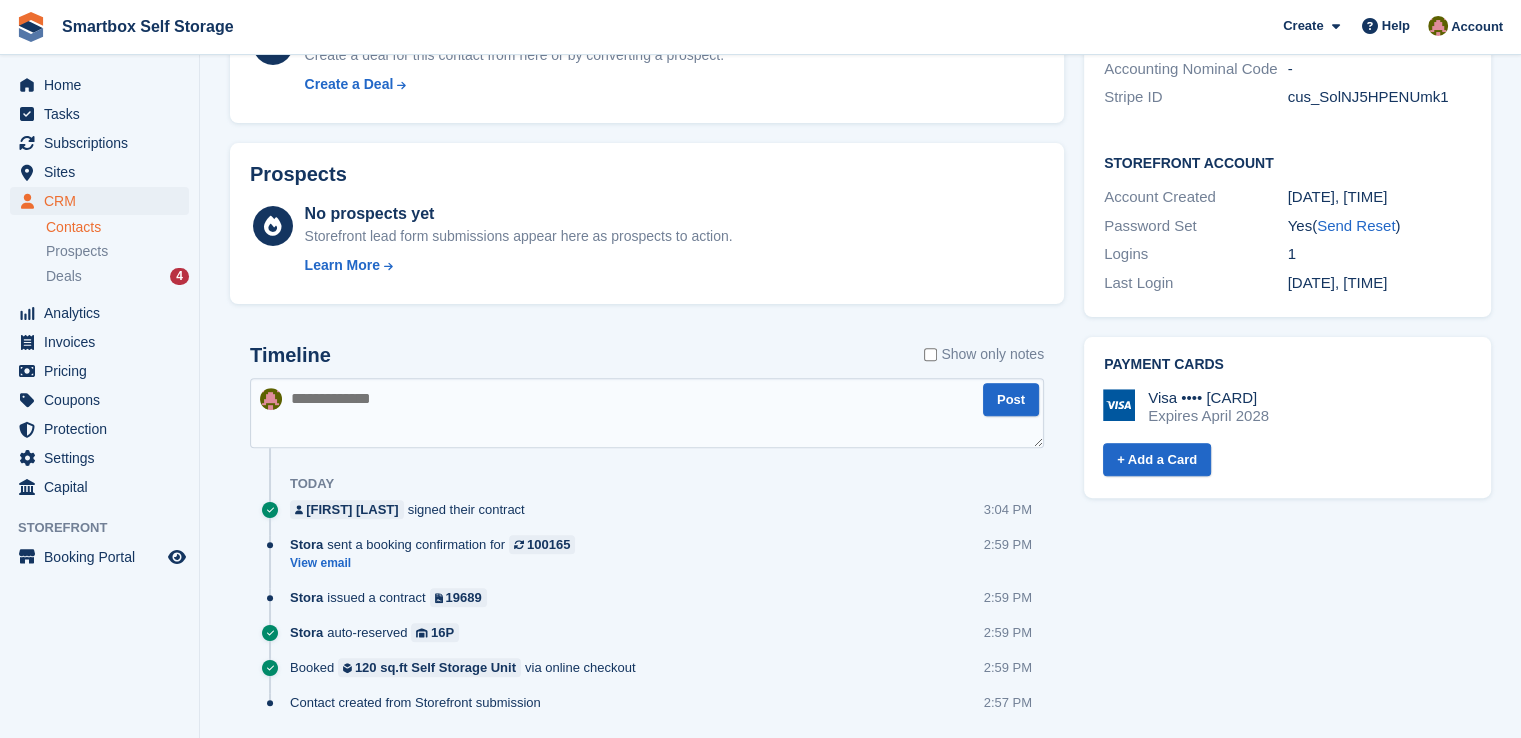 scroll, scrollTop: 669, scrollLeft: 0, axis: vertical 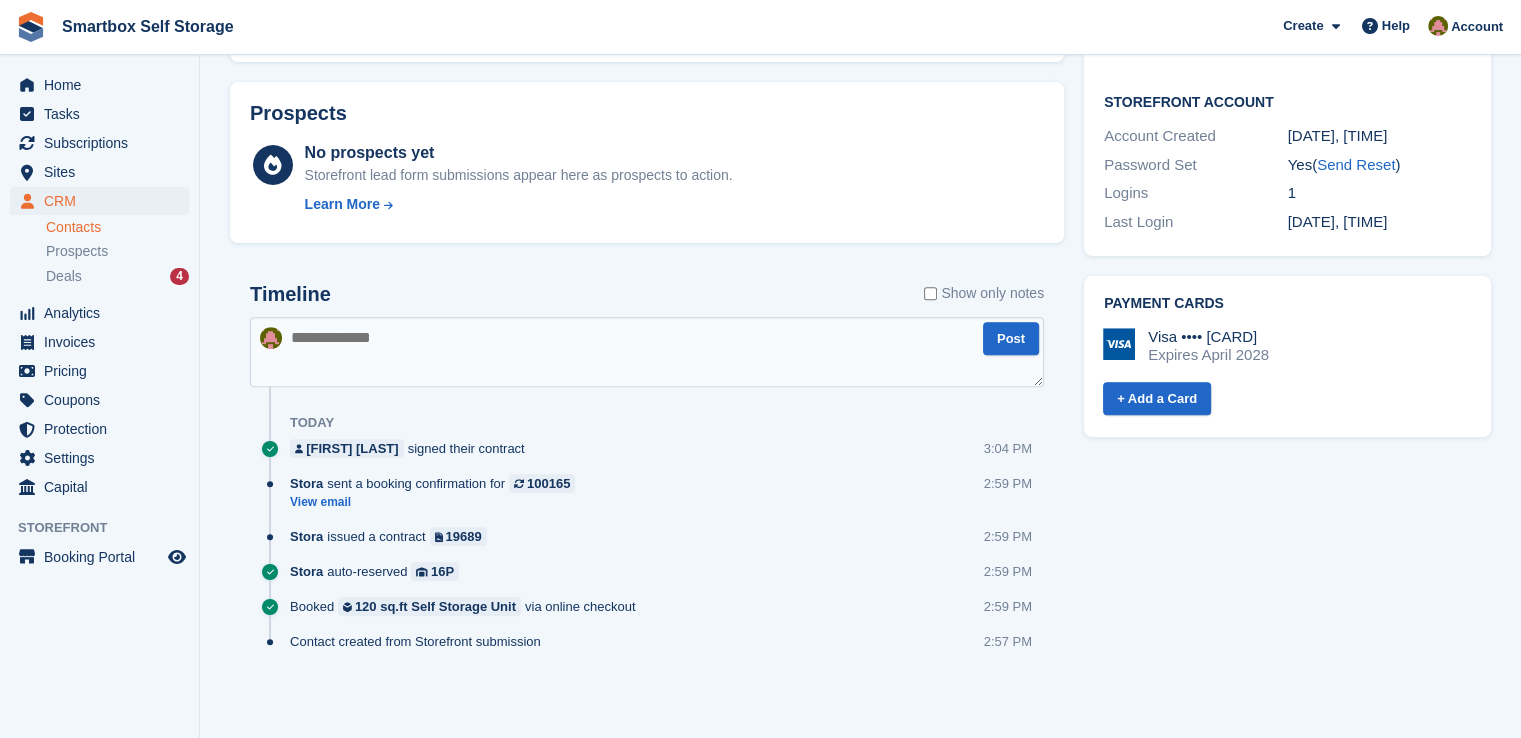 click at bounding box center (647, 352) 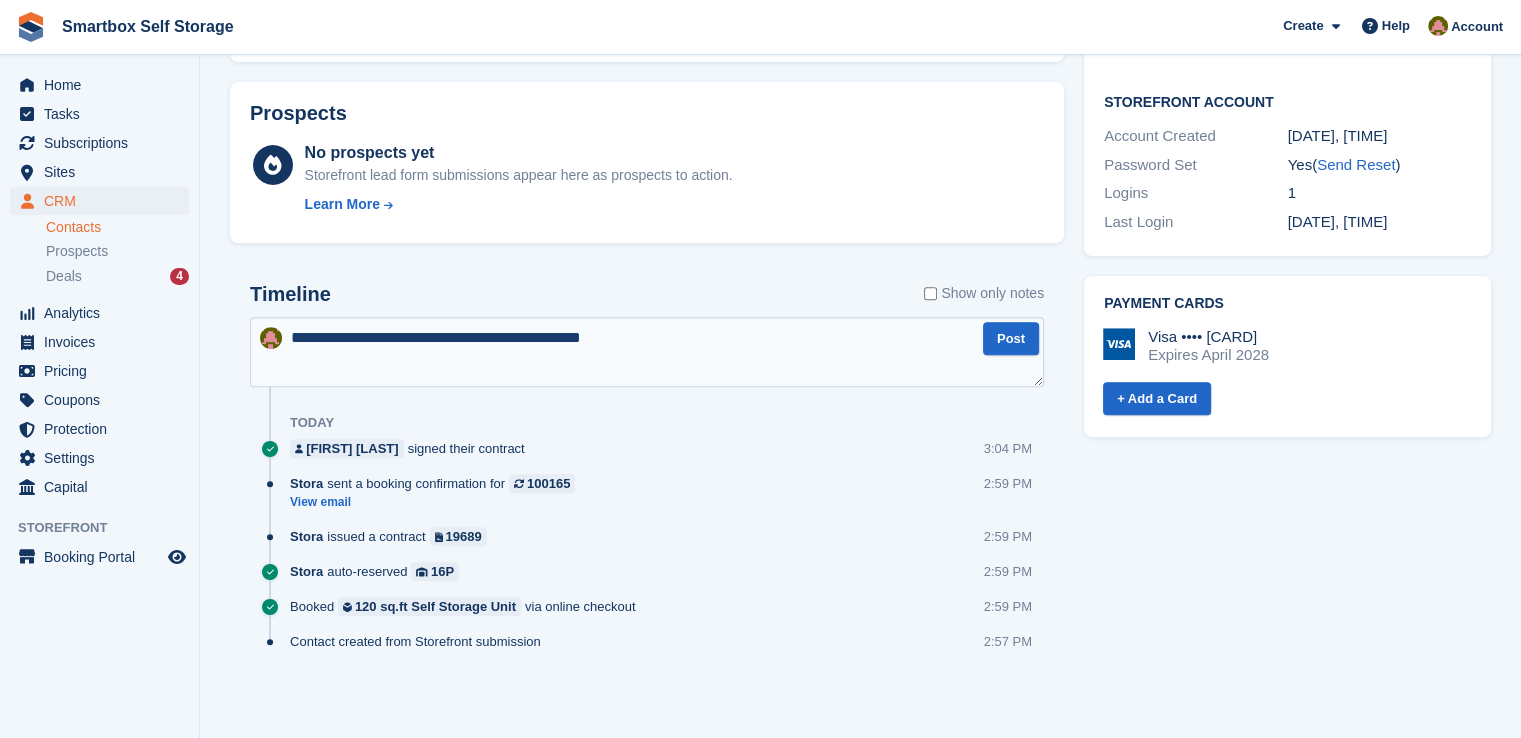 type on "**********" 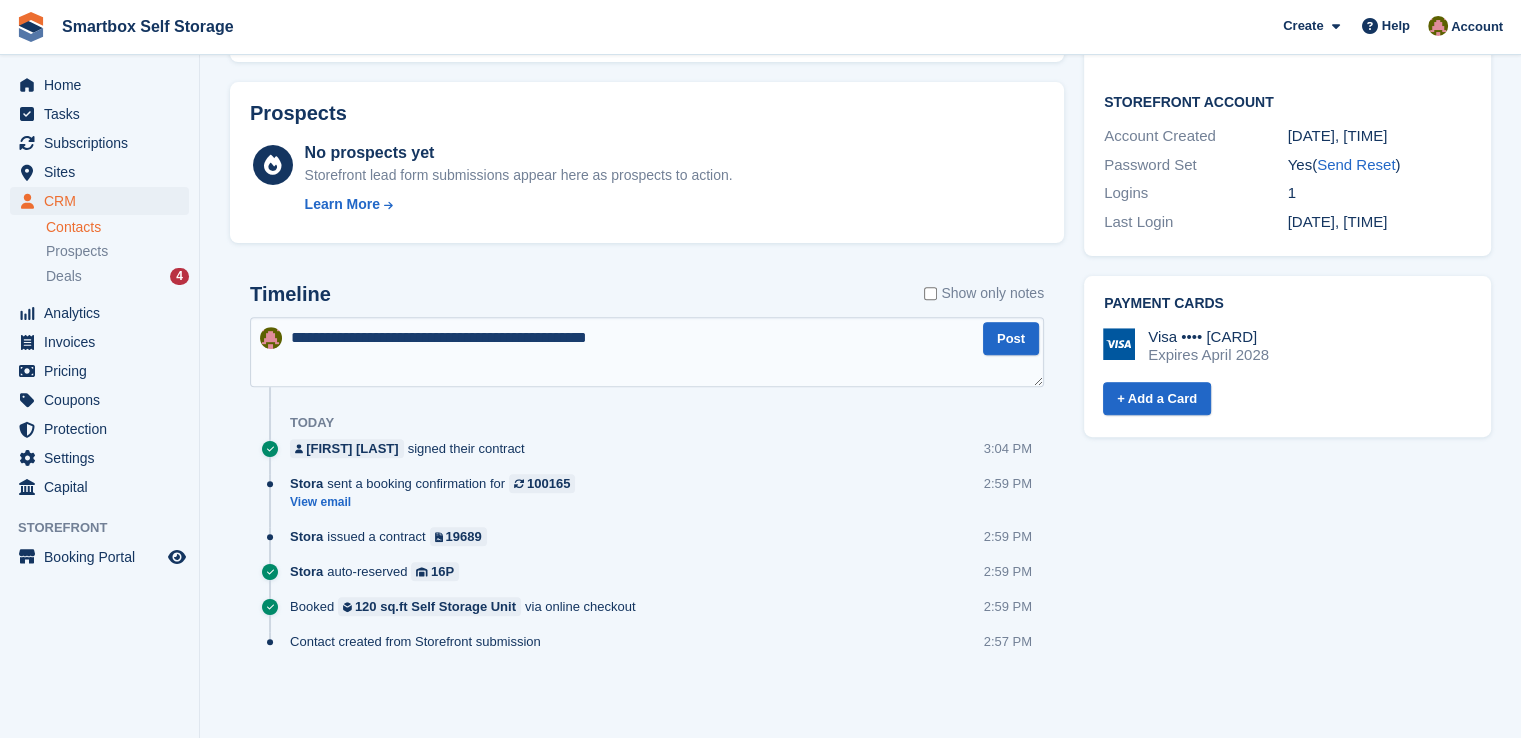 type 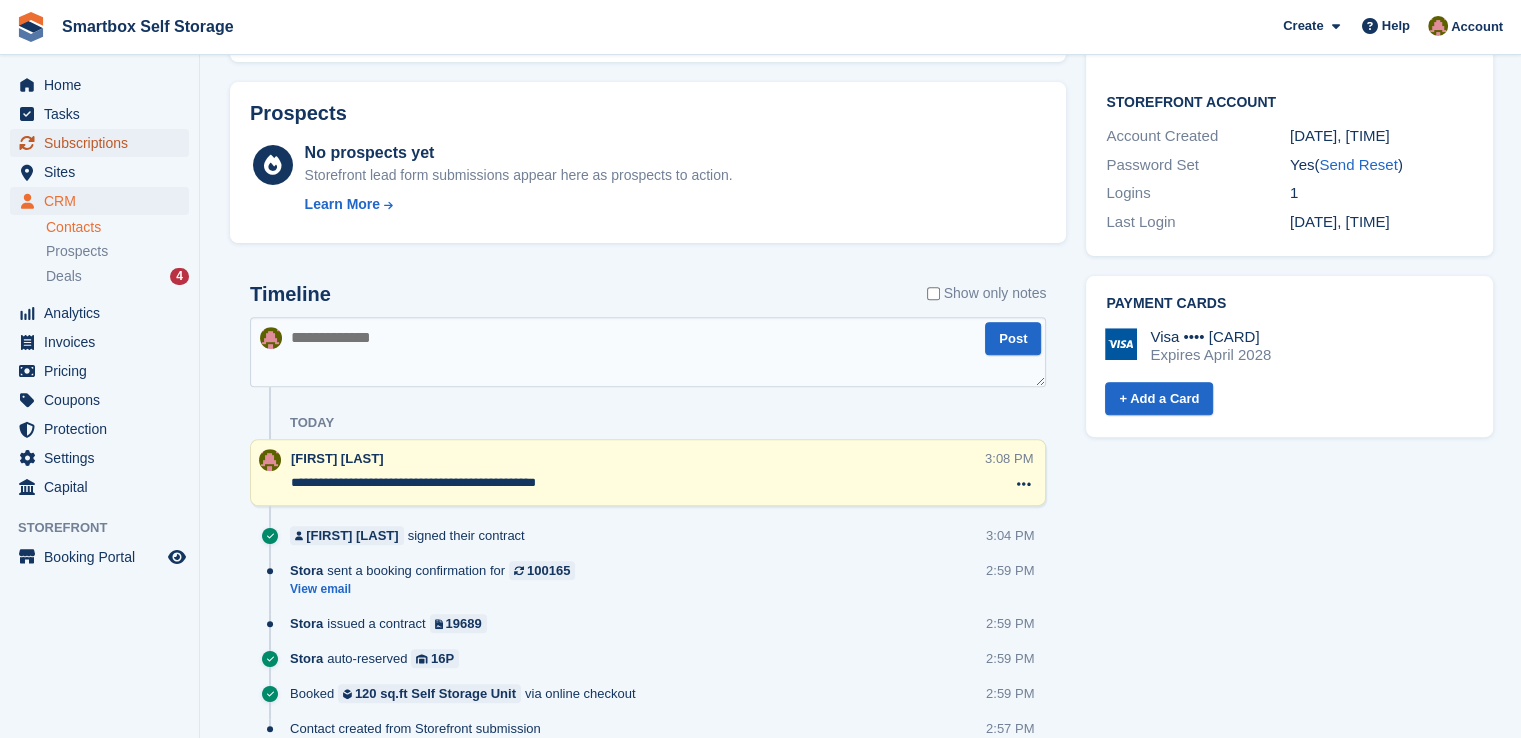 click on "Subscriptions" at bounding box center [104, 143] 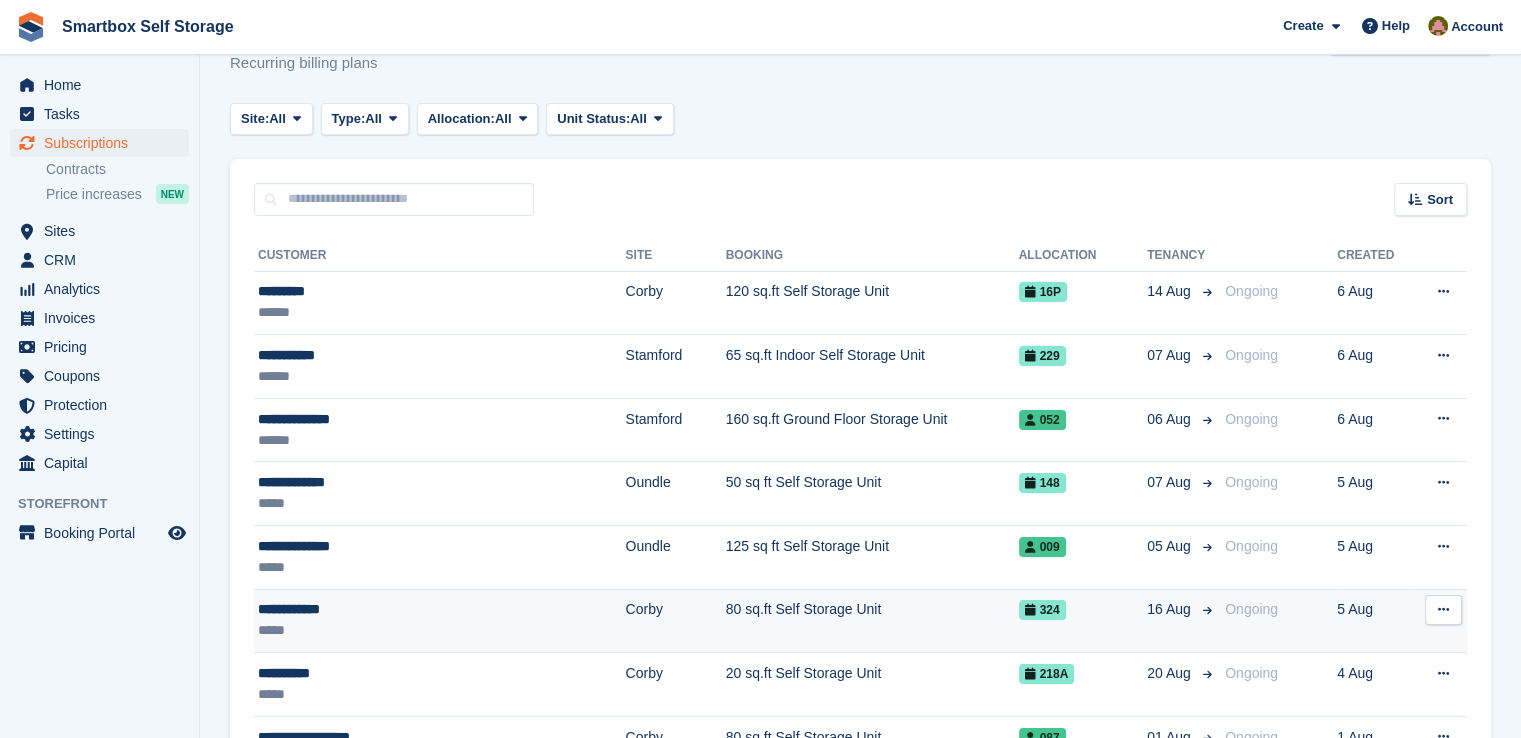scroll, scrollTop: 100, scrollLeft: 0, axis: vertical 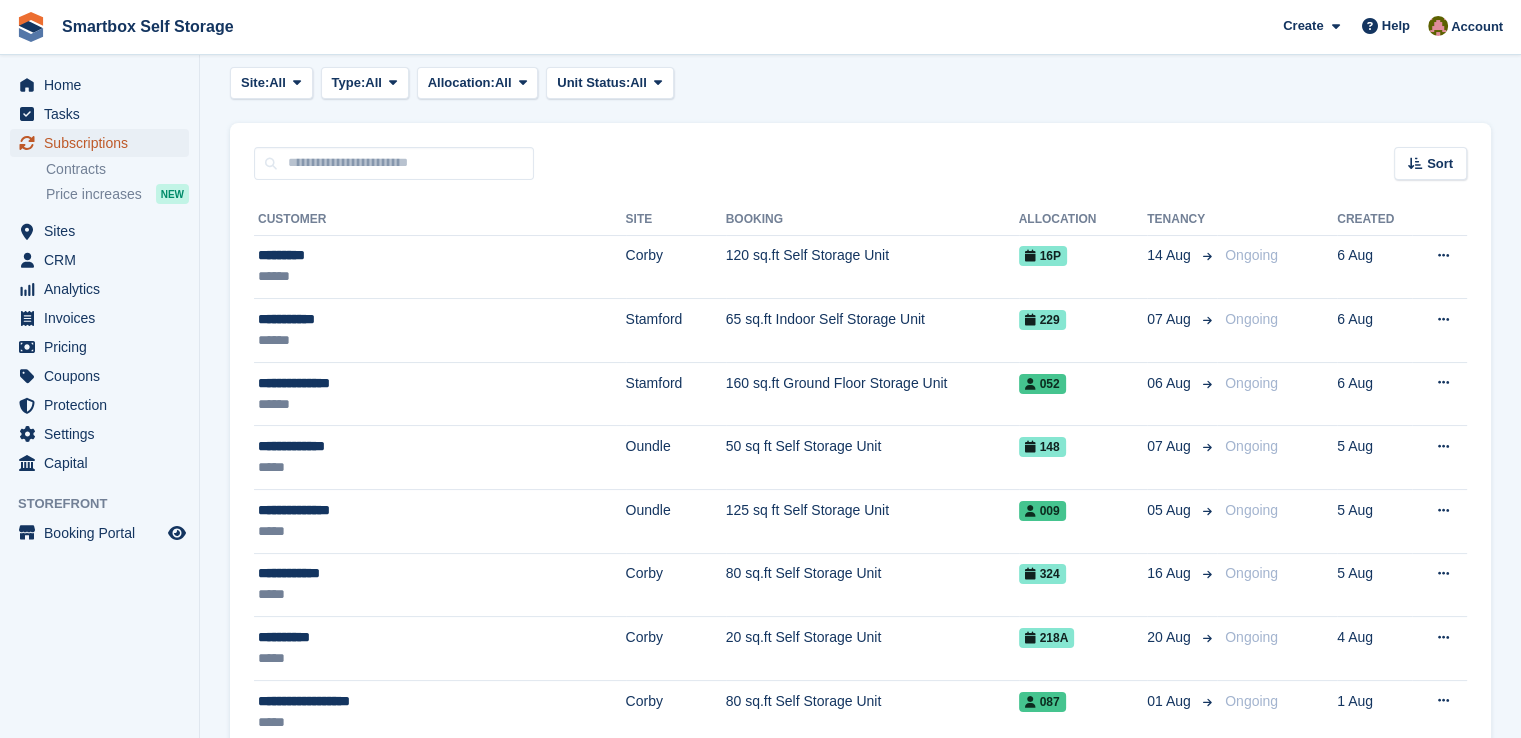 click on "Subscriptions" at bounding box center [104, 143] 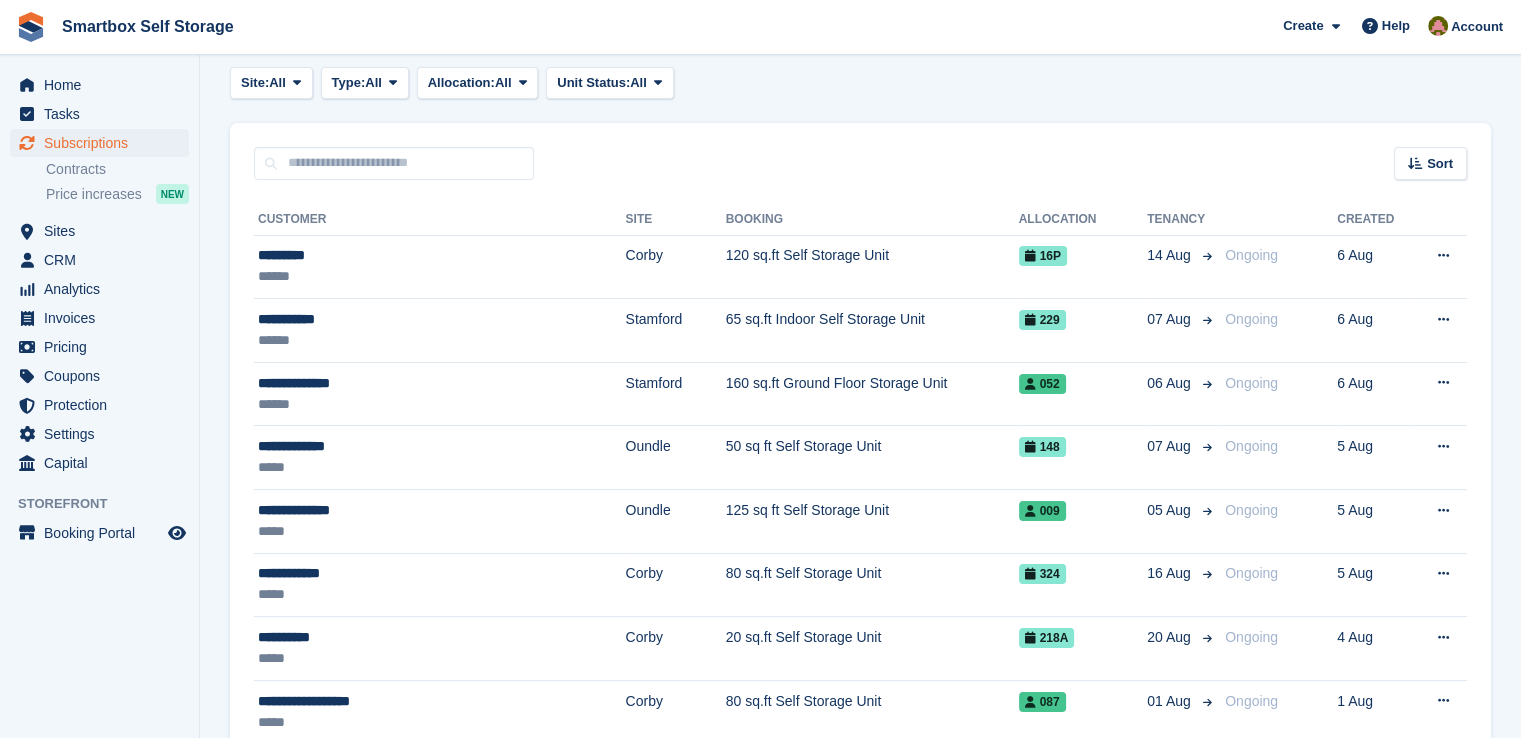 scroll, scrollTop: 0, scrollLeft: 0, axis: both 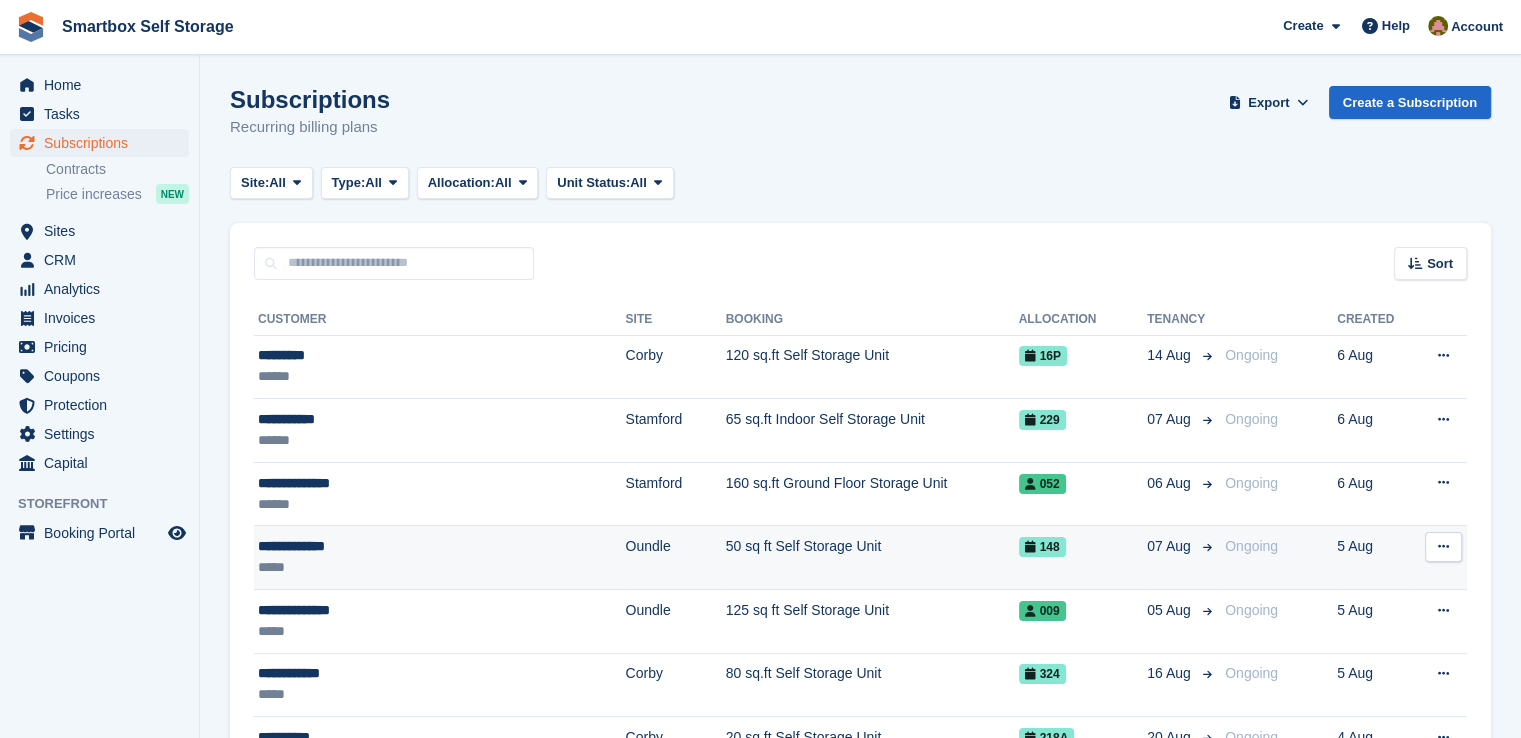 click on "50 sq ft Self Storage Unit" at bounding box center [872, 558] 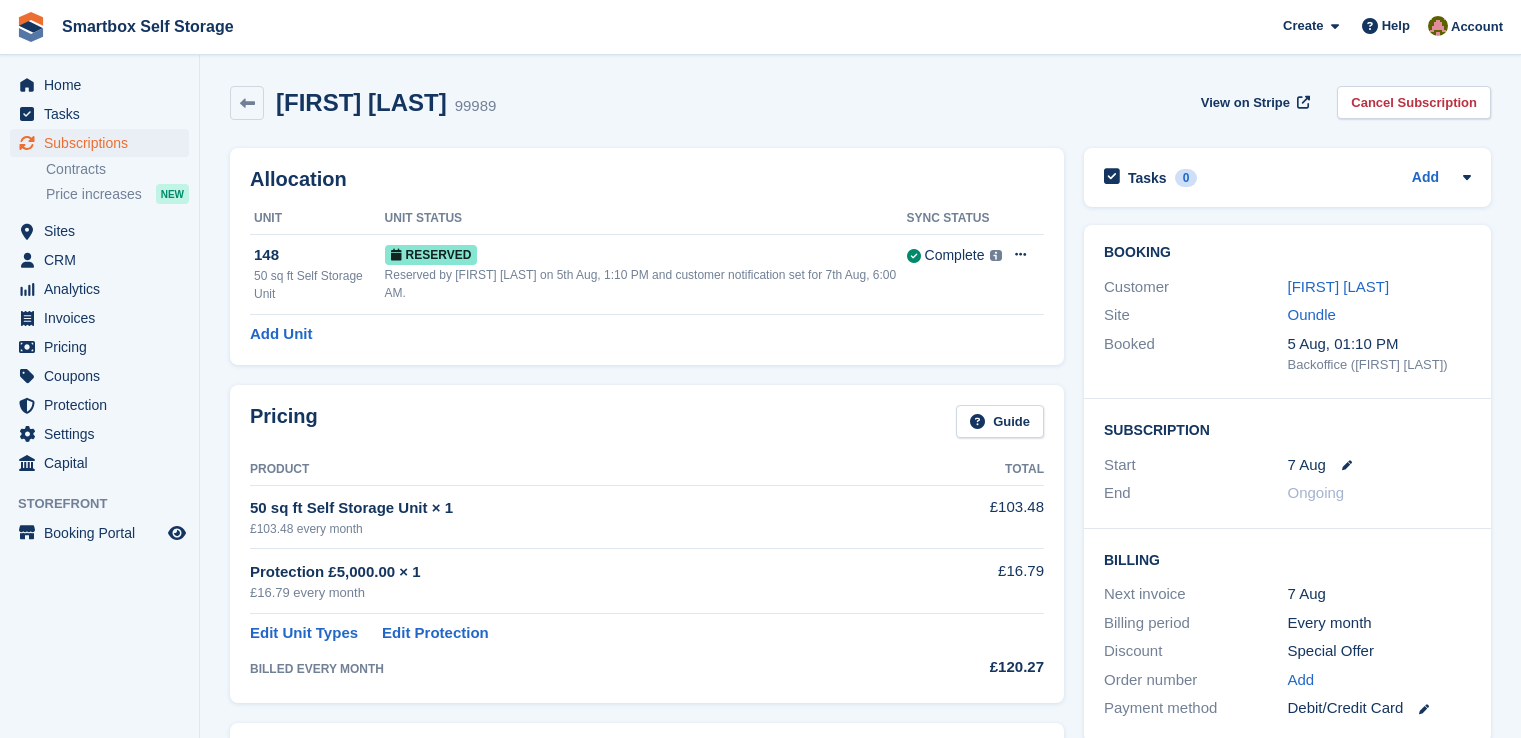 scroll, scrollTop: 0, scrollLeft: 0, axis: both 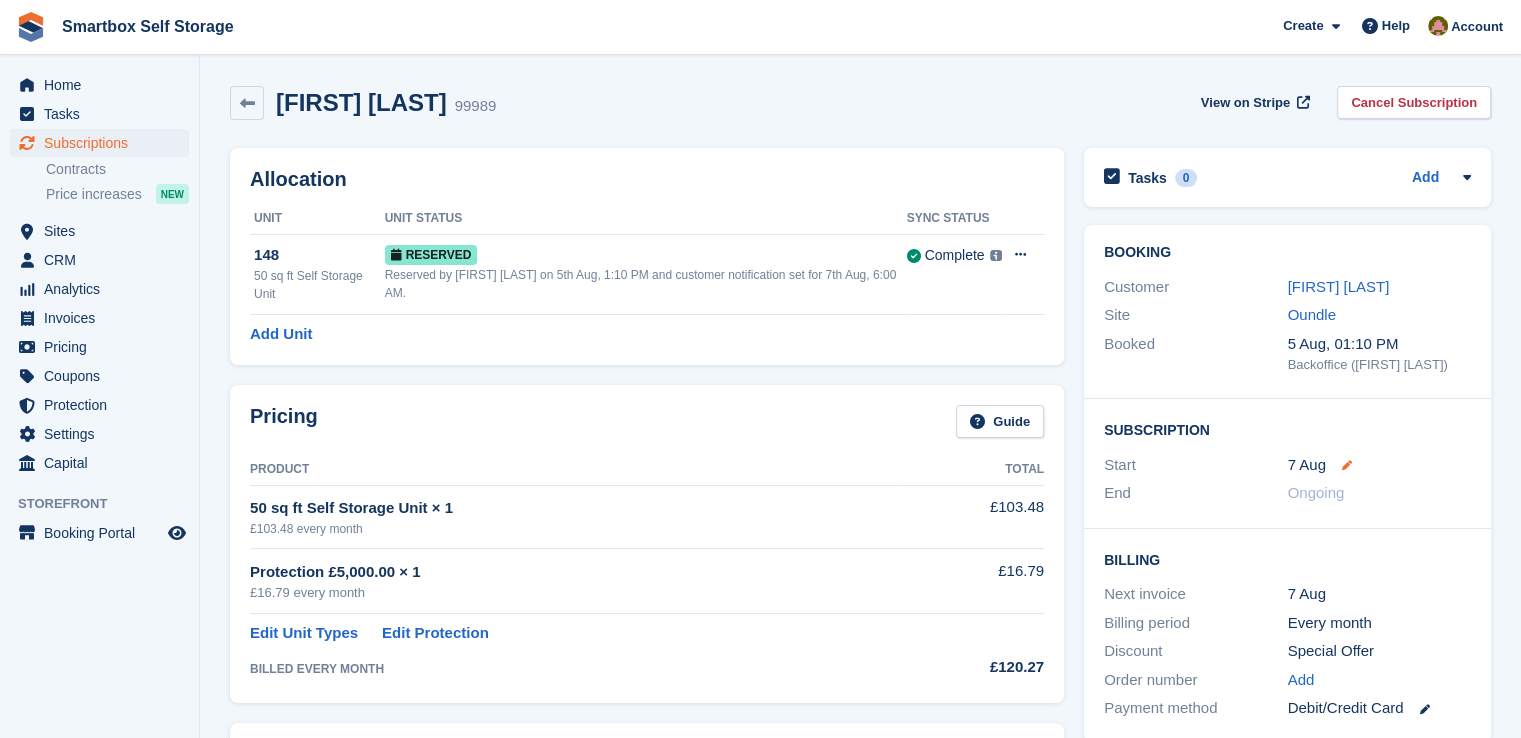 click at bounding box center [1347, 465] 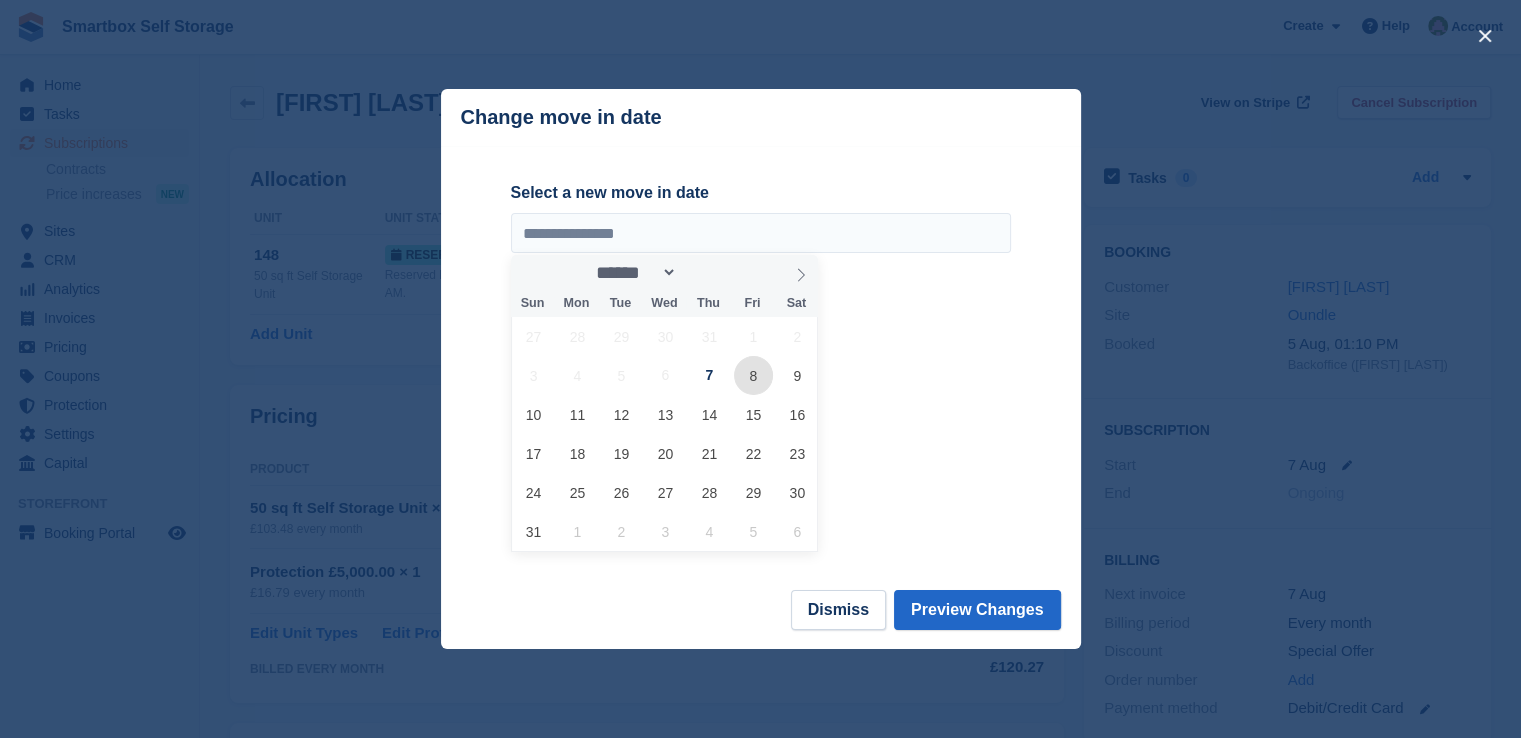 click on "8" at bounding box center [753, 375] 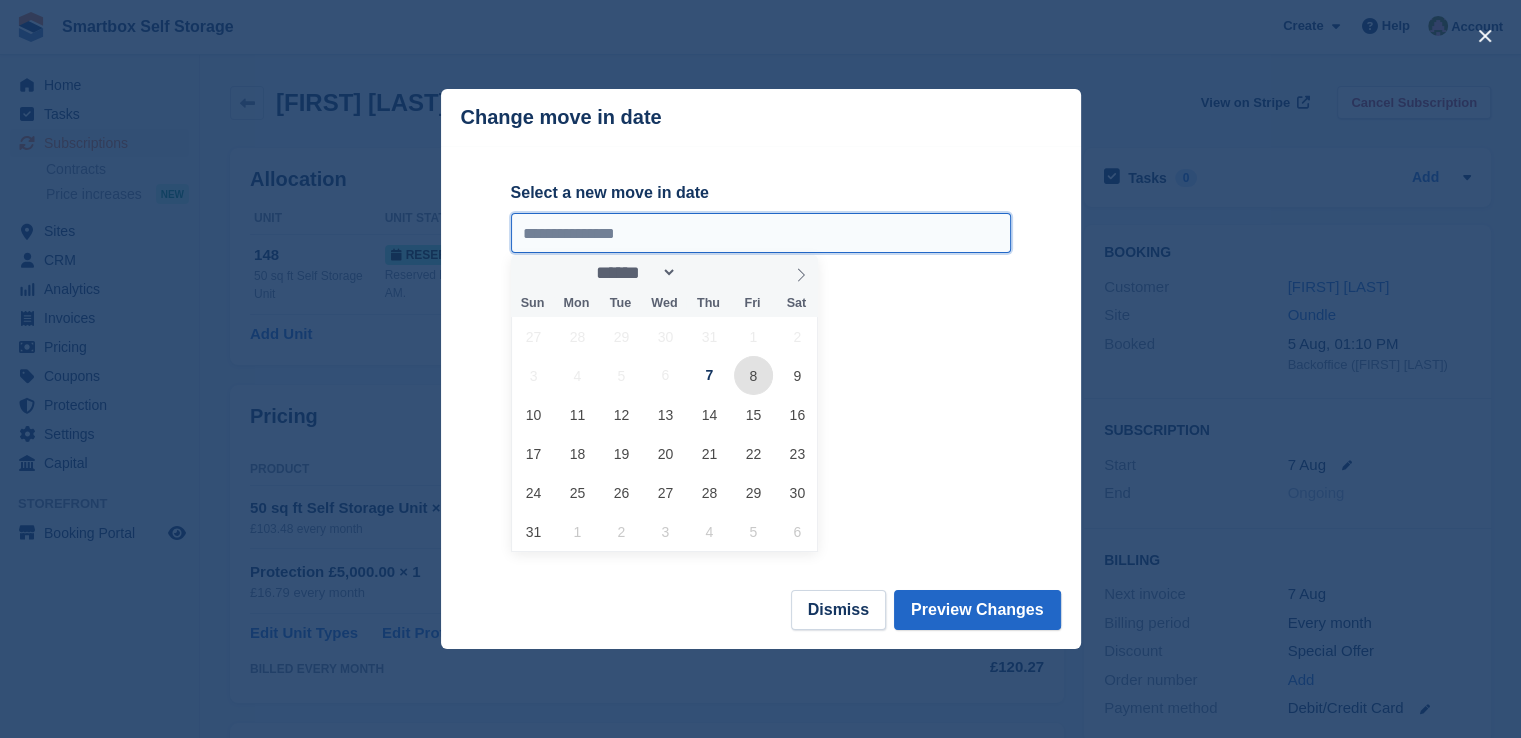 type on "**********" 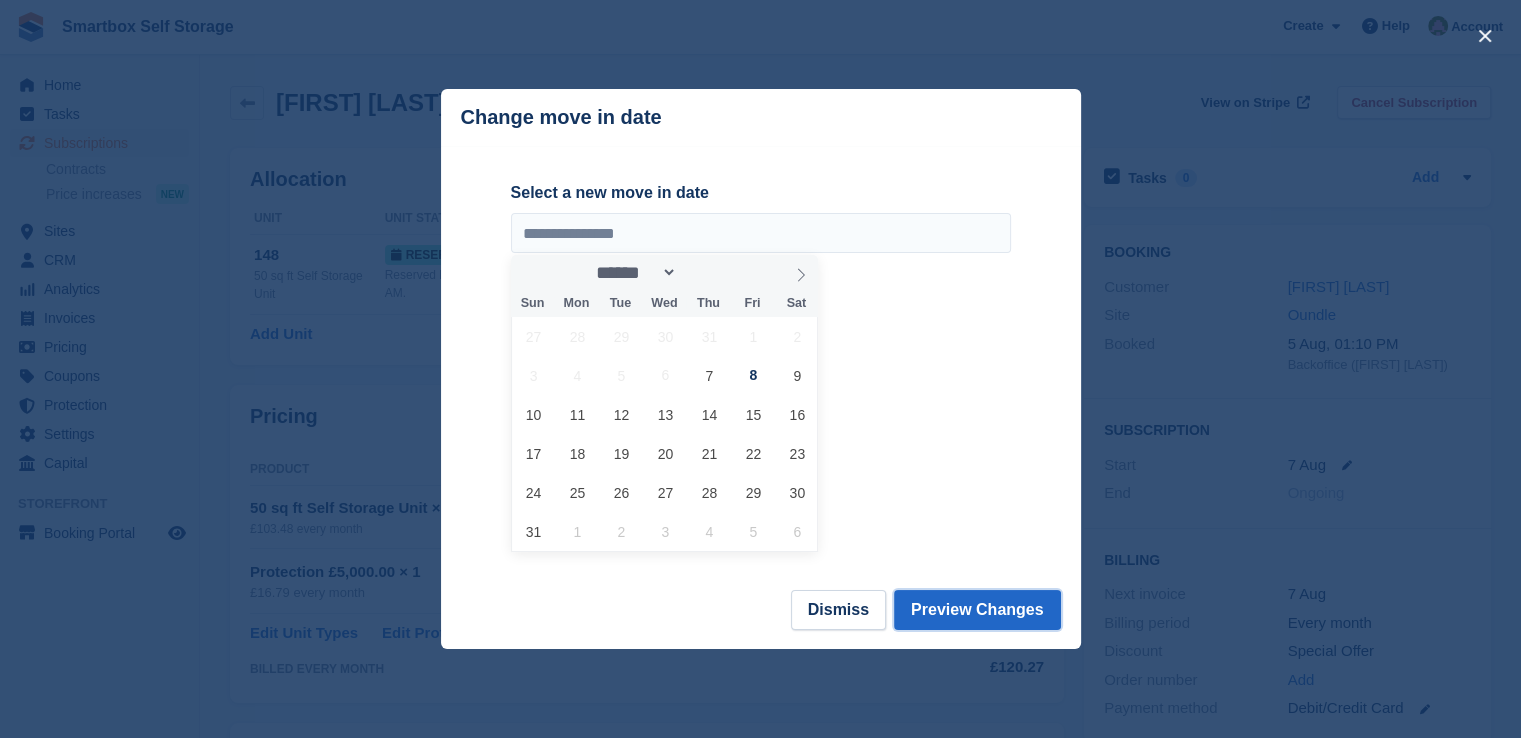 click on "Preview Changes" at bounding box center (977, 610) 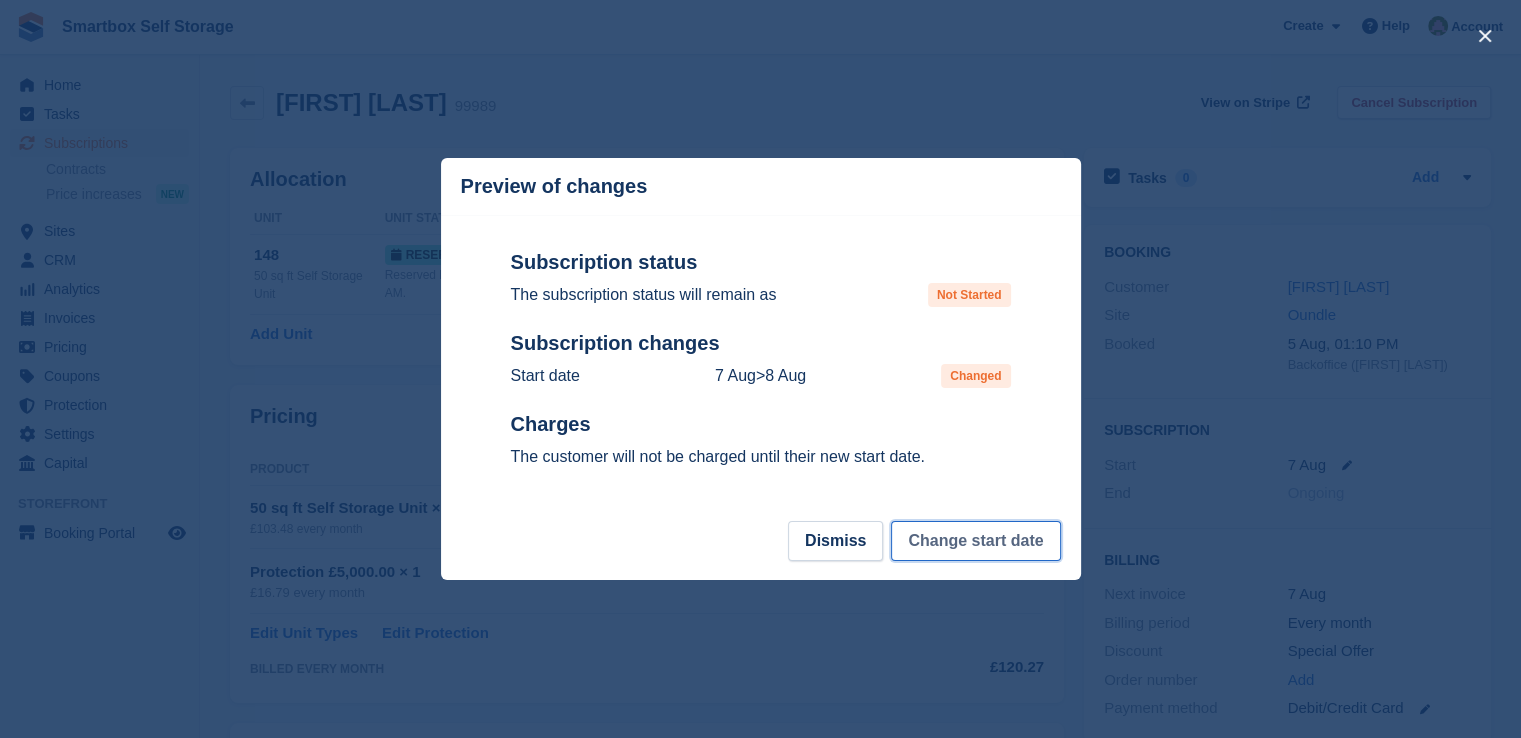 click on "Change start date" at bounding box center [975, 541] 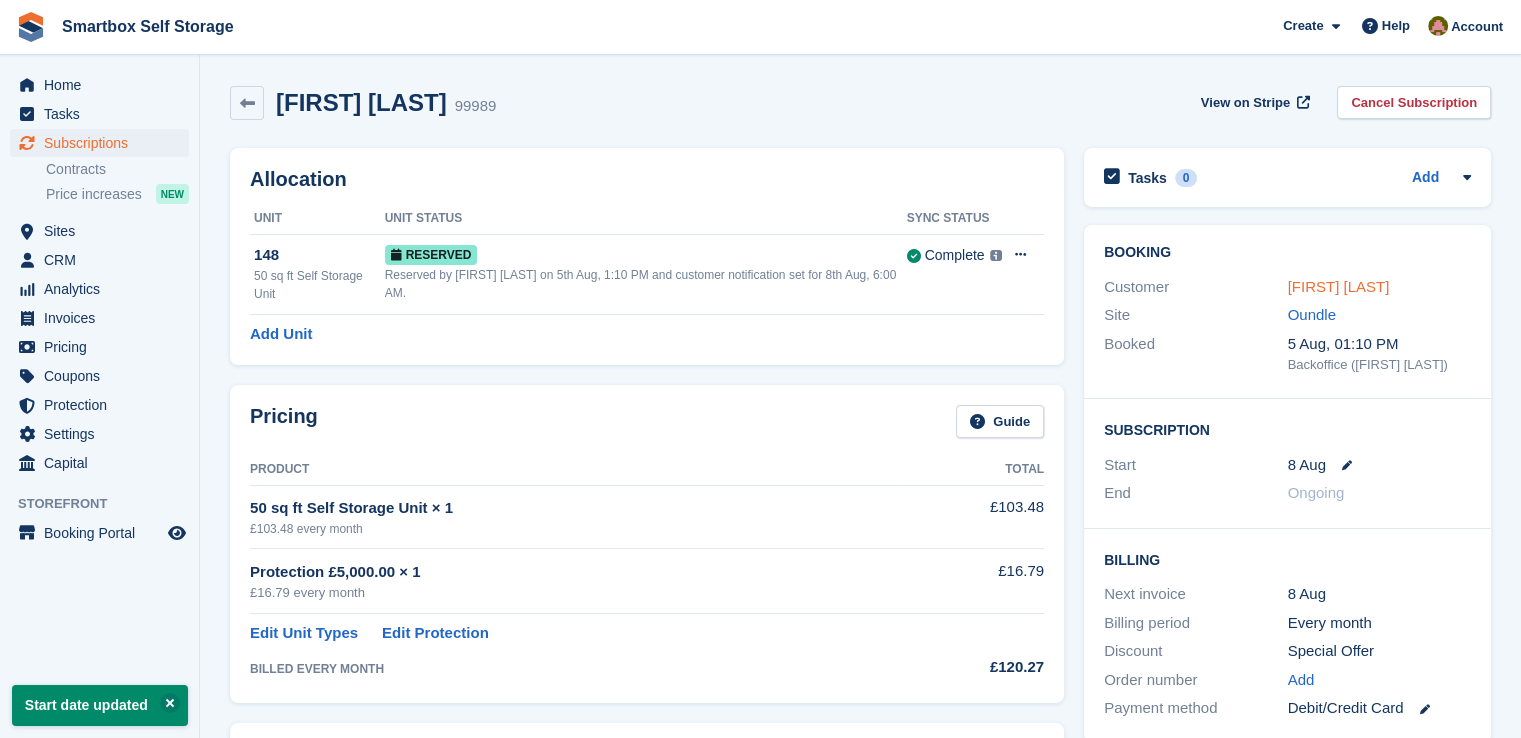 click on "Jasmine Smith" at bounding box center (1339, 286) 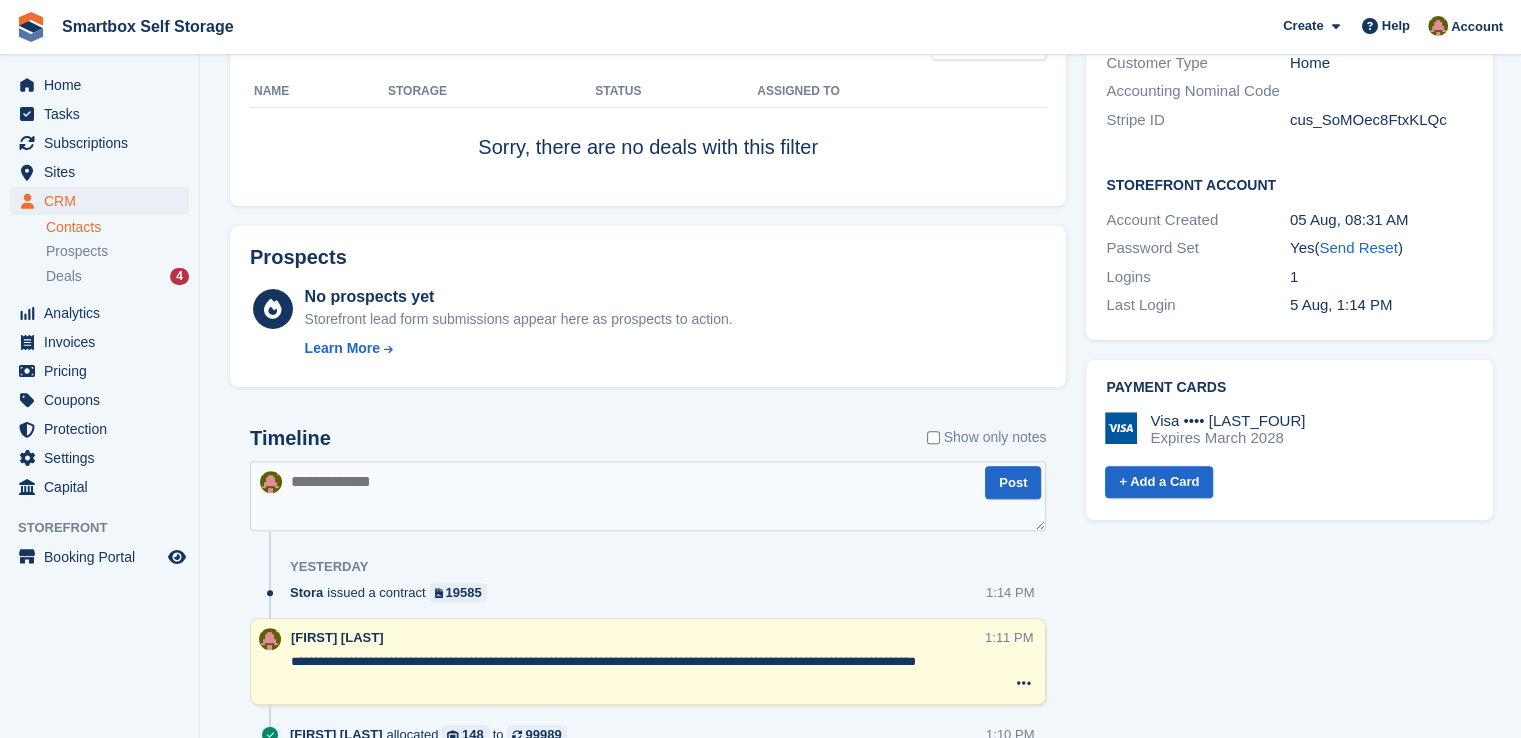 scroll, scrollTop: 700, scrollLeft: 0, axis: vertical 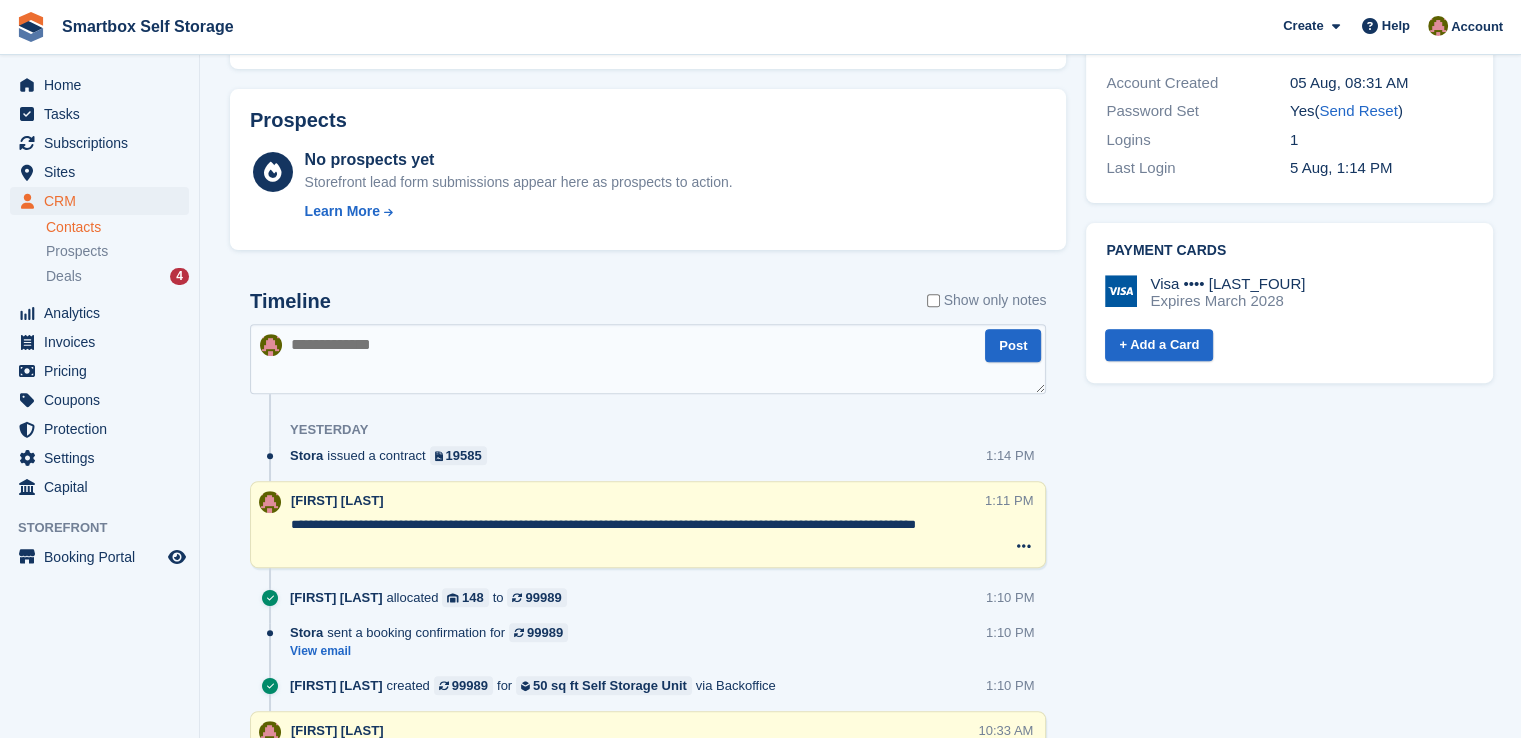 click at bounding box center (648, 359) 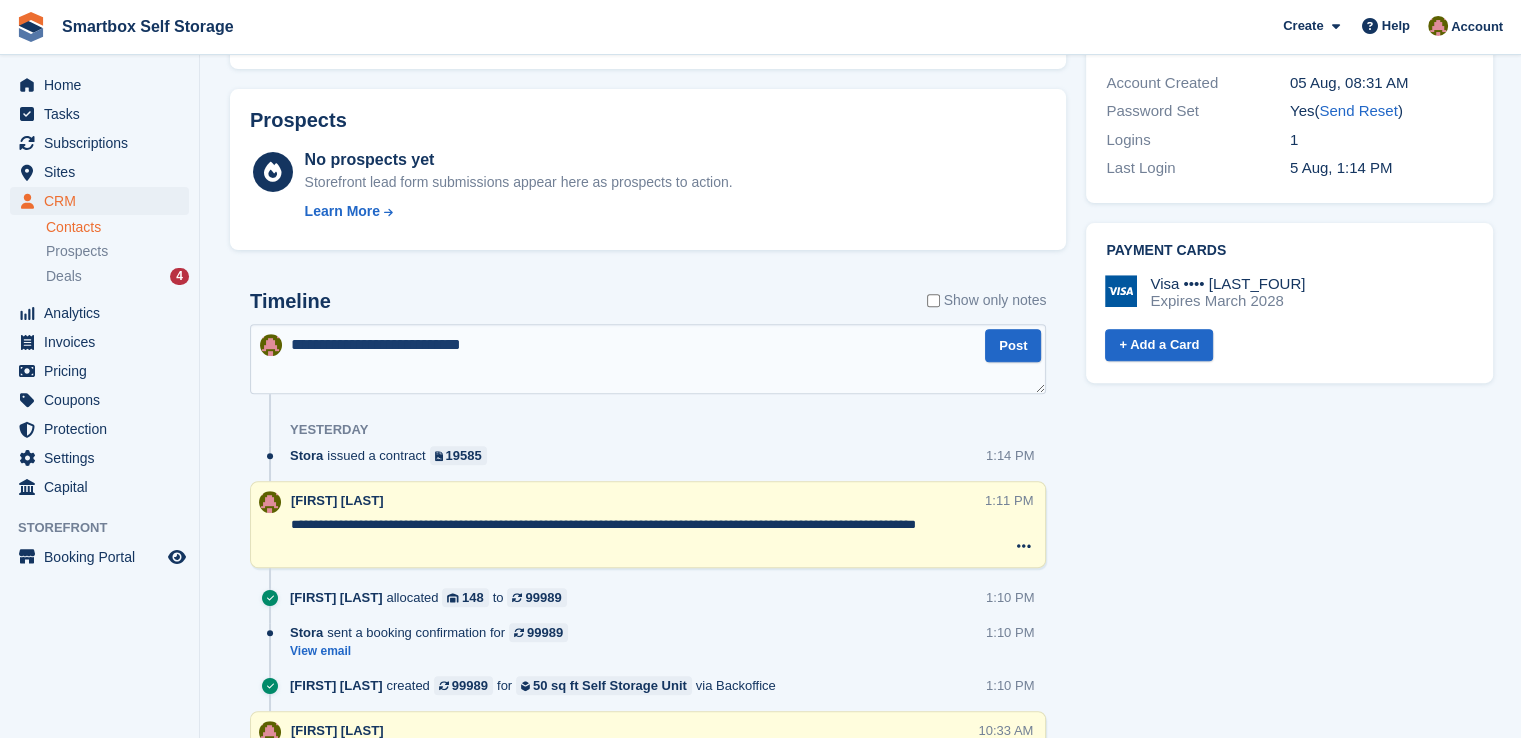 type on "**********" 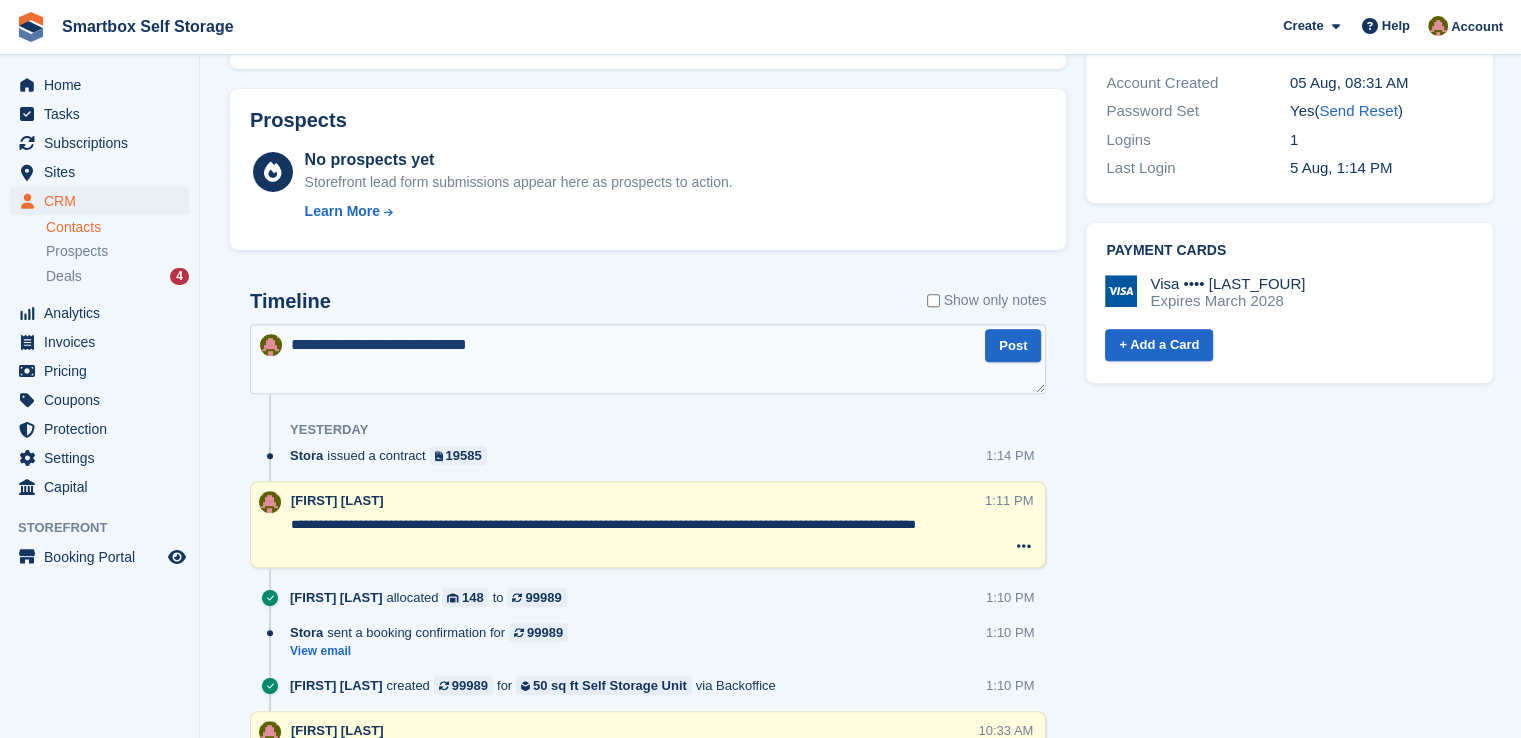 type 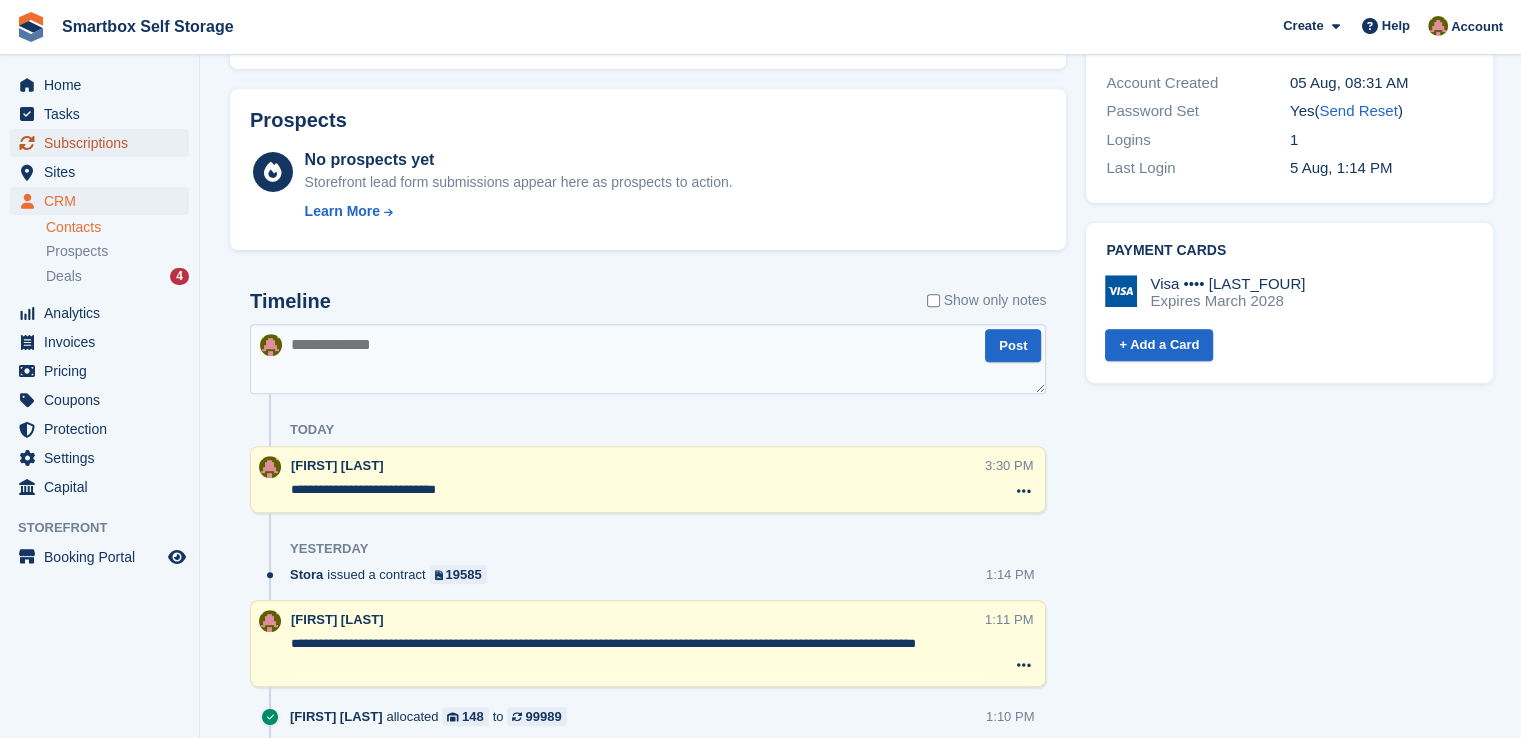 click on "Subscriptions" at bounding box center [104, 143] 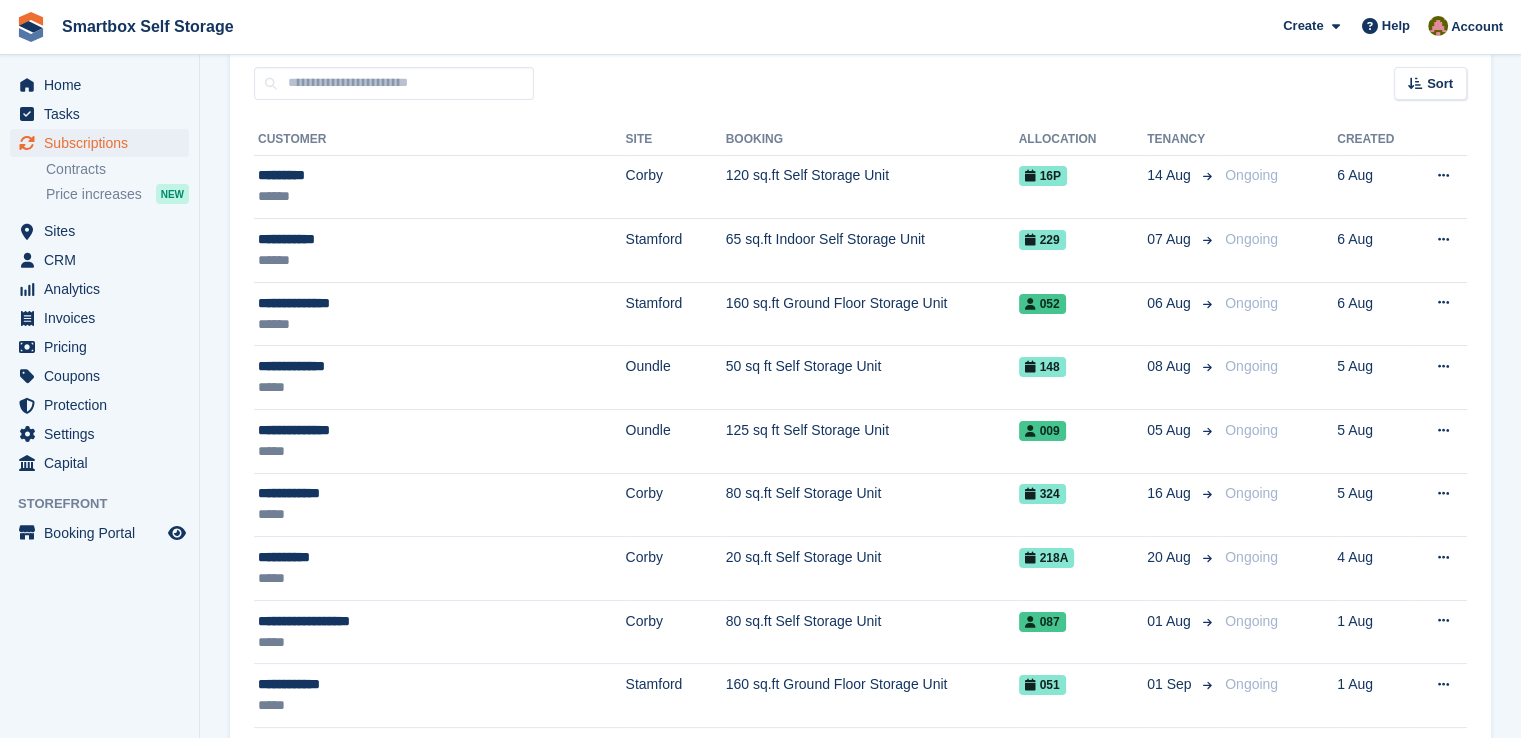 scroll, scrollTop: 200, scrollLeft: 0, axis: vertical 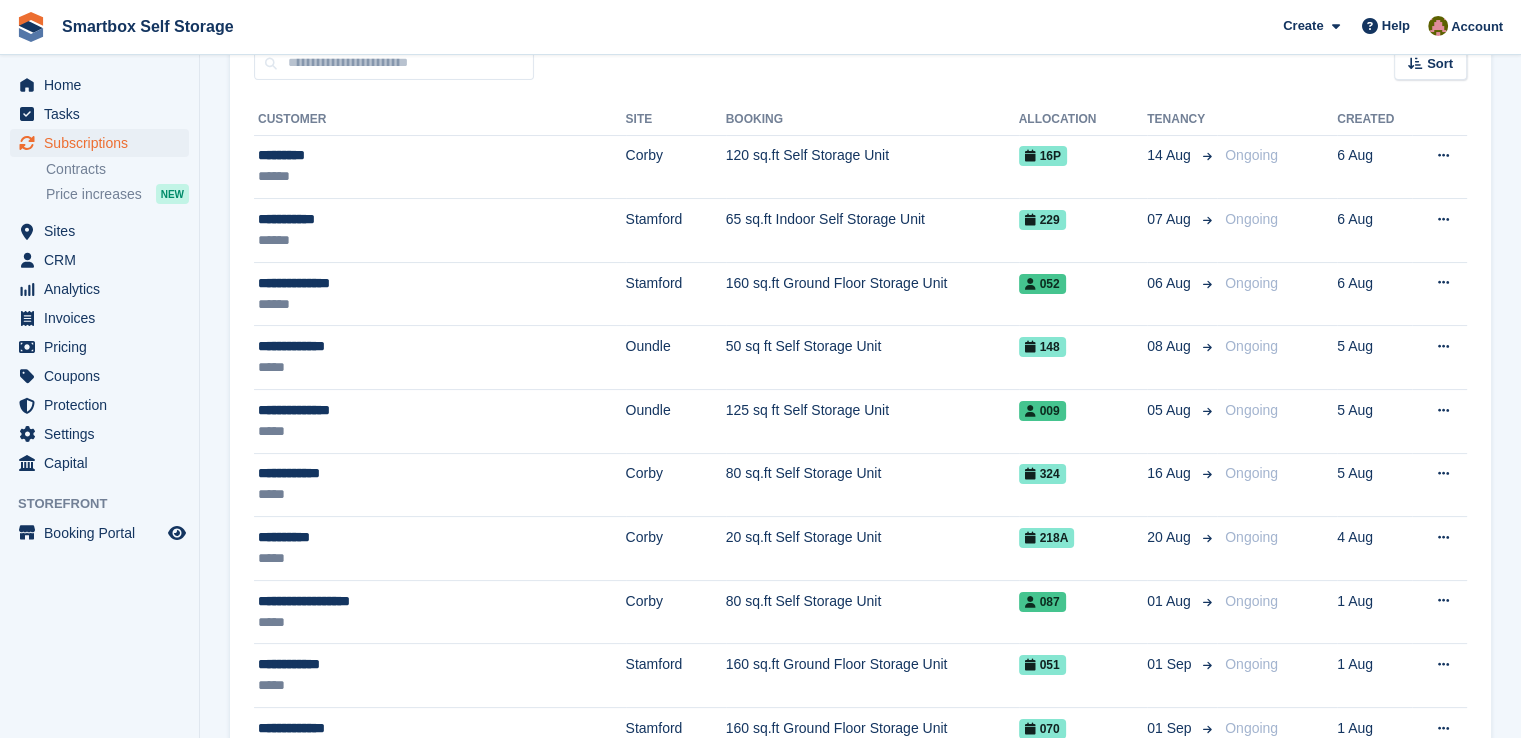 click on "Sort
Sort by
Customer name
Date created
Move in date
Move out date
Created (oldest first)
Created (newest first)" at bounding box center [860, 51] 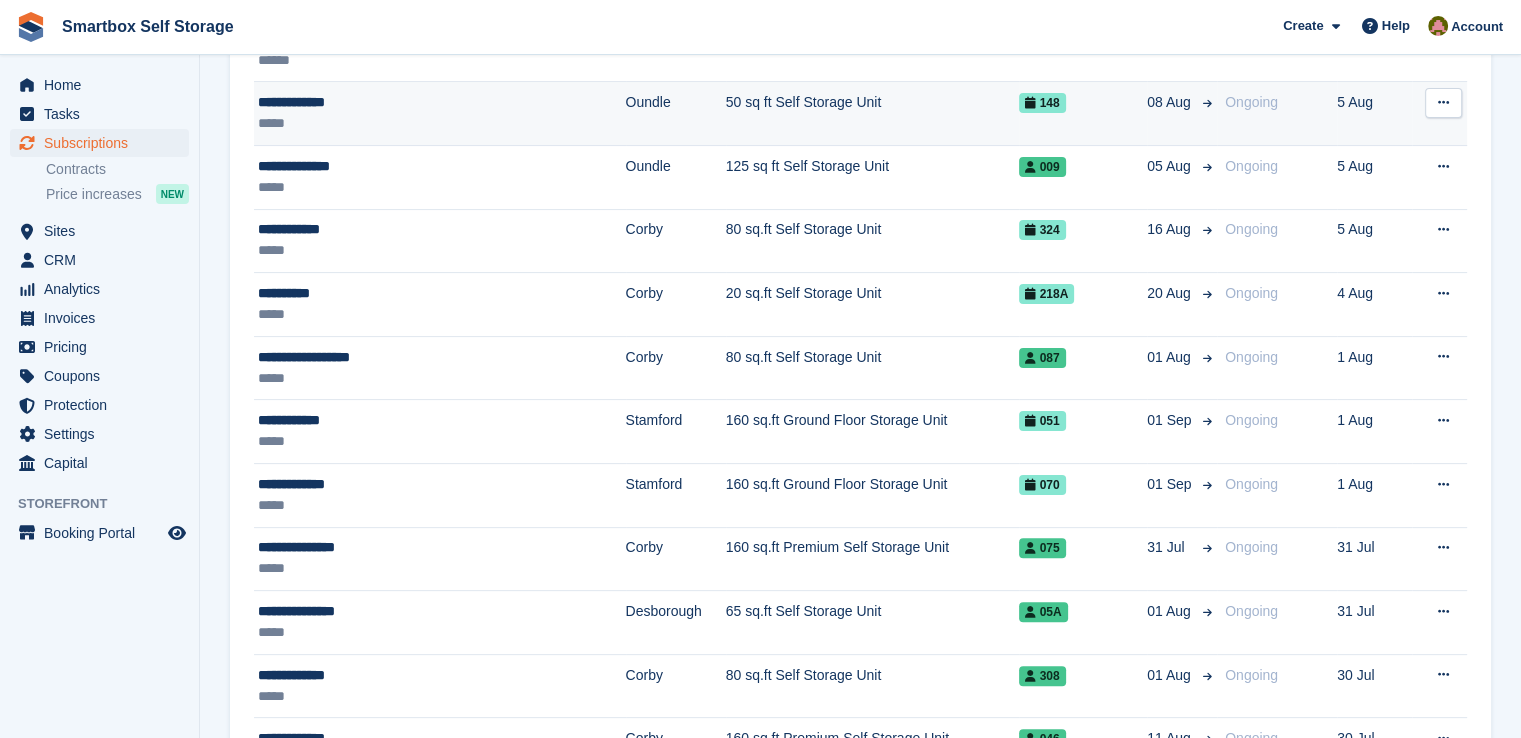 scroll, scrollTop: 500, scrollLeft: 0, axis: vertical 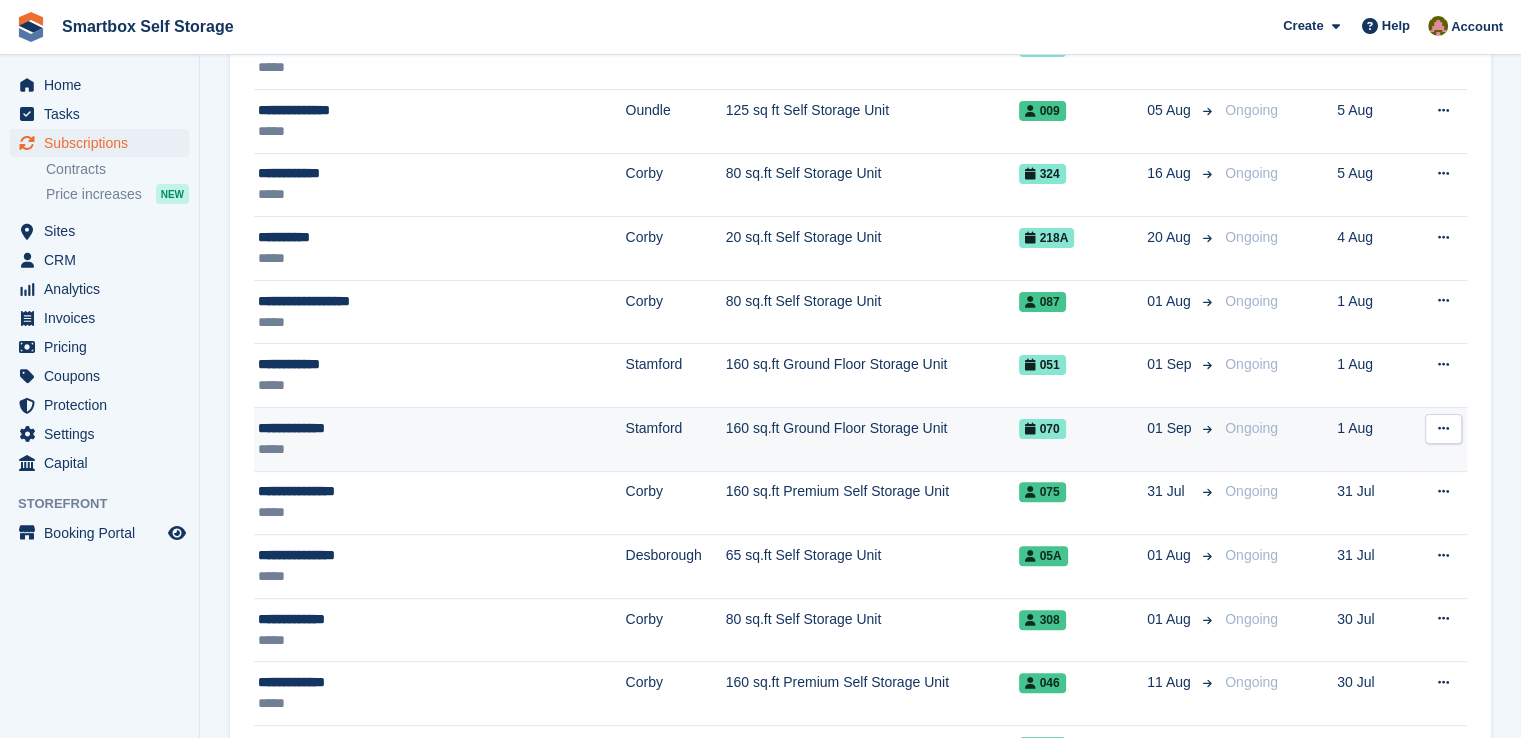 click on "070" at bounding box center [1083, 428] 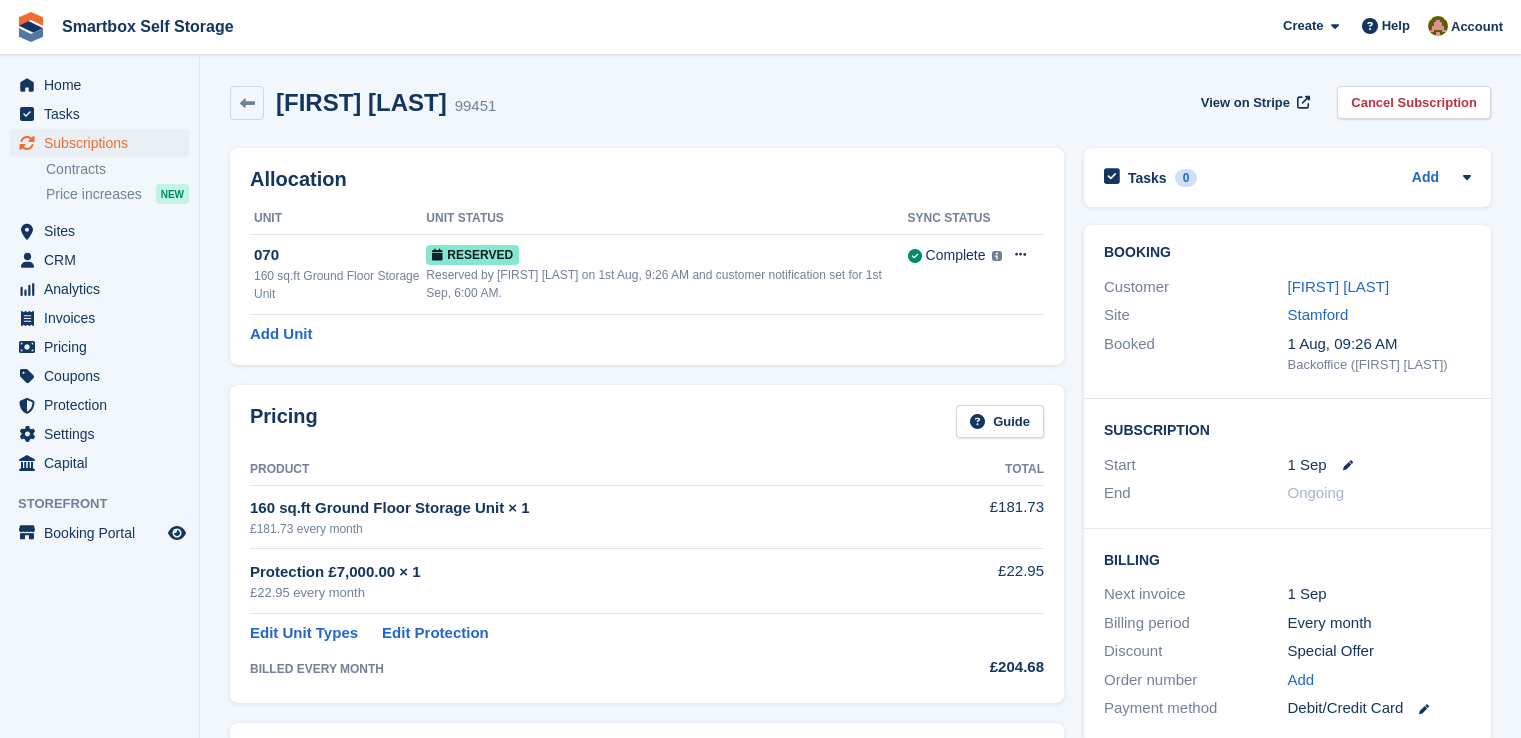 scroll, scrollTop: 0, scrollLeft: 0, axis: both 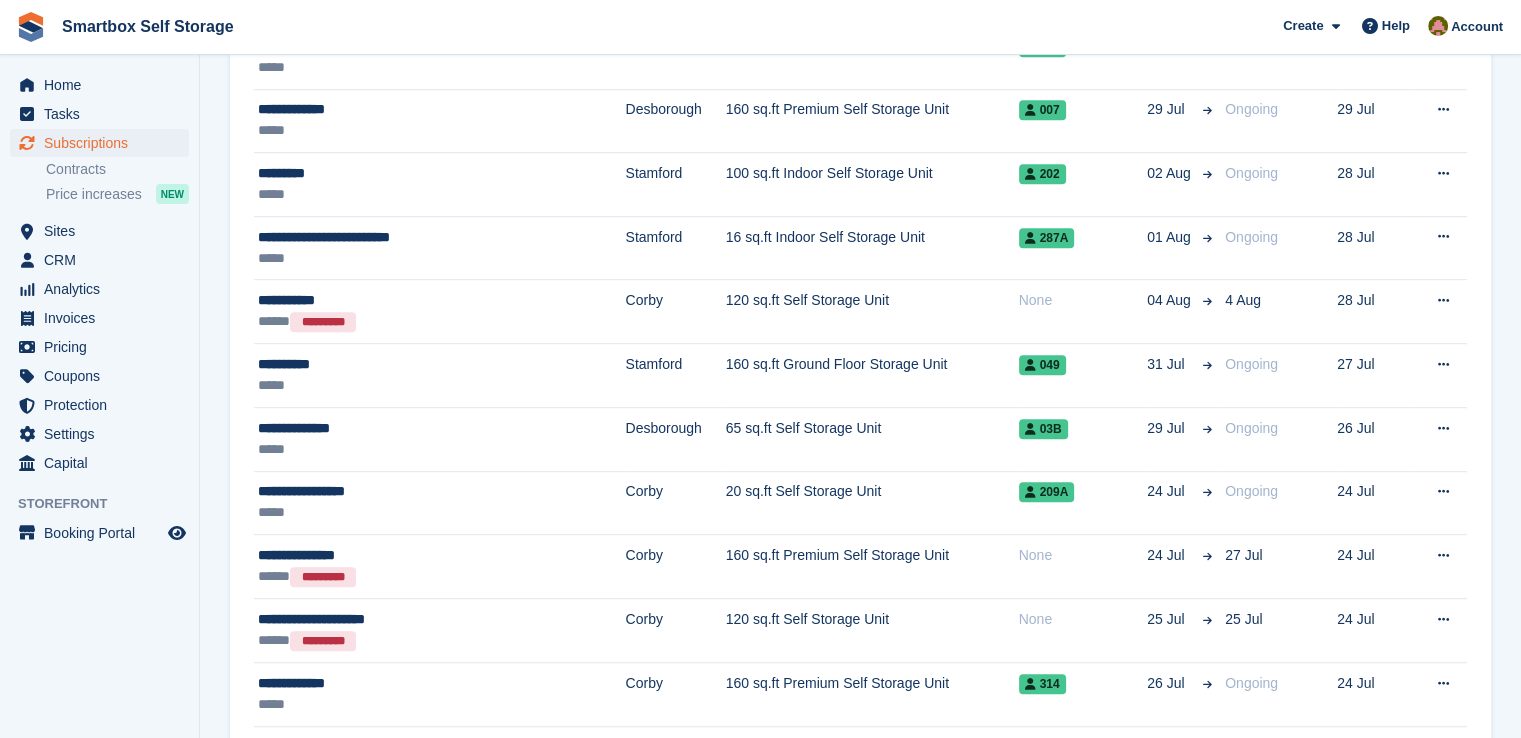 click on "Subscriptions
Recurring billing plans
Export
Export Subscriptions
Export a CSV of all Subscriptions which match the current filters.
Please allow time for large exports.
Start Export
Create a Subscription
Site:
All
All
Corby
Corby Indoor Self Storage
Stamford
Leicester
Desborough
Oundle
Type:
All
All
Upcoming" at bounding box center (860, 608) 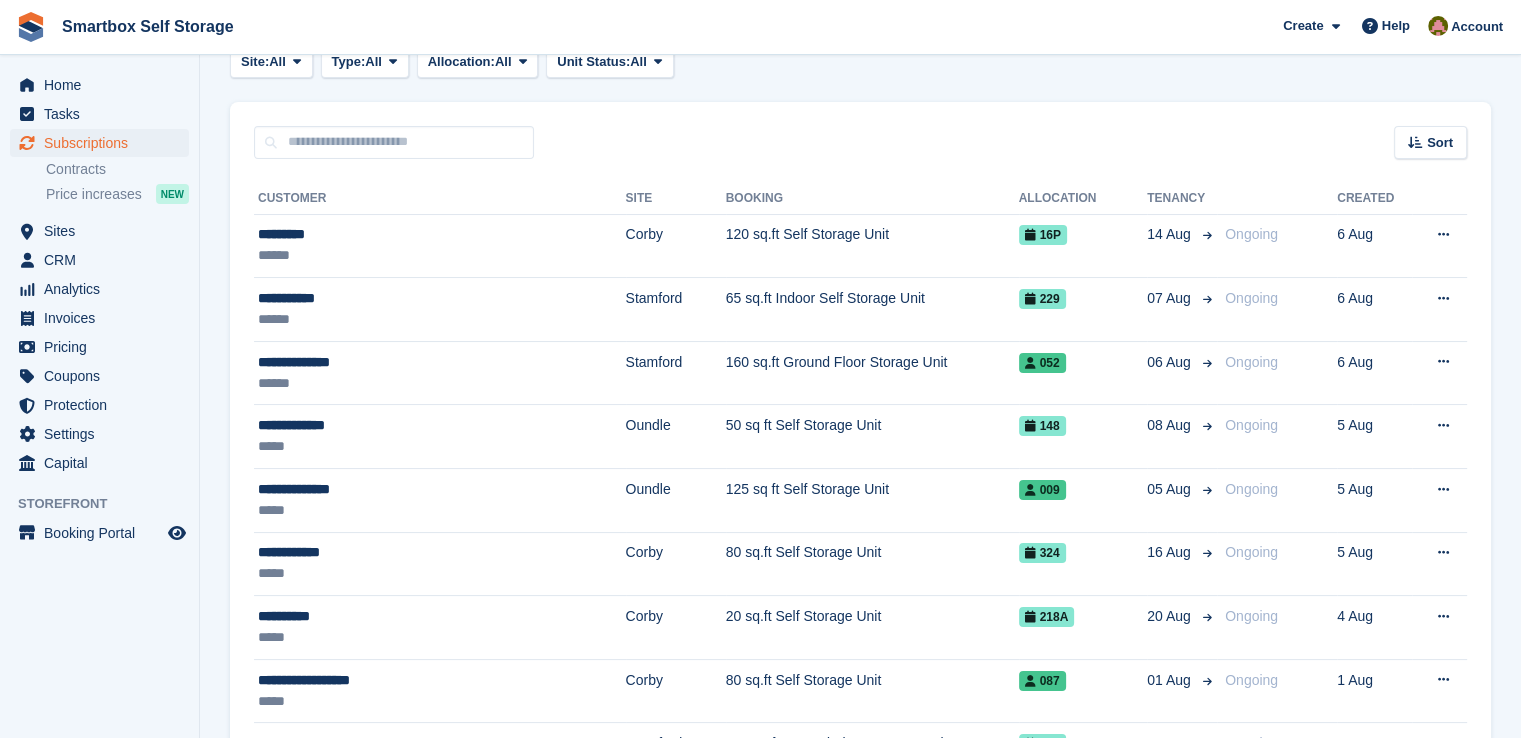 scroll, scrollTop: 0, scrollLeft: 0, axis: both 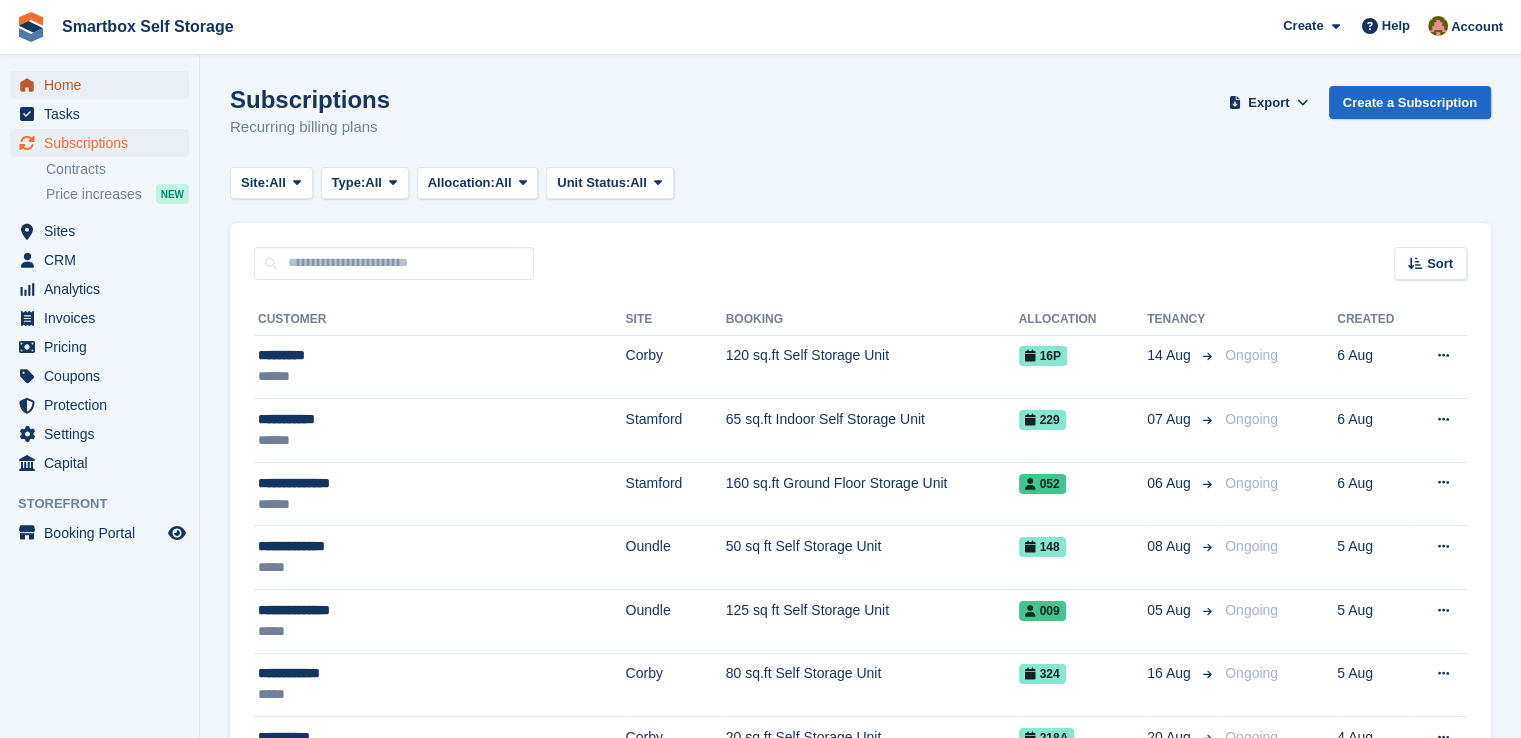 click on "Home" at bounding box center [104, 85] 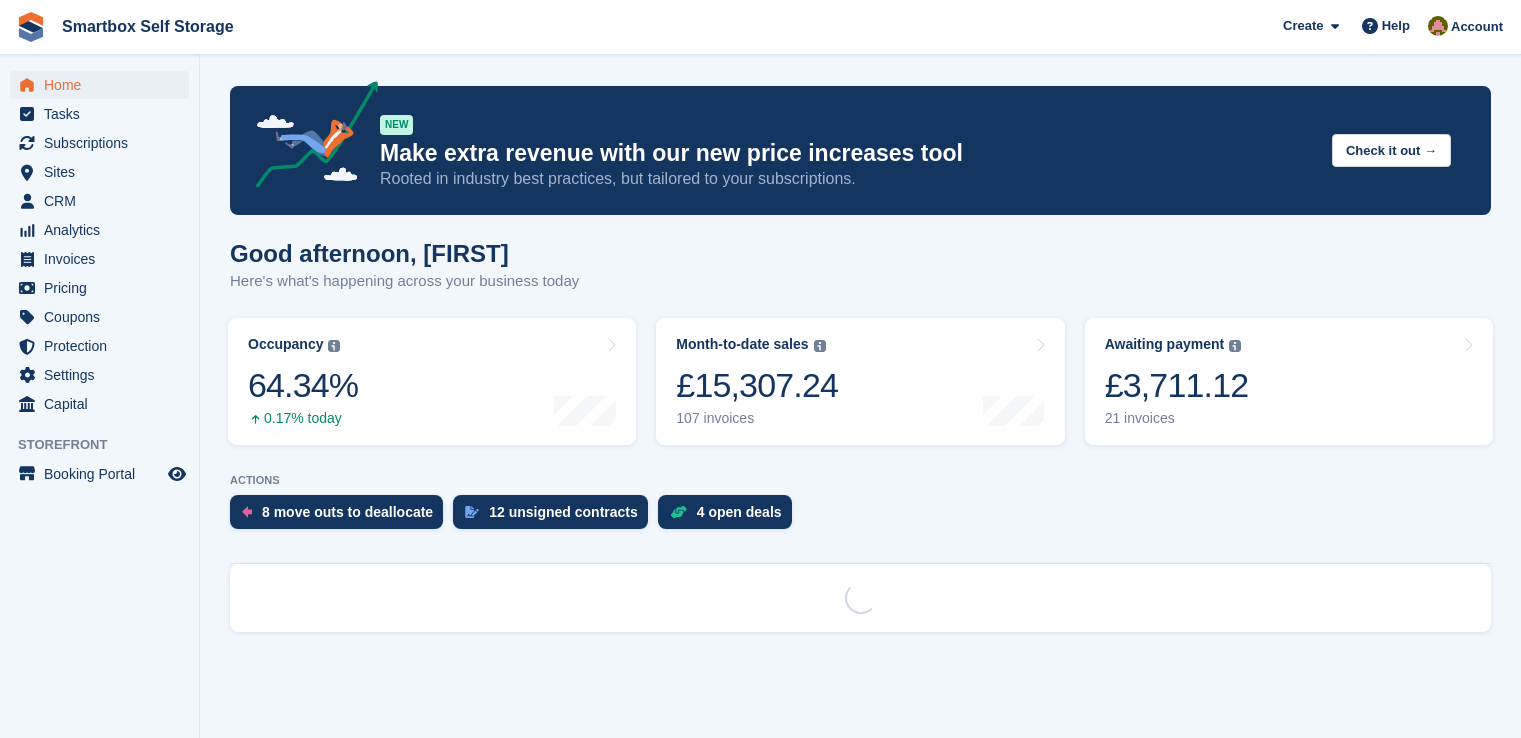 scroll, scrollTop: 0, scrollLeft: 0, axis: both 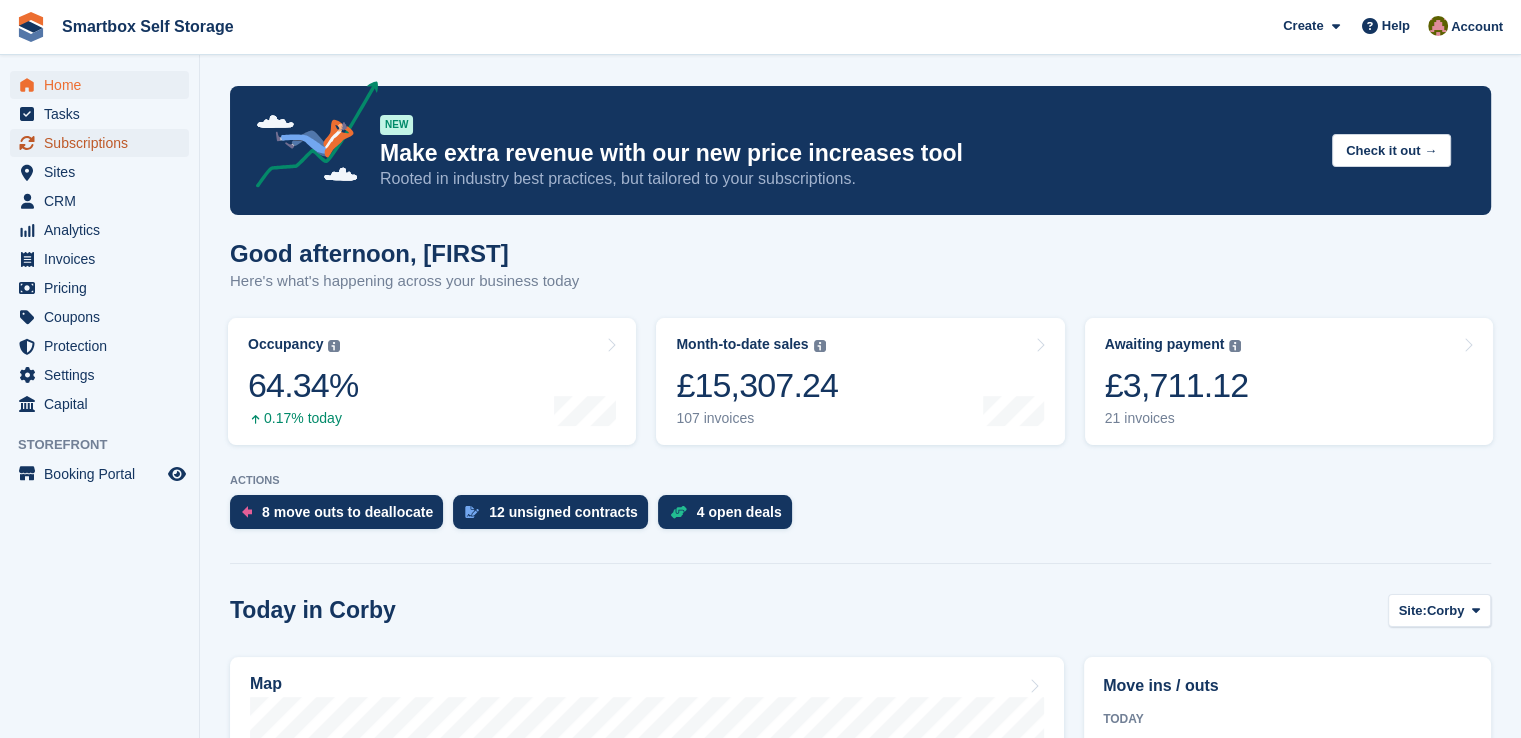 click on "Subscriptions" at bounding box center (104, 143) 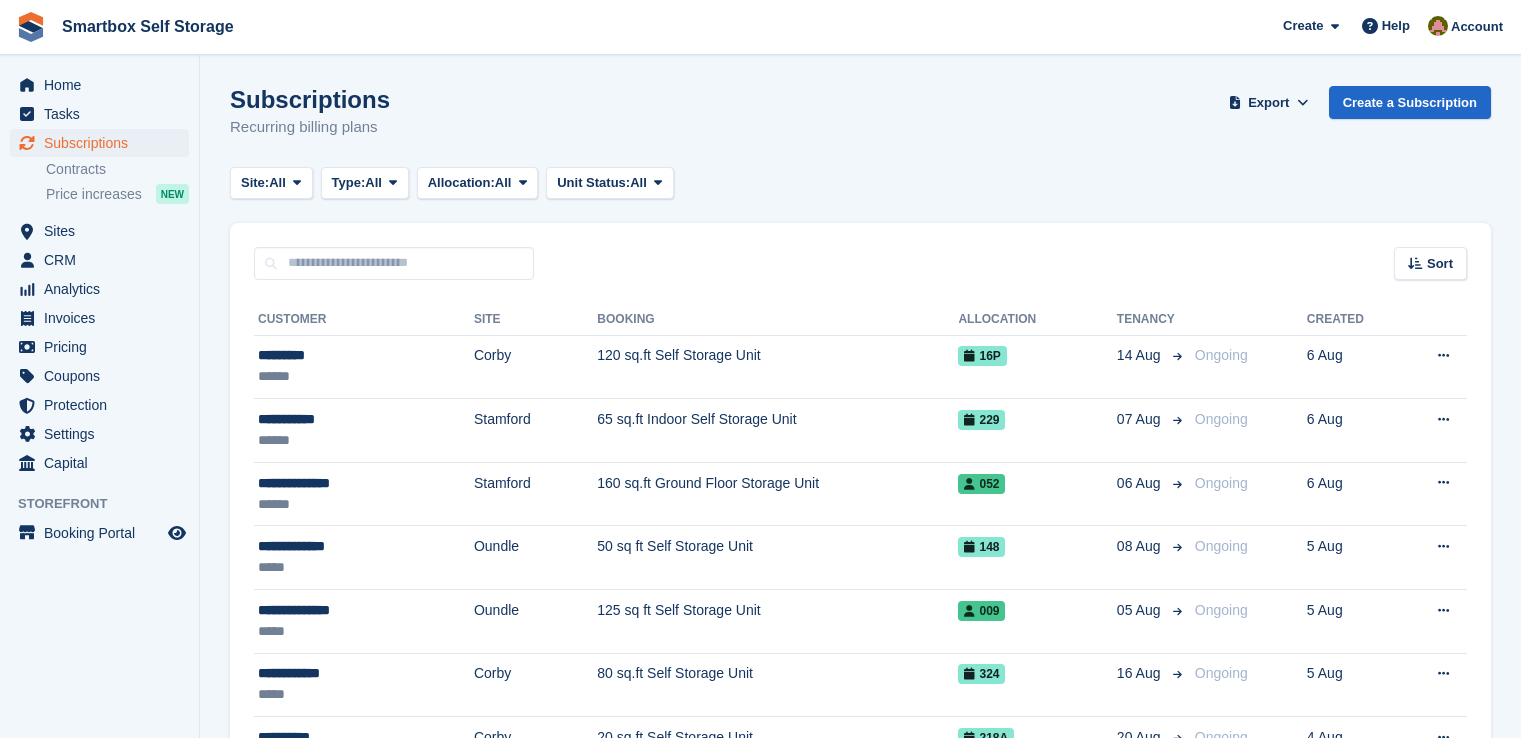 scroll, scrollTop: 0, scrollLeft: 0, axis: both 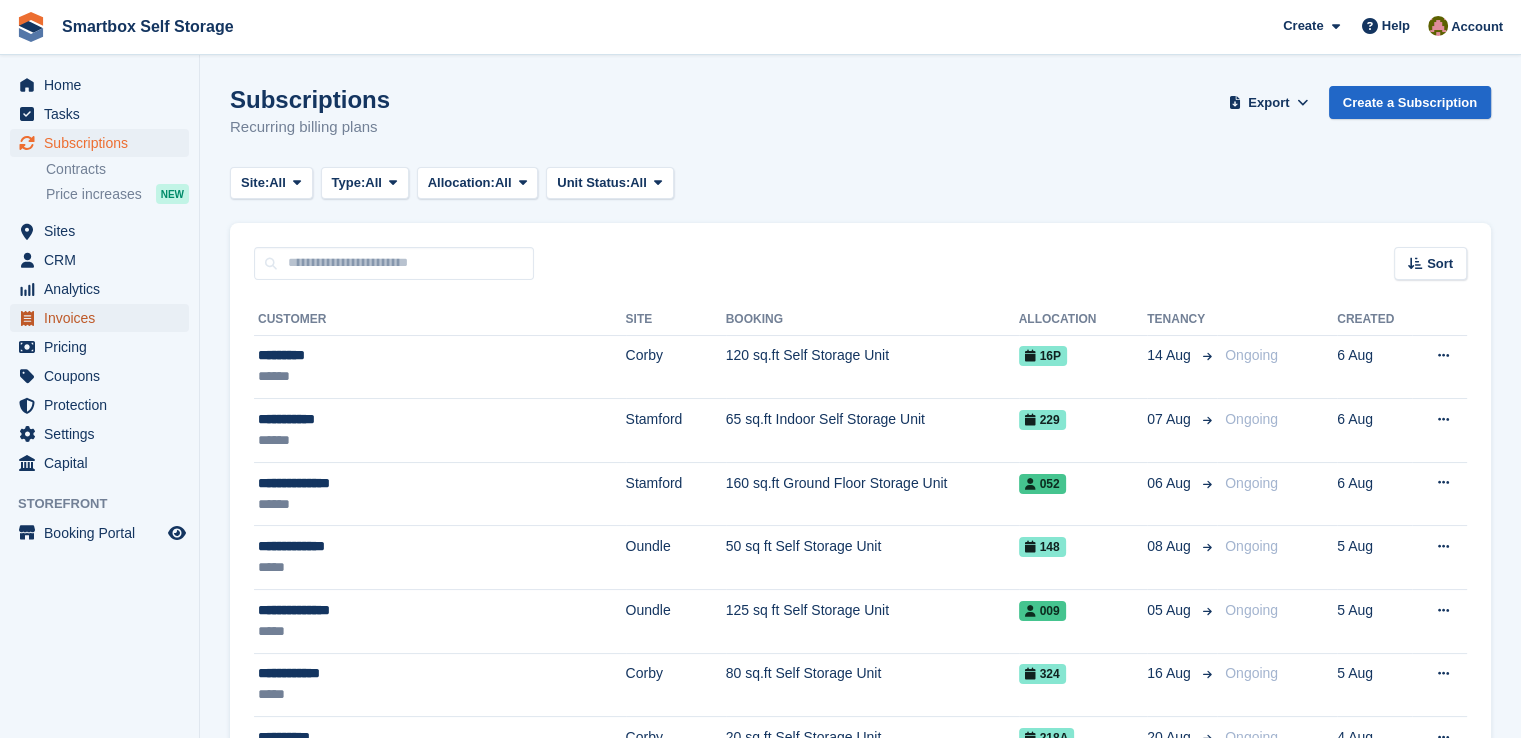 click on "Invoices" at bounding box center (104, 318) 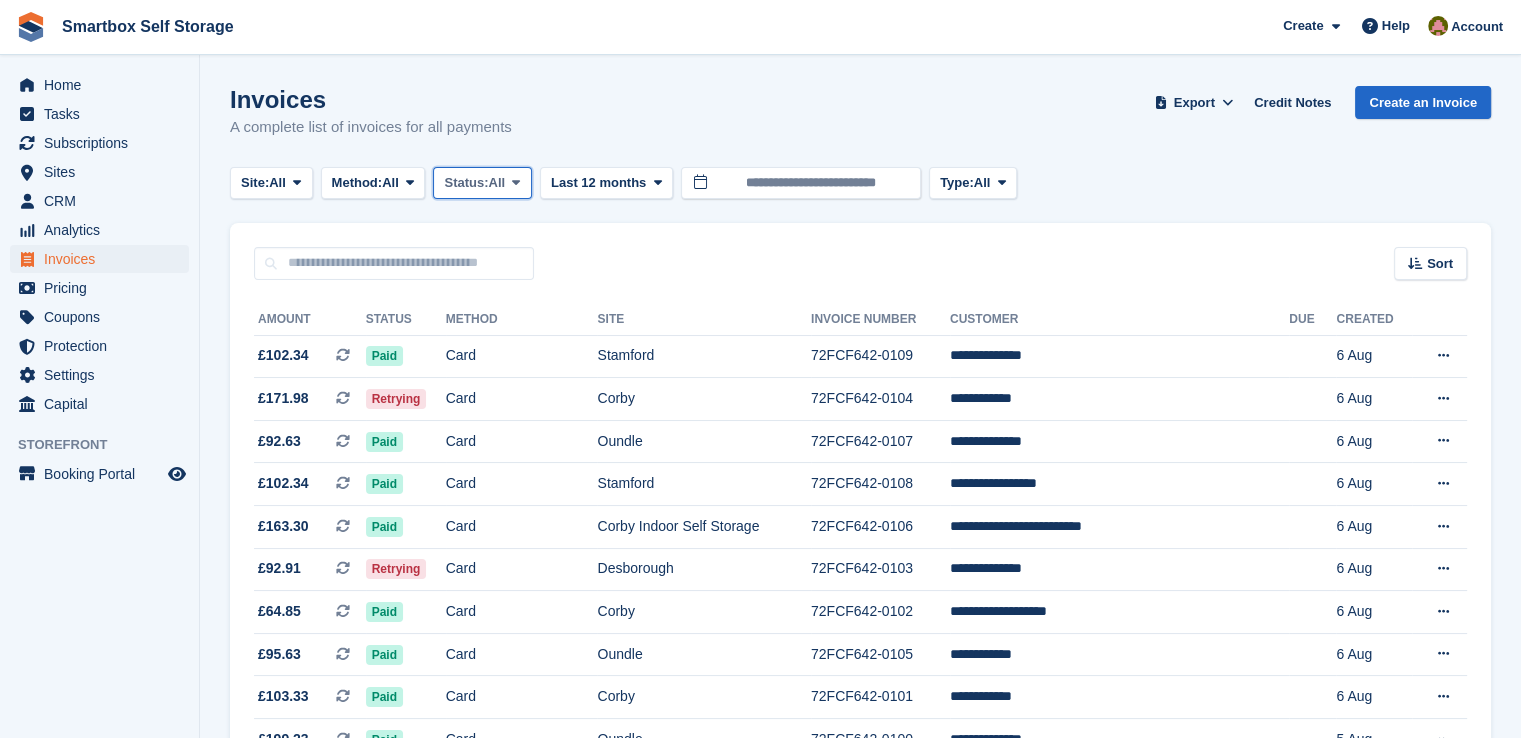 click on "Status:" at bounding box center [466, 183] 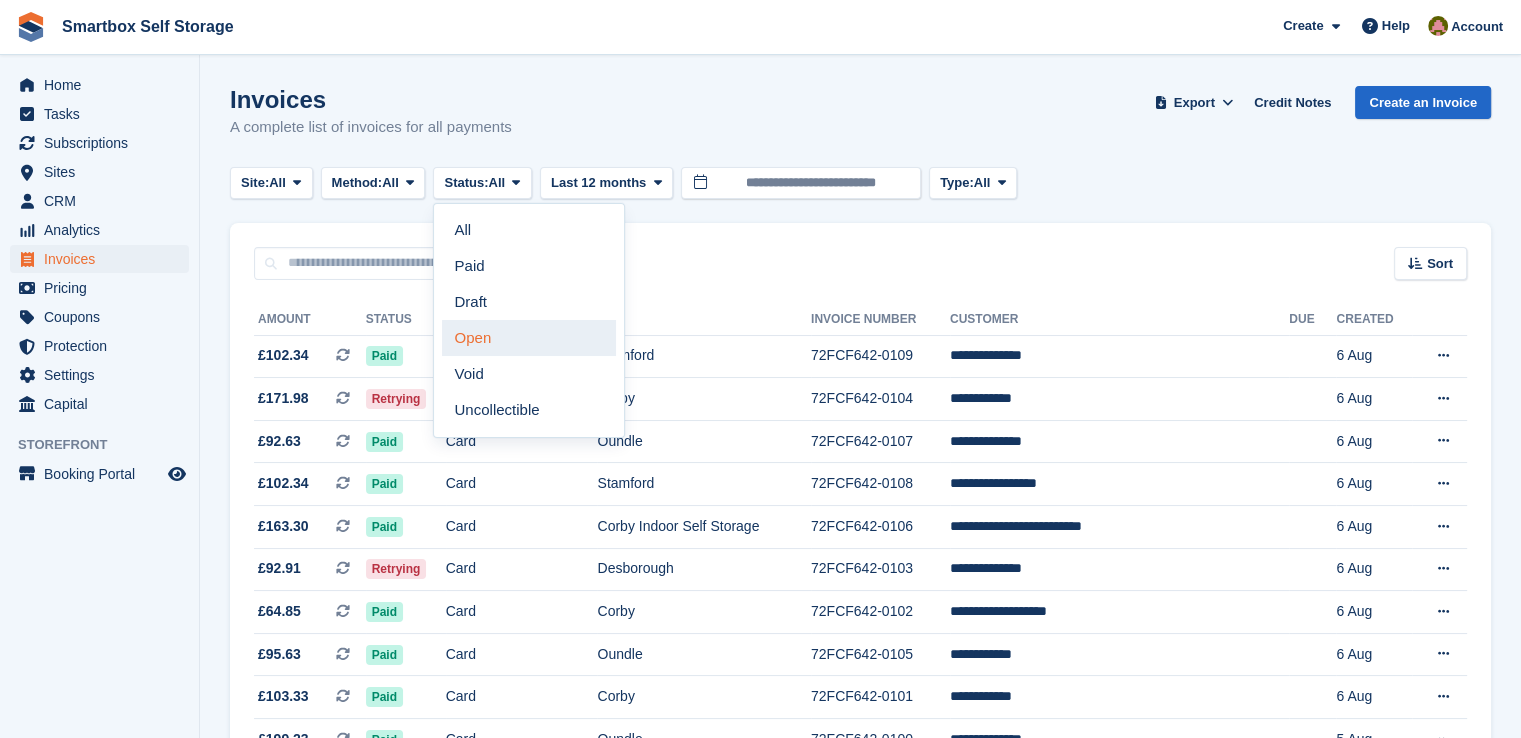 click on "Open" at bounding box center [529, 338] 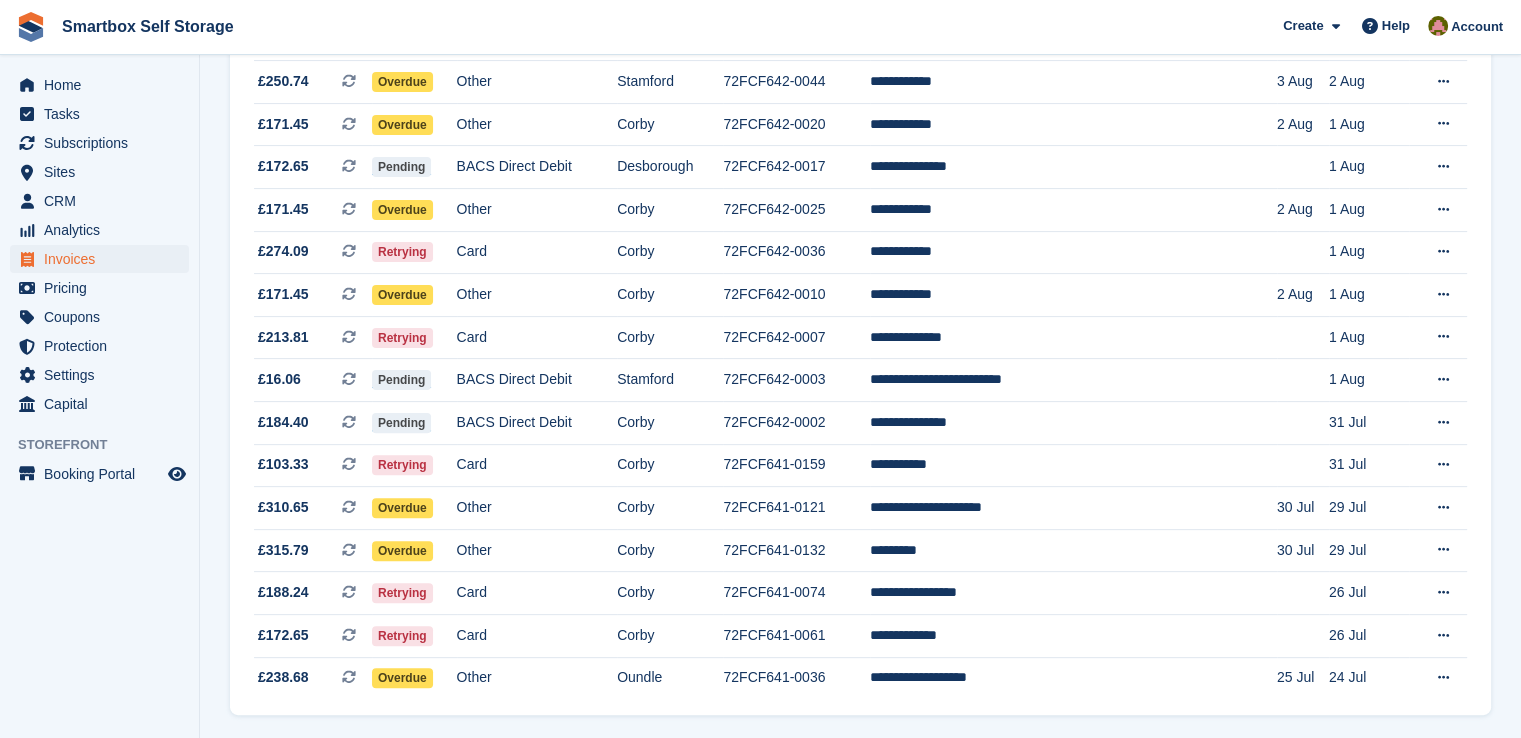scroll, scrollTop: 596, scrollLeft: 0, axis: vertical 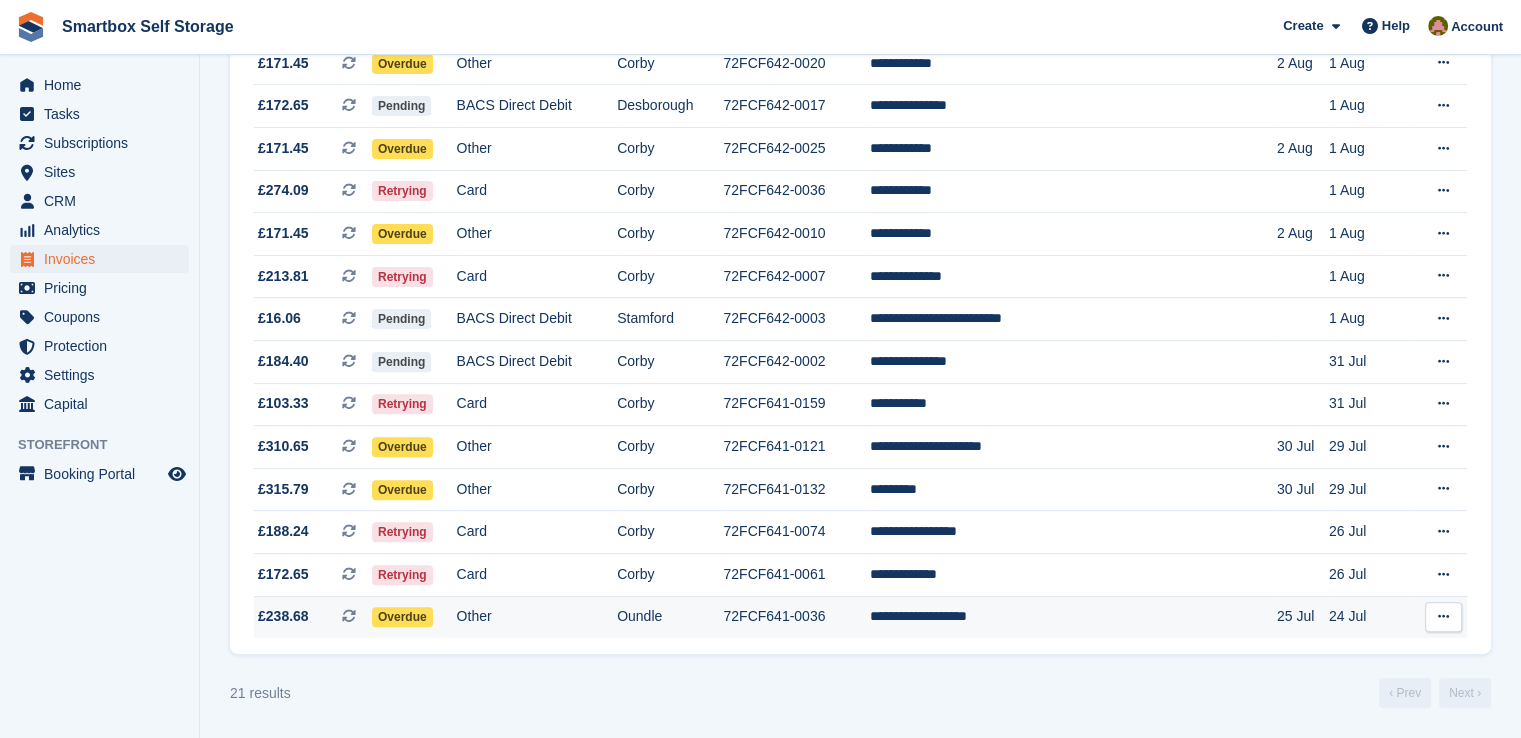click on "**********" at bounding box center [1073, 617] 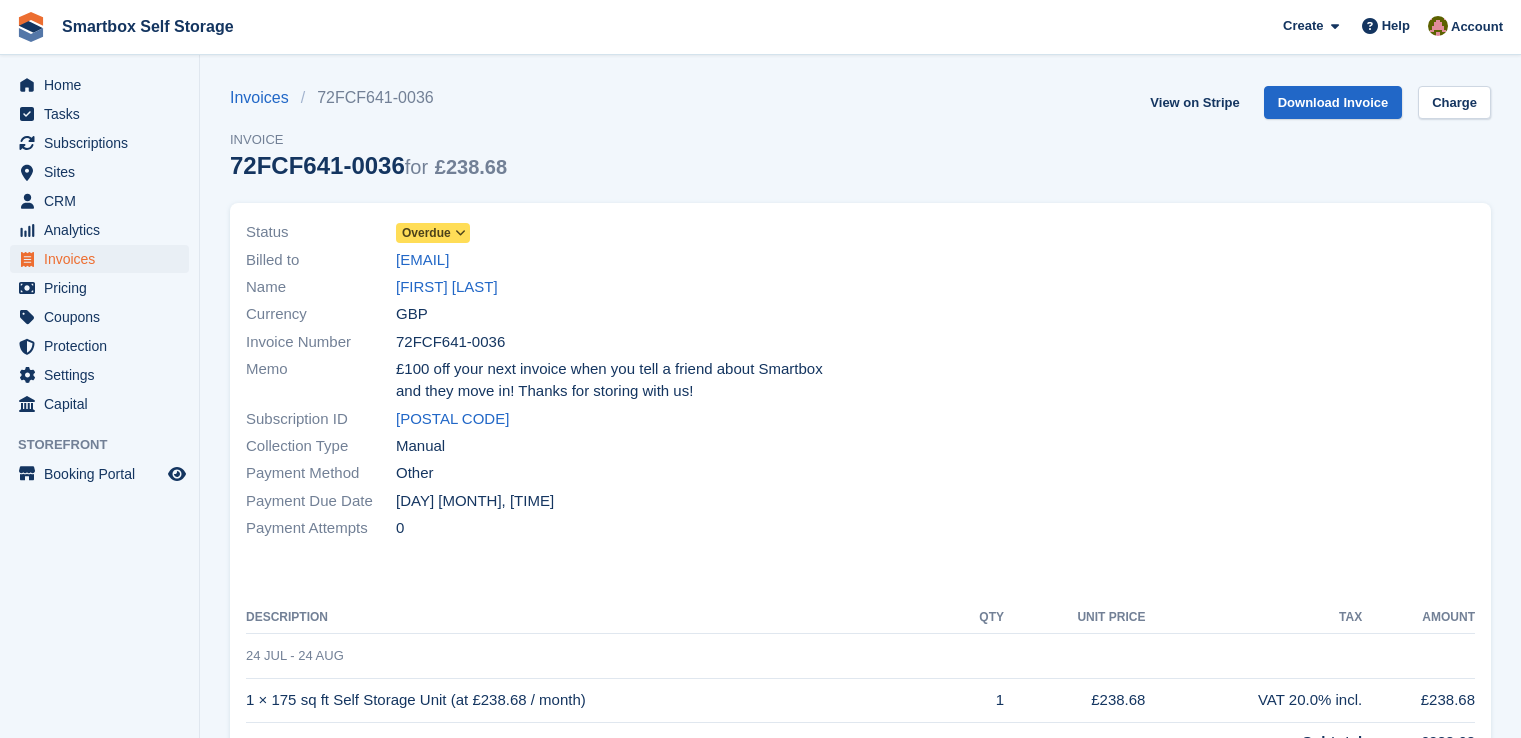 scroll, scrollTop: 0, scrollLeft: 0, axis: both 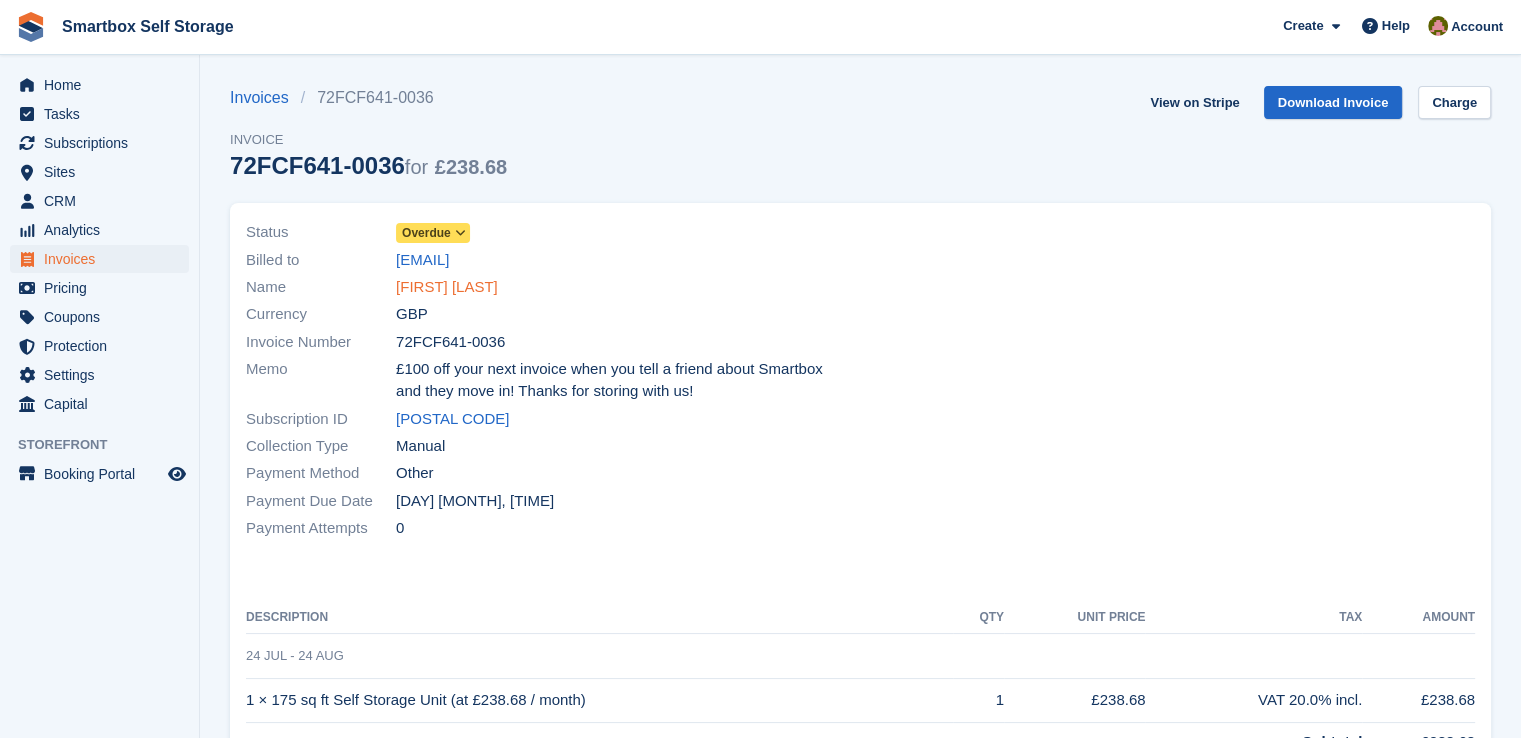 click on "[FIRST] [LAST]" at bounding box center (447, 287) 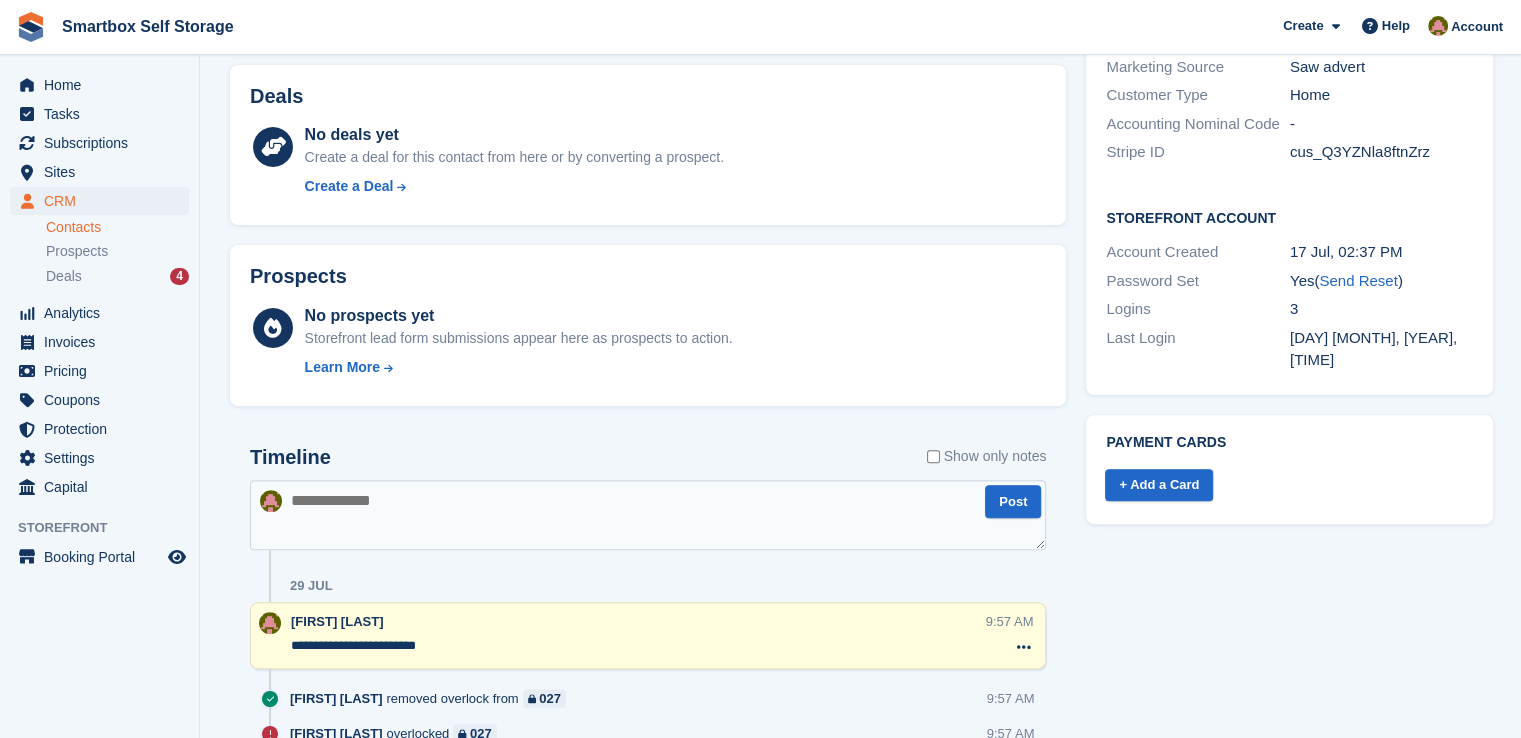 scroll, scrollTop: 100, scrollLeft: 0, axis: vertical 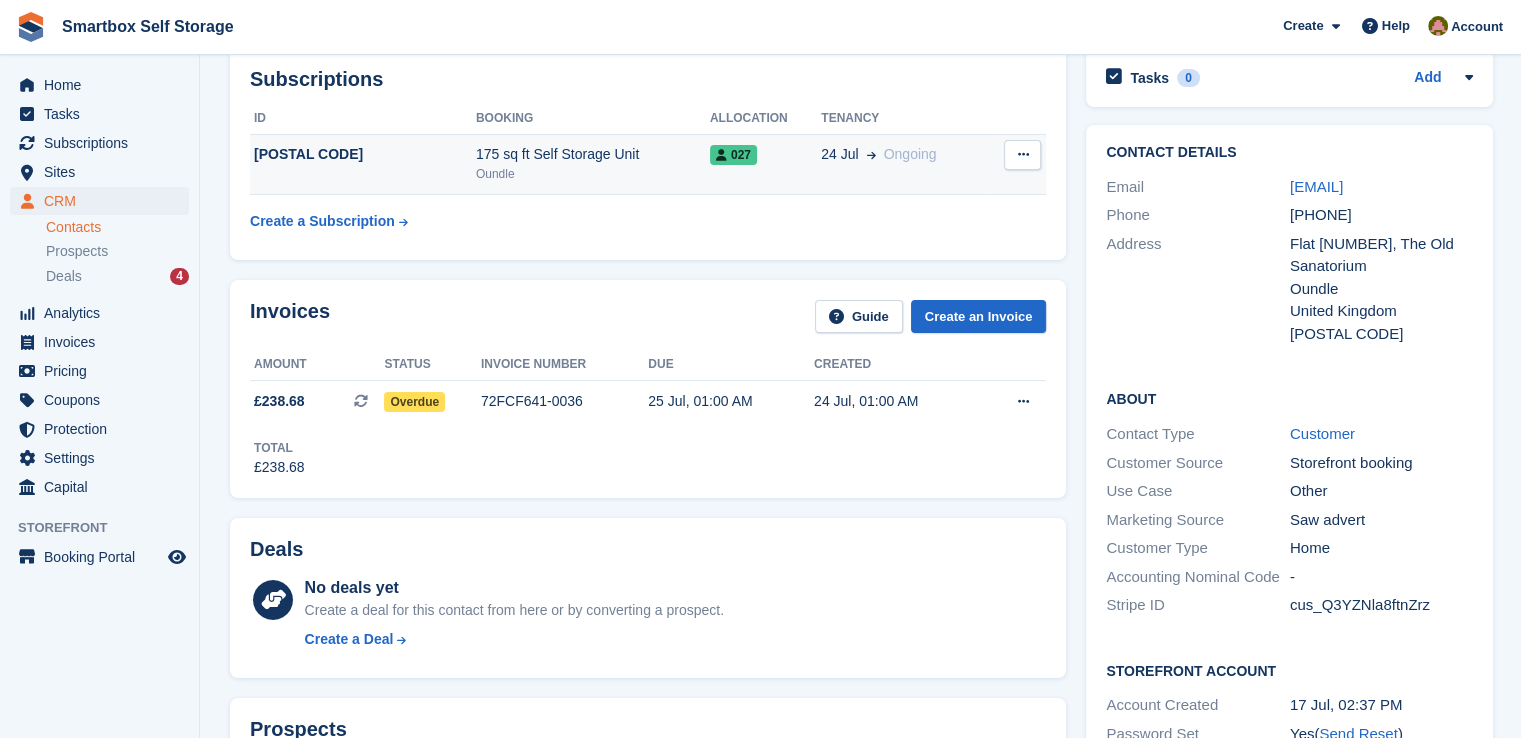 click at bounding box center (1022, 154) 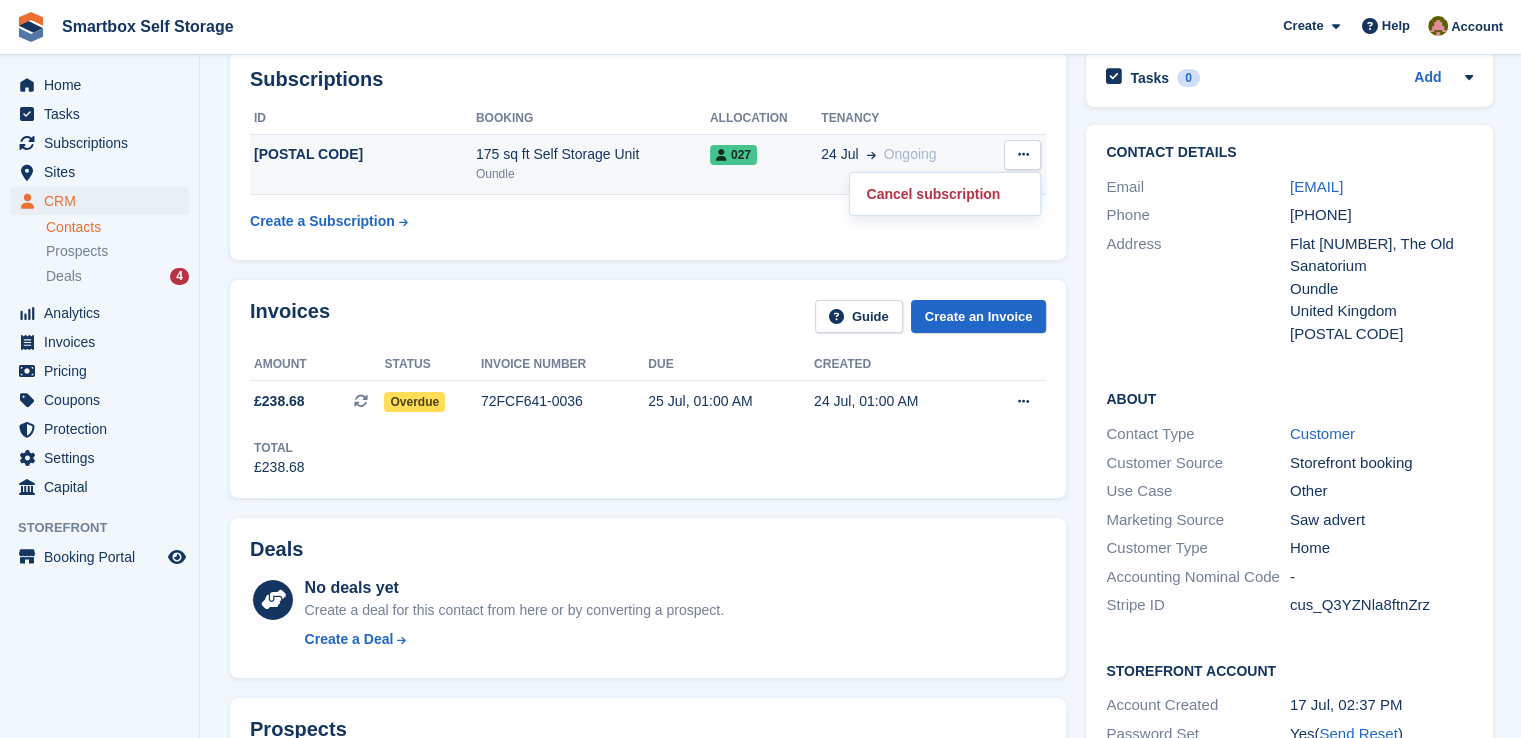 click on "027" at bounding box center [765, 164] 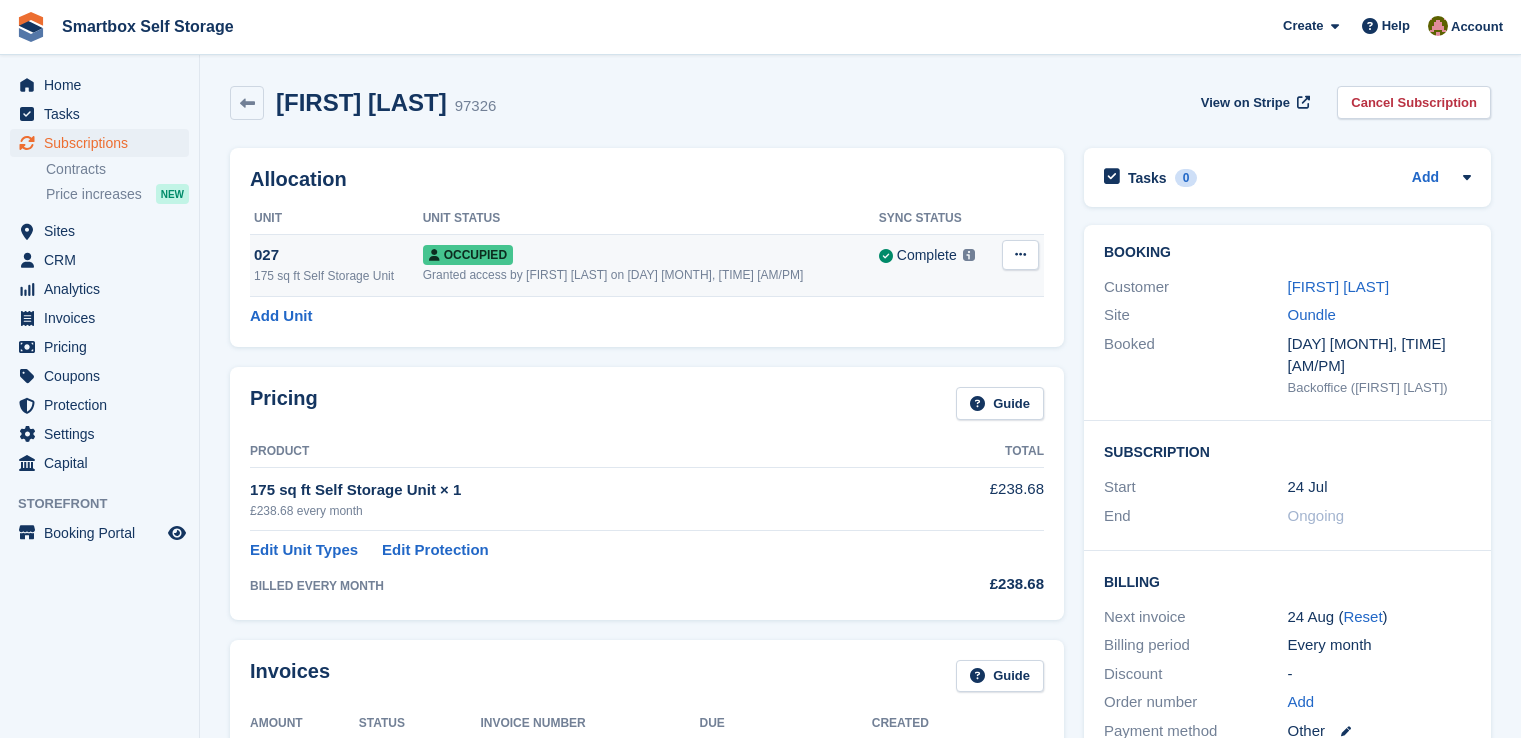 scroll, scrollTop: 0, scrollLeft: 0, axis: both 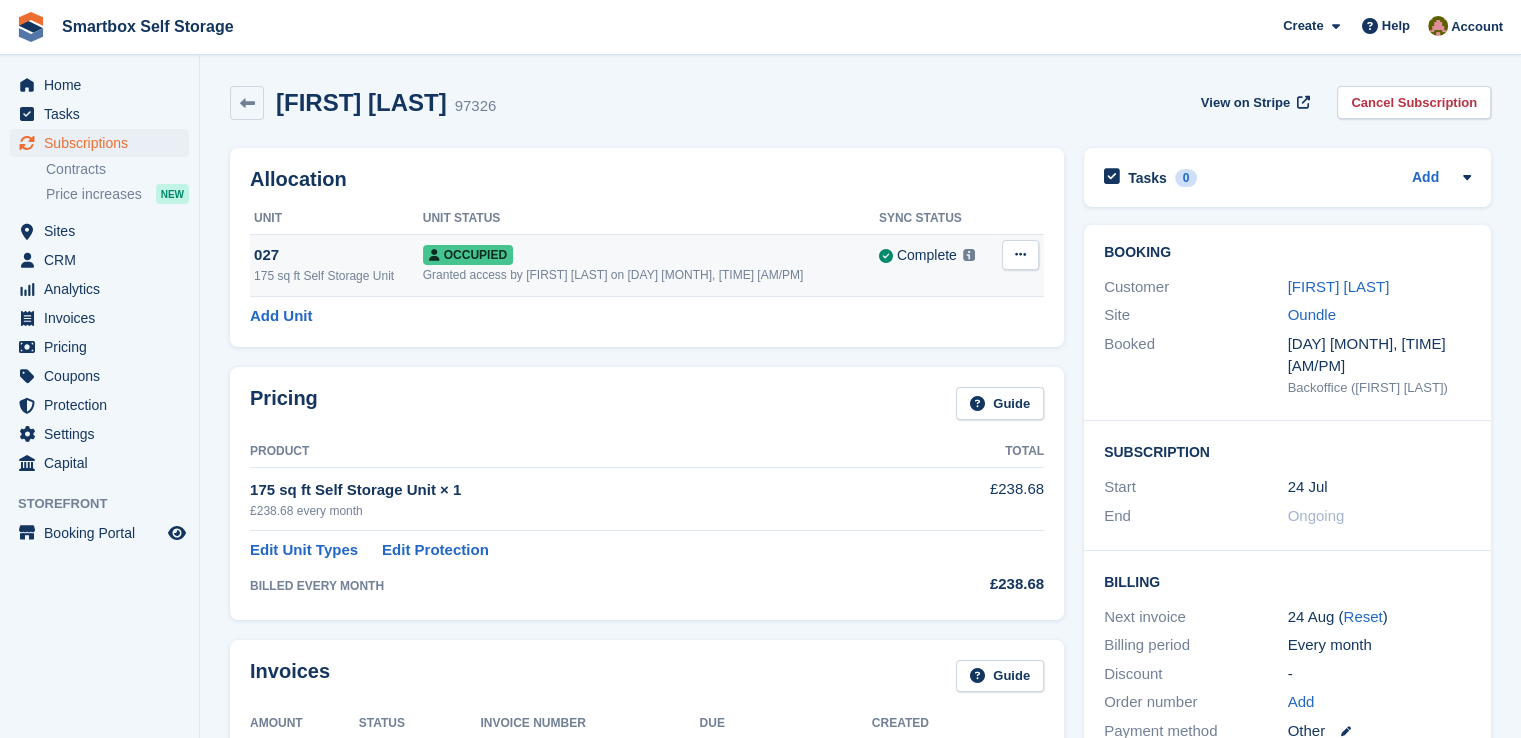 click at bounding box center [1020, 255] 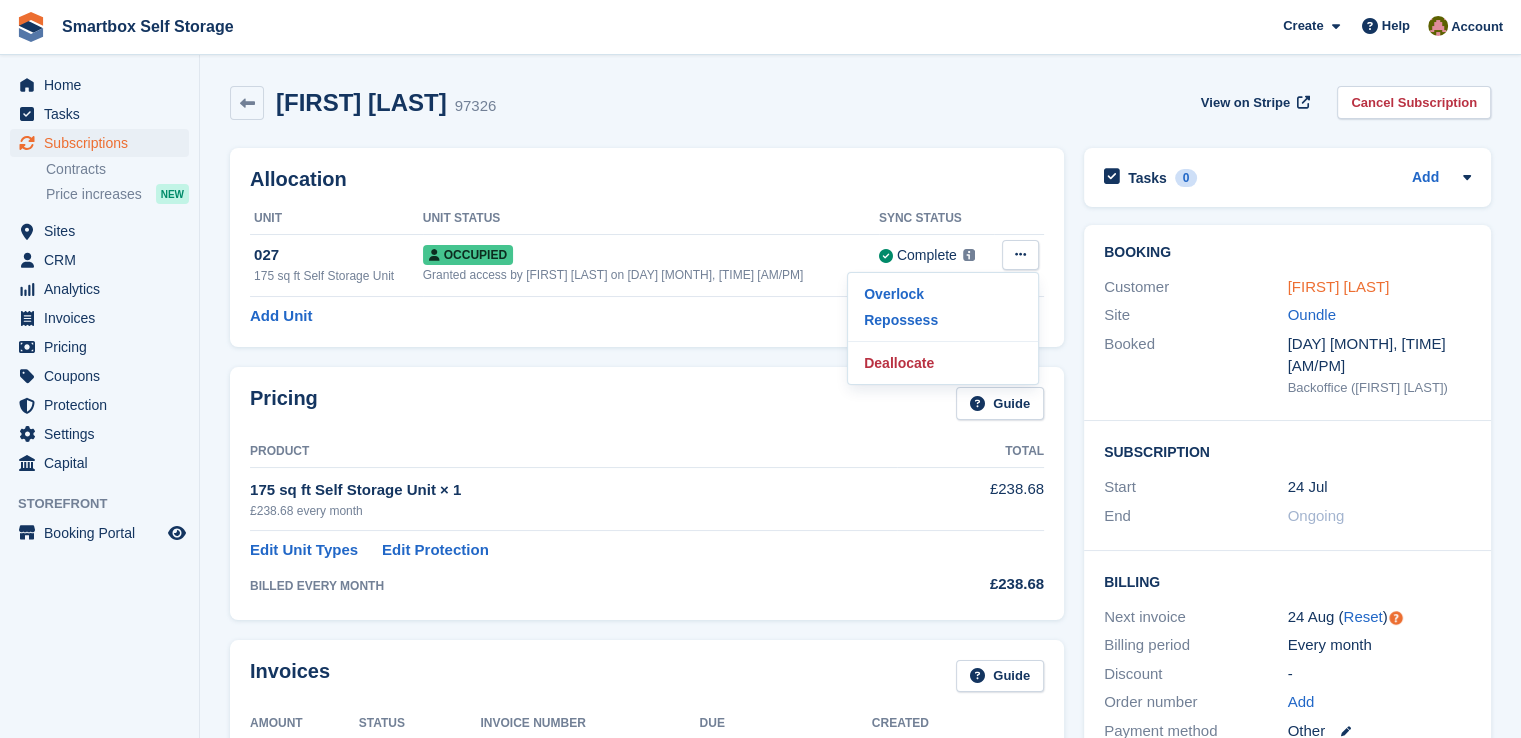 click on "Alexander Van Ingen" at bounding box center (1339, 286) 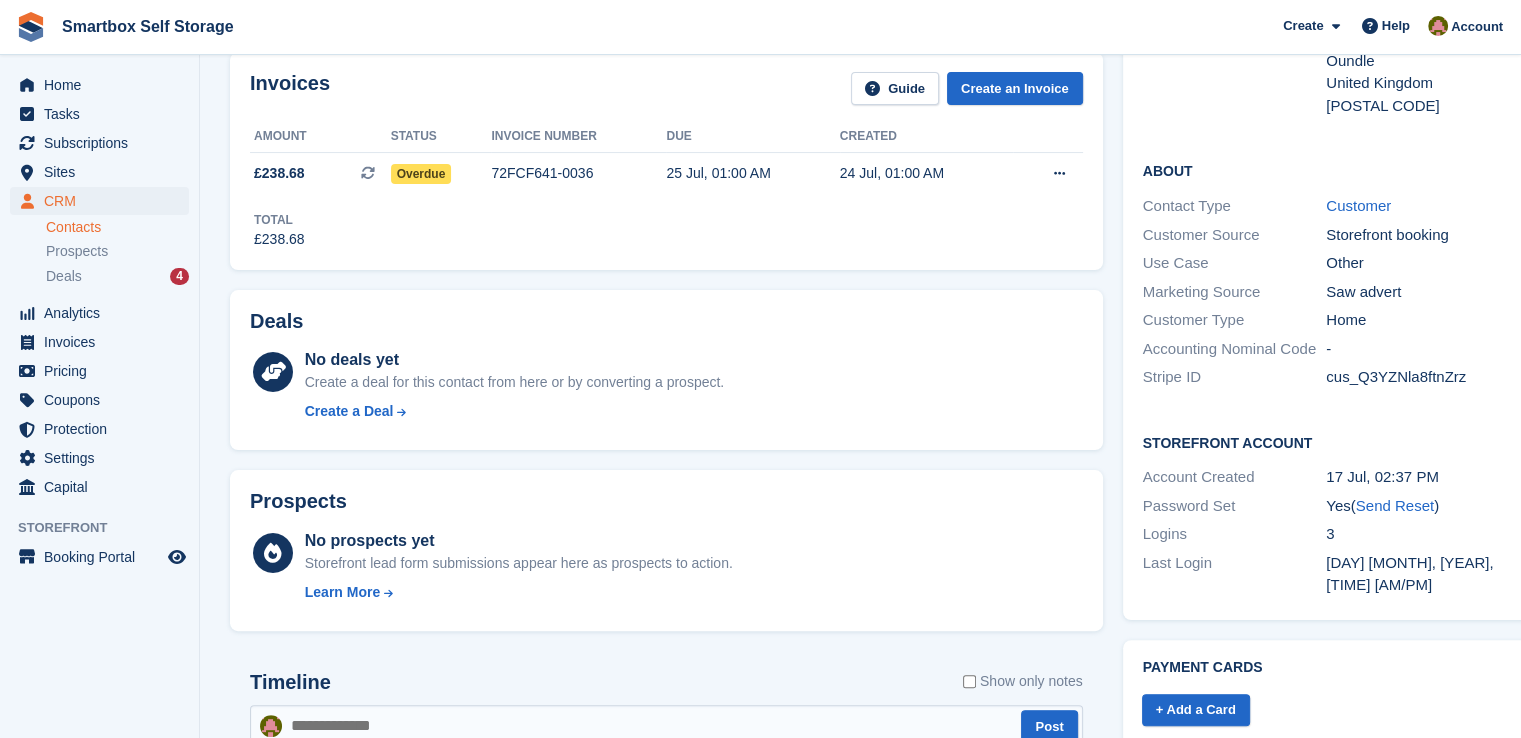 scroll, scrollTop: 400, scrollLeft: 0, axis: vertical 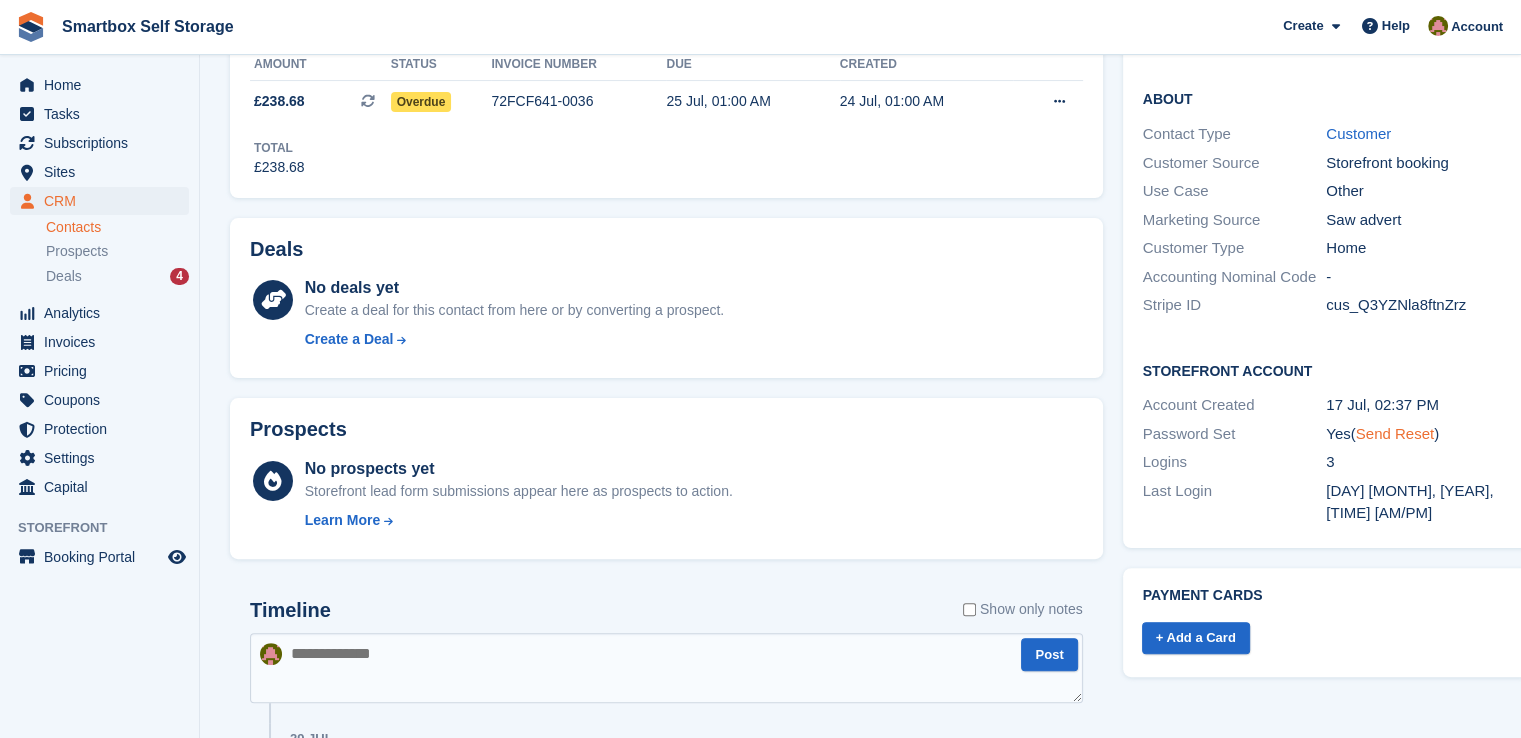 click on "Send Reset" at bounding box center [1395, 433] 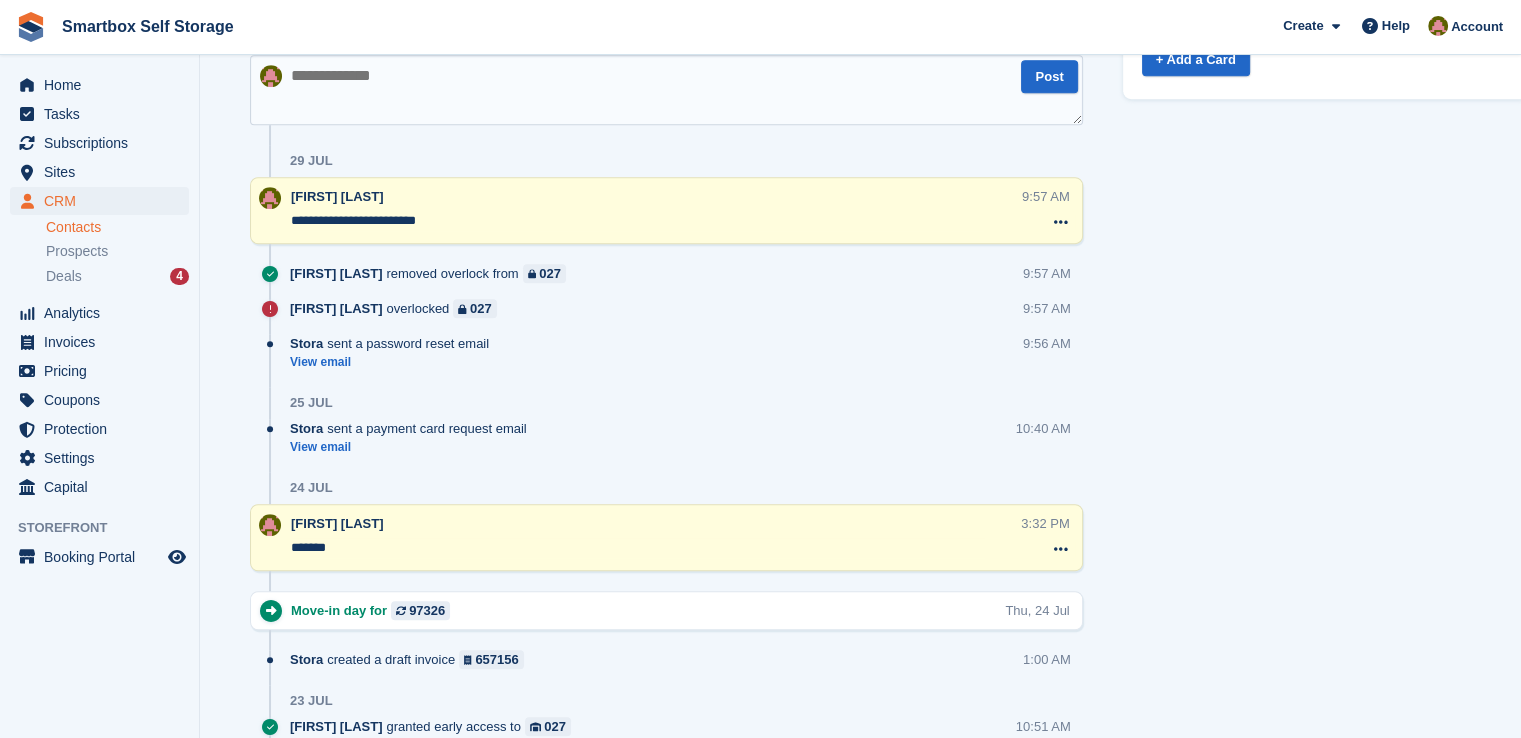 scroll, scrollTop: 900, scrollLeft: 0, axis: vertical 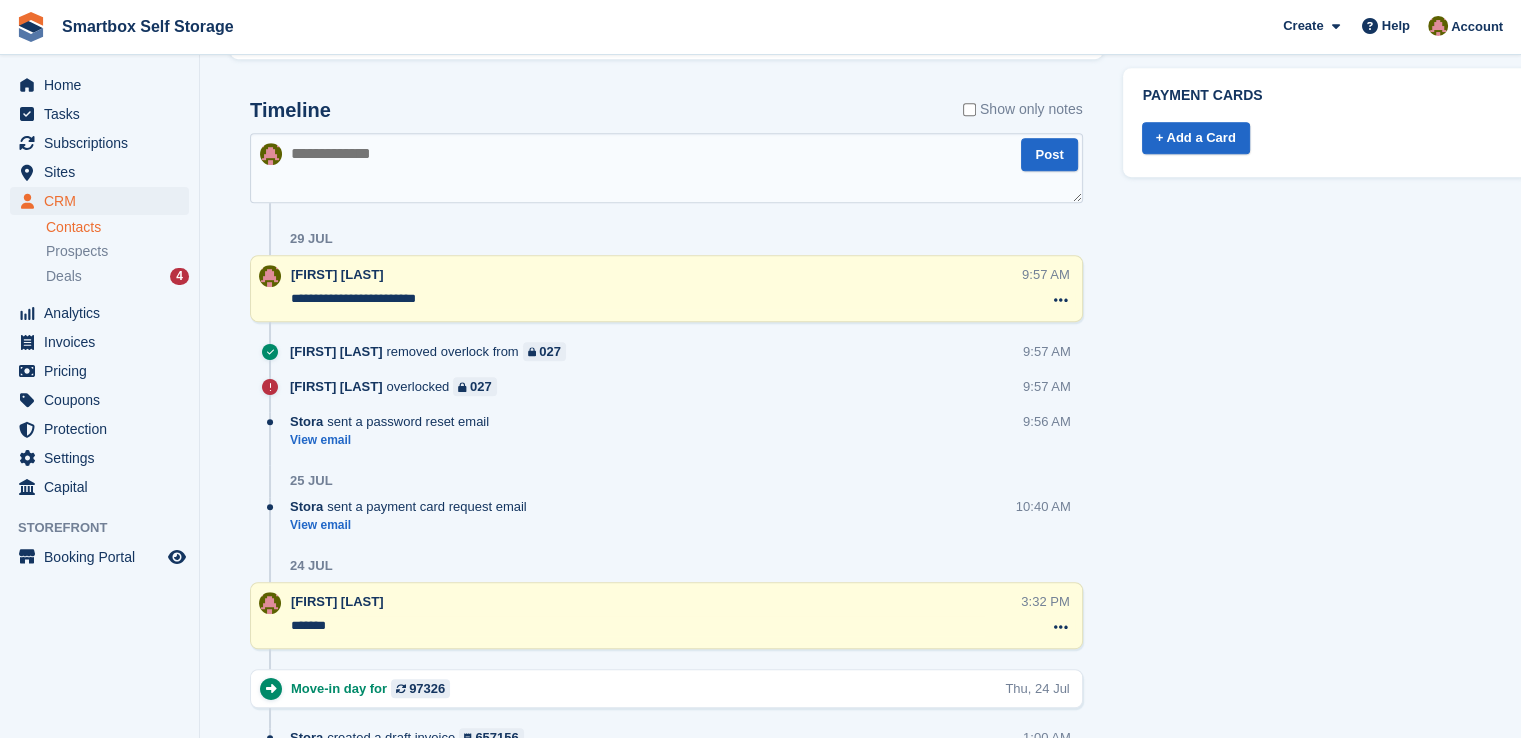 click at bounding box center [666, 168] 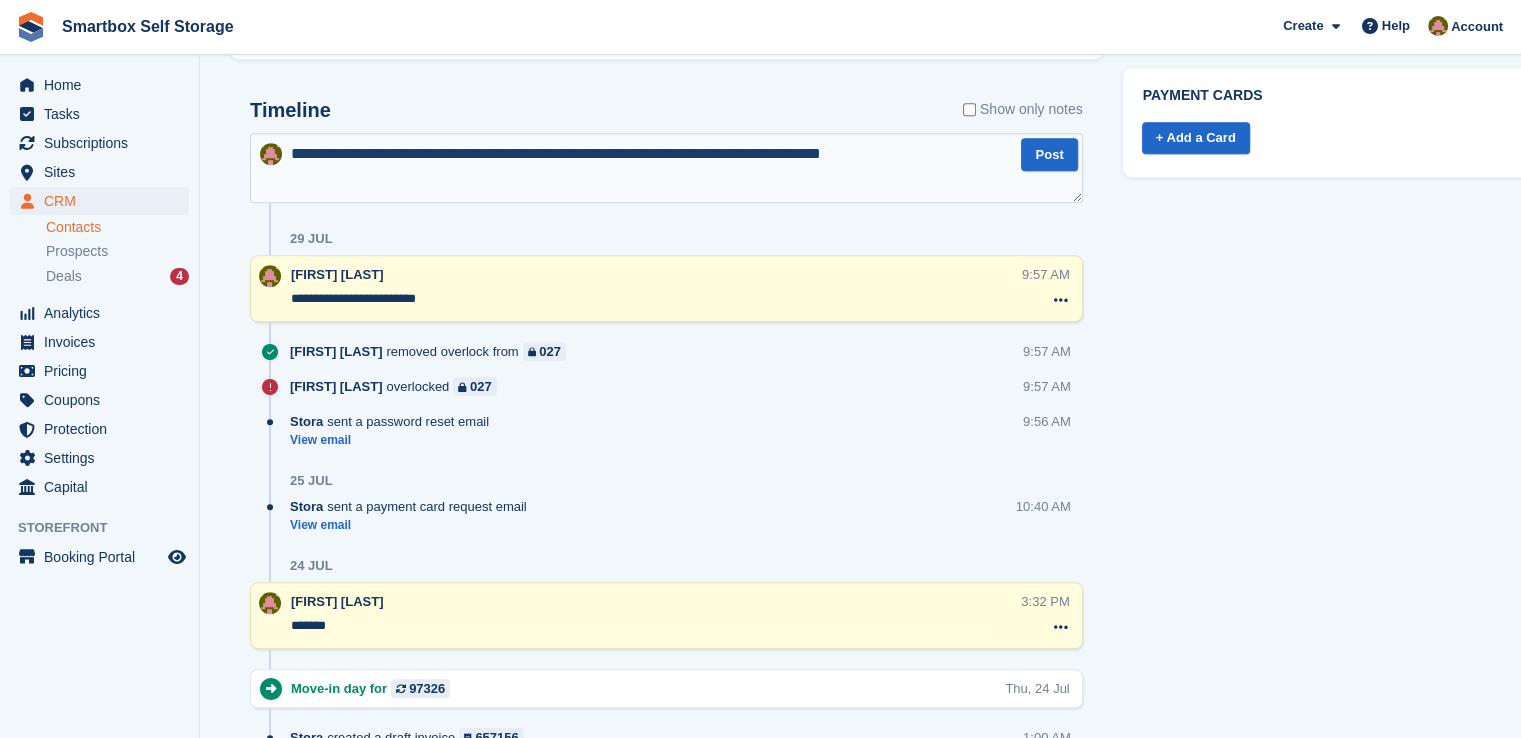 type on "**********" 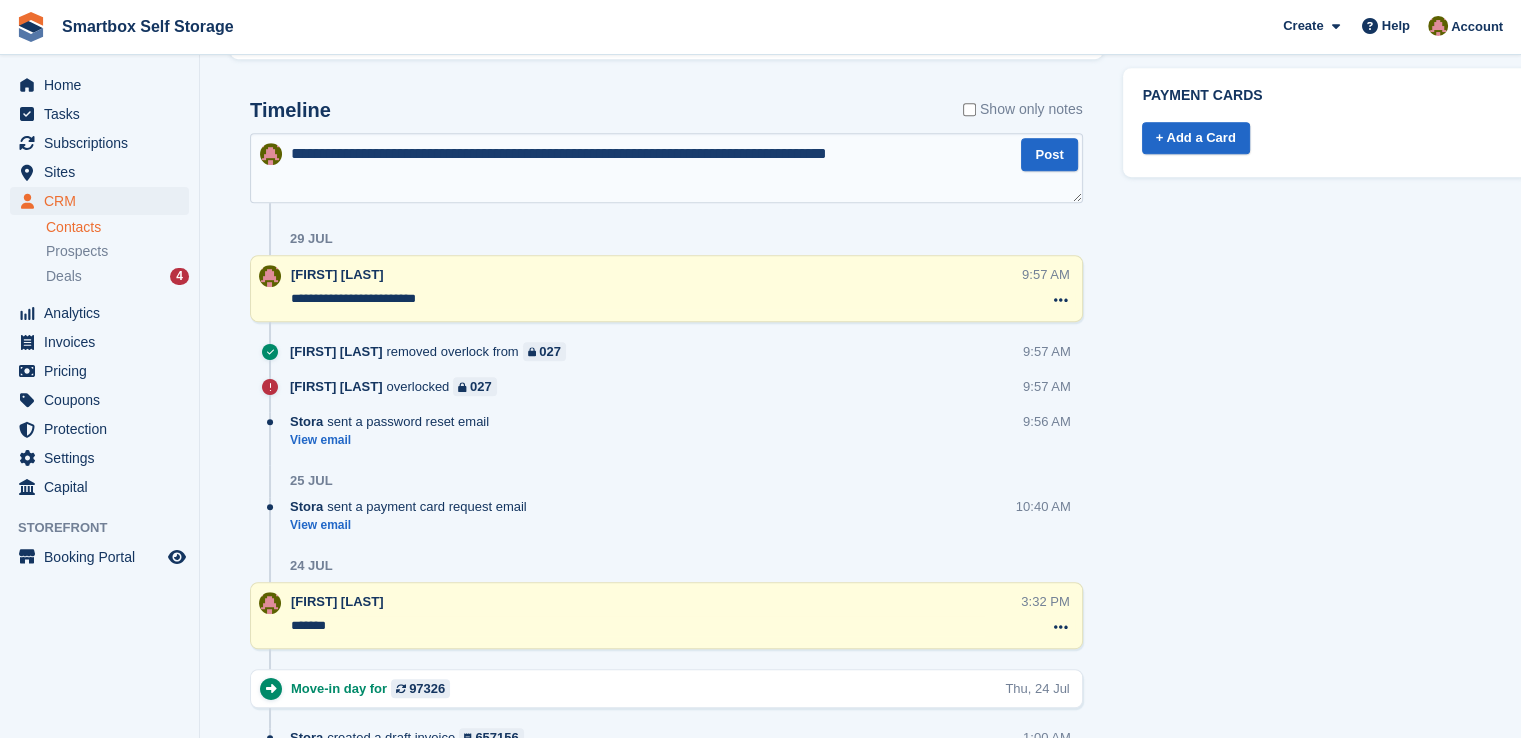 type 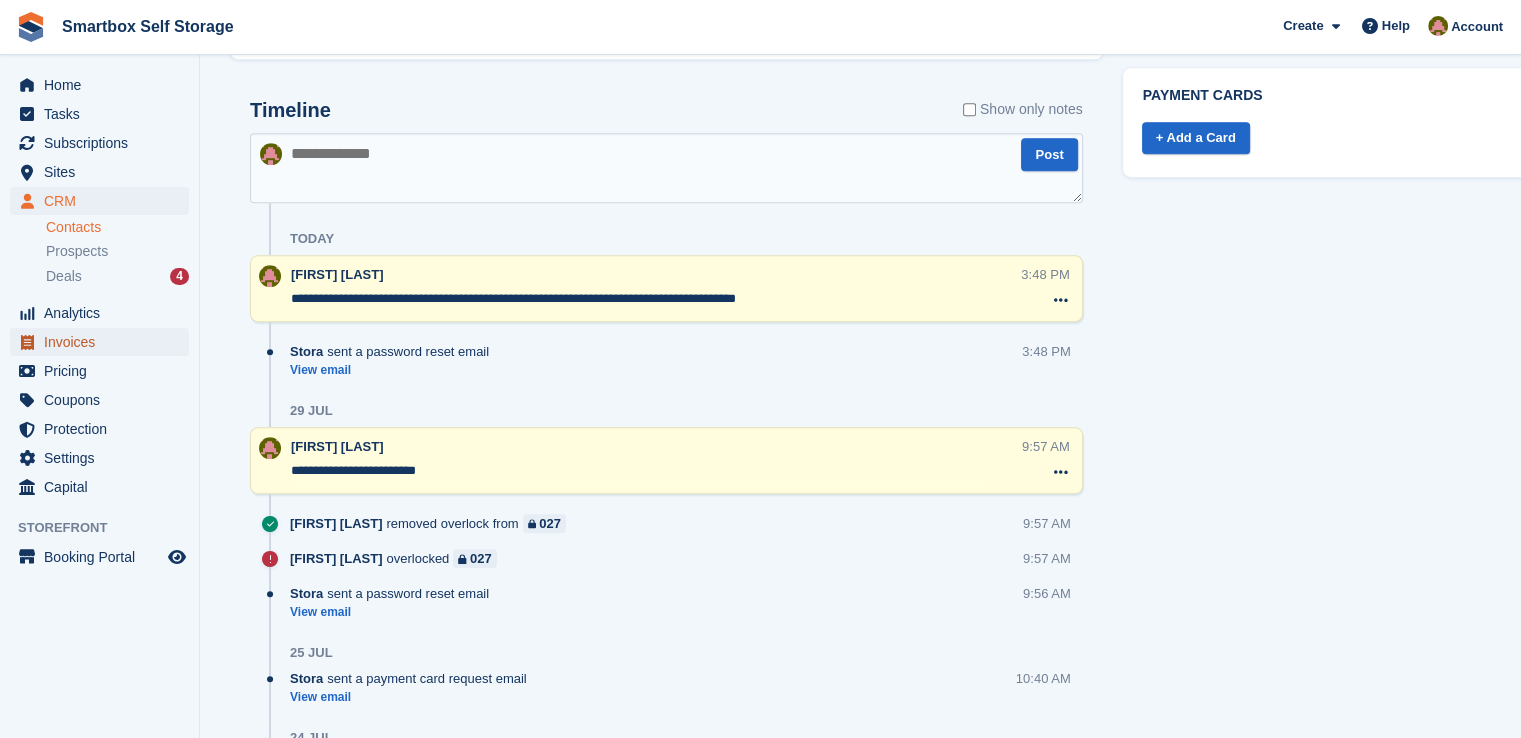 click on "Invoices" at bounding box center [104, 342] 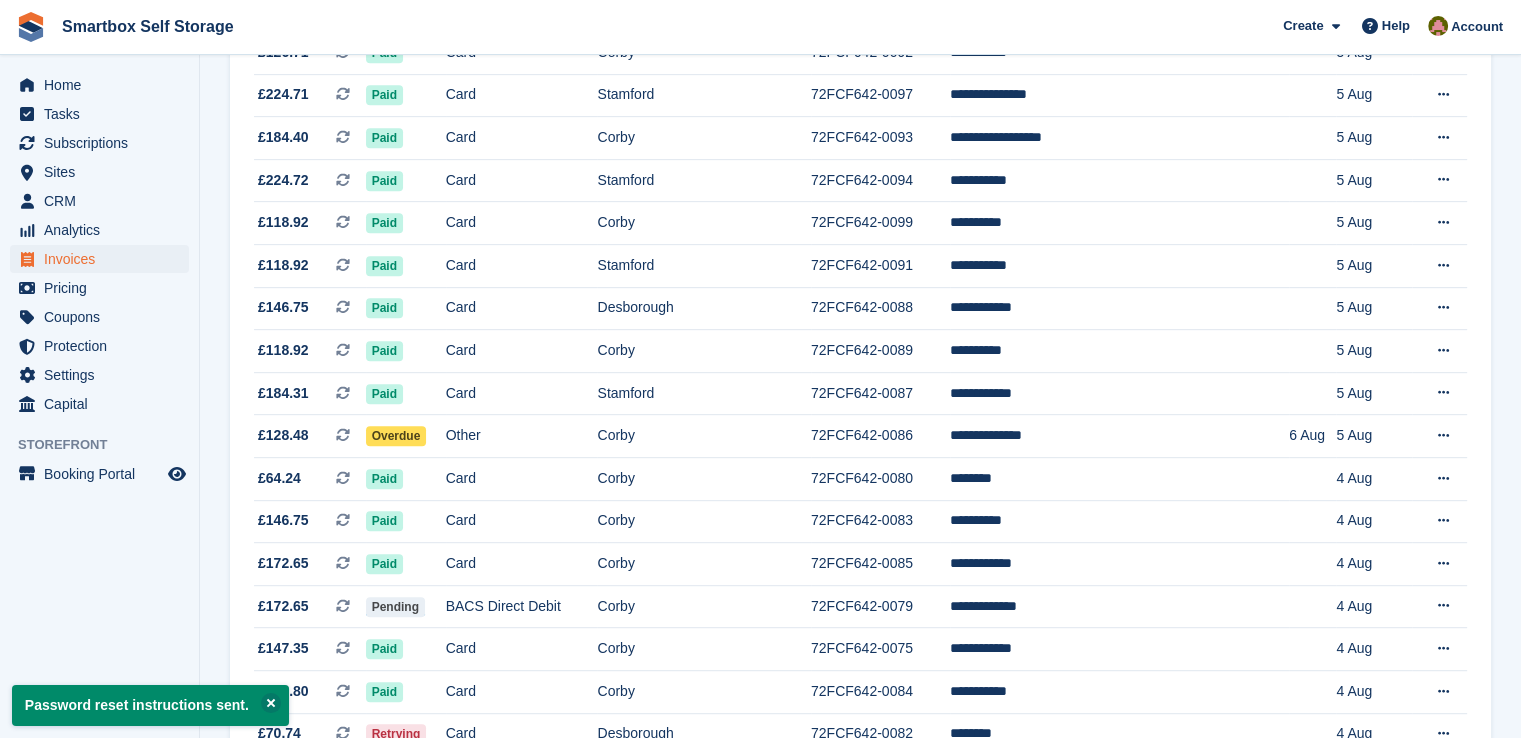 scroll, scrollTop: 0, scrollLeft: 0, axis: both 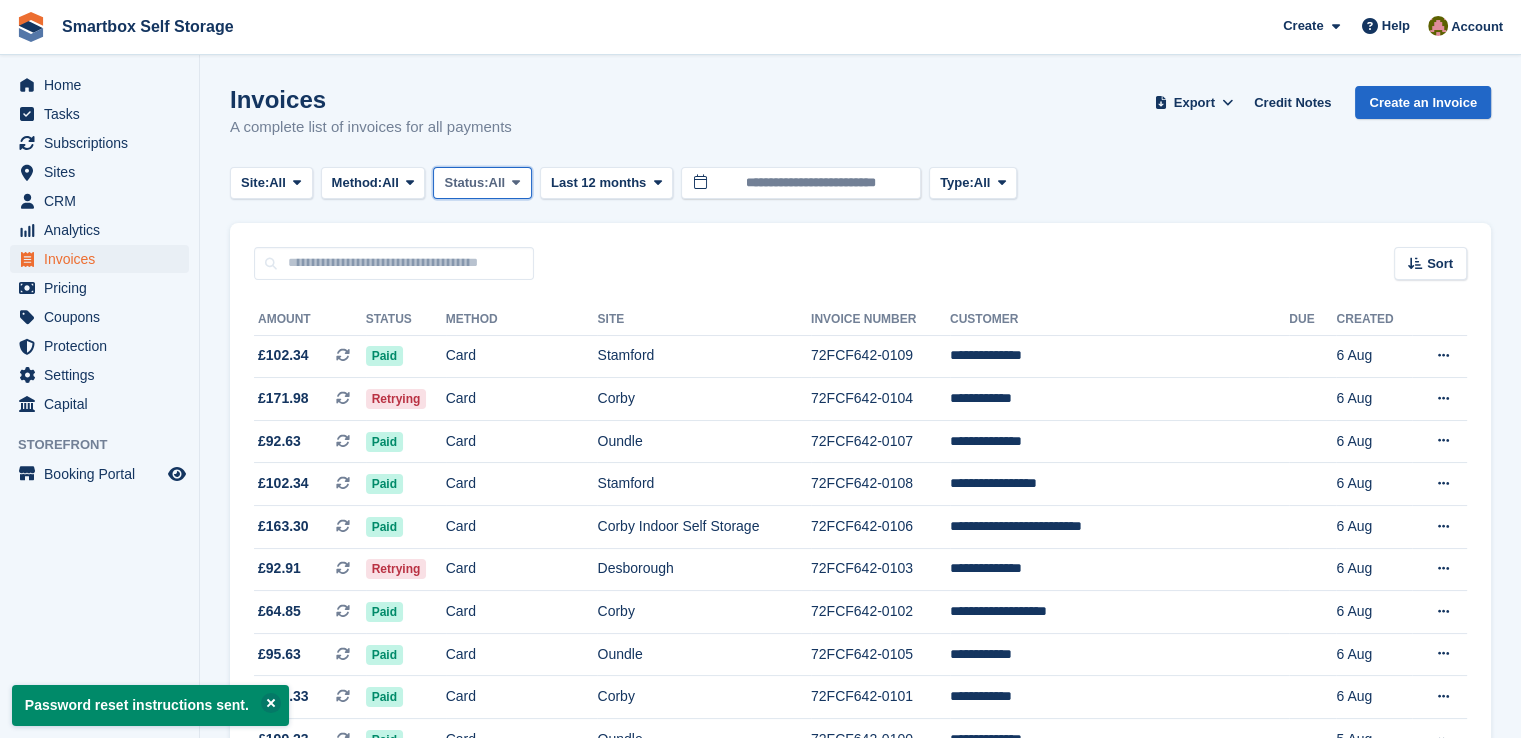 click on "Status:" at bounding box center (466, 183) 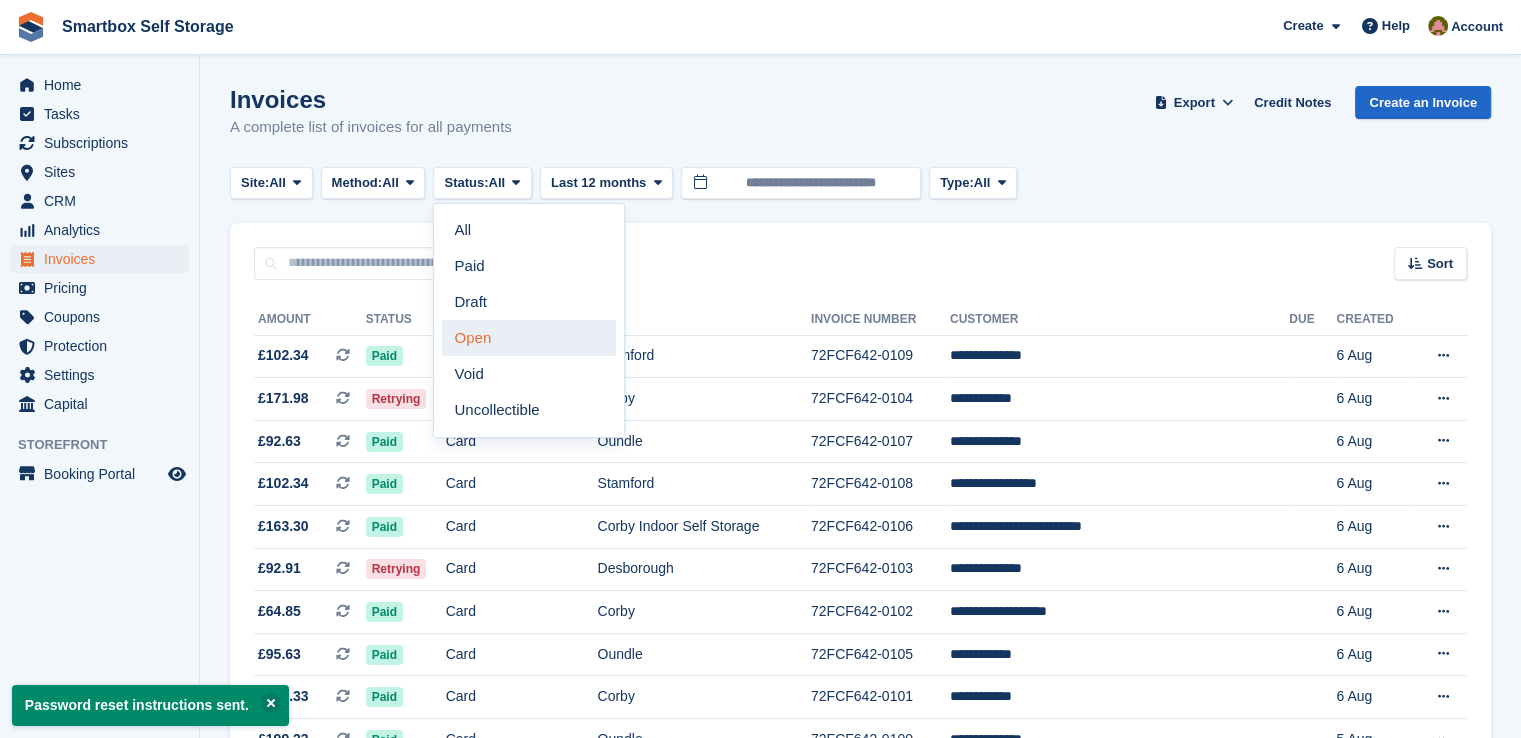 click on "Open" at bounding box center (529, 338) 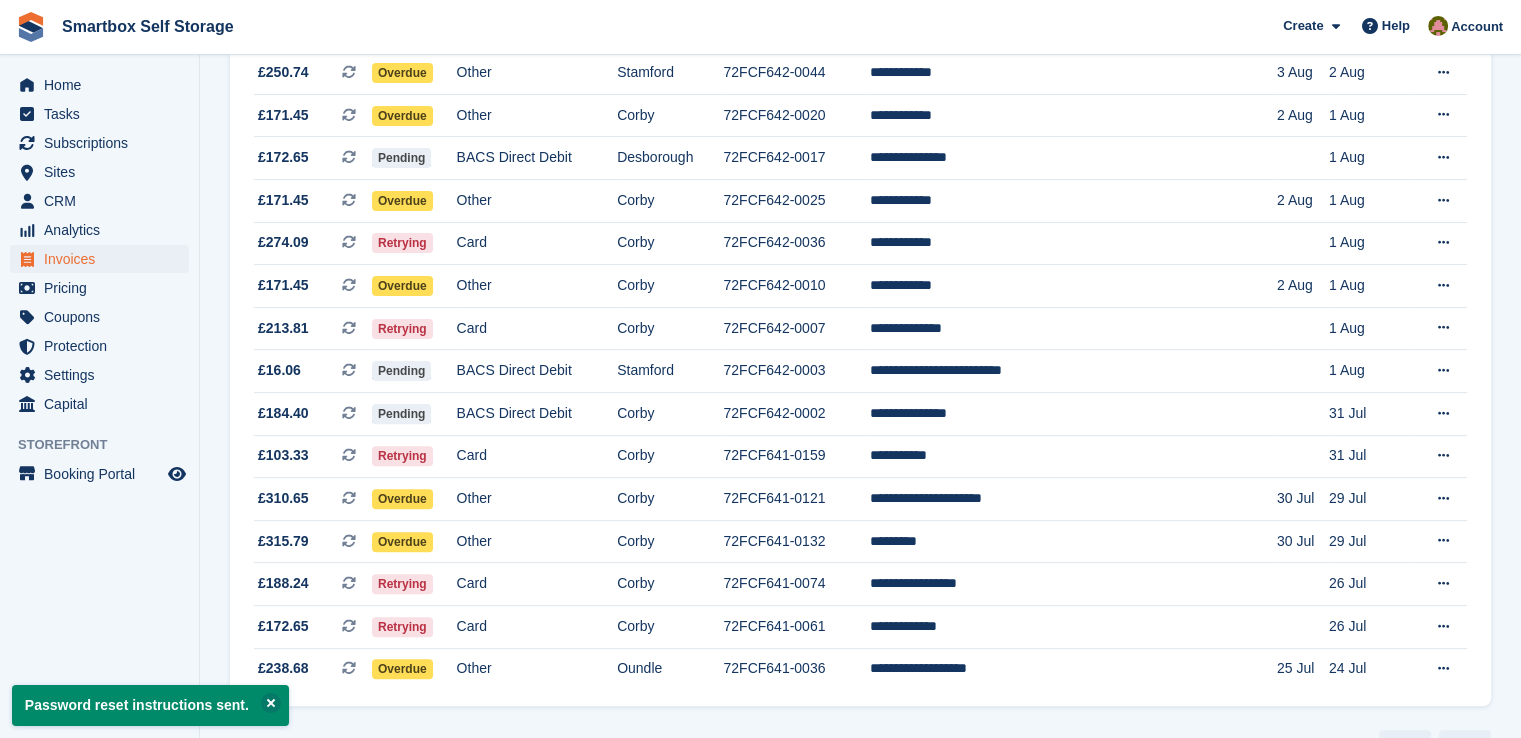 scroll, scrollTop: 596, scrollLeft: 0, axis: vertical 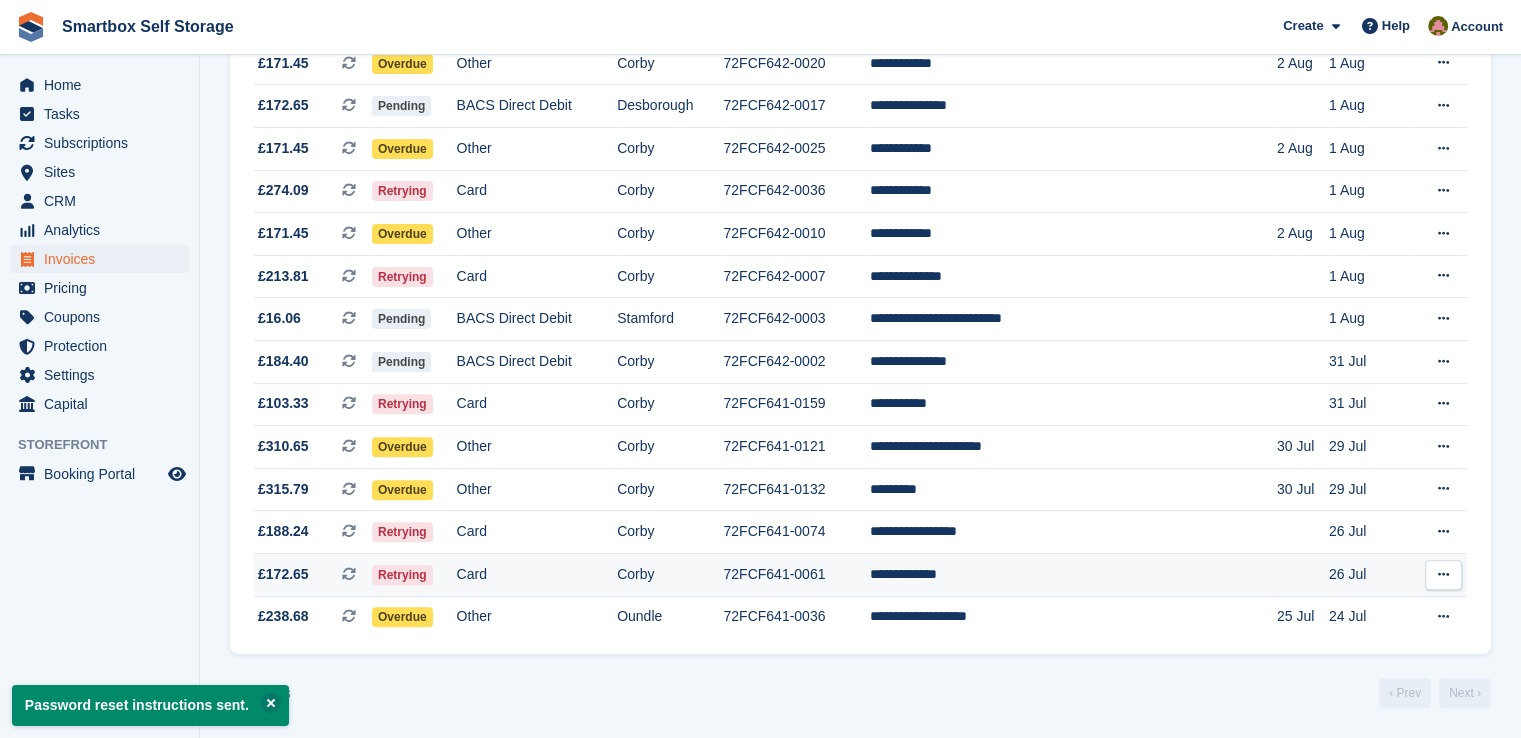 click on "72FCF641-0061" at bounding box center (796, 574) 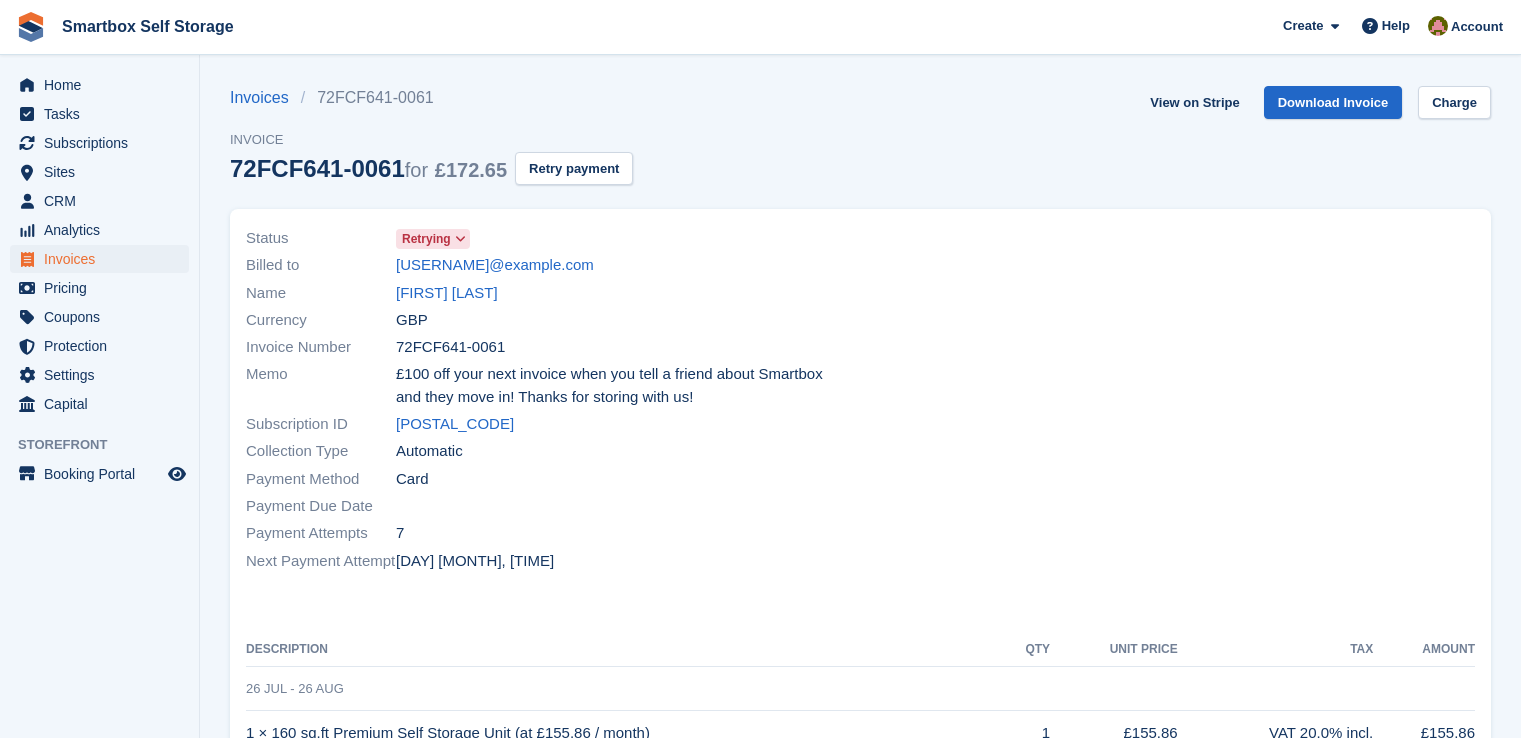 scroll, scrollTop: 0, scrollLeft: 0, axis: both 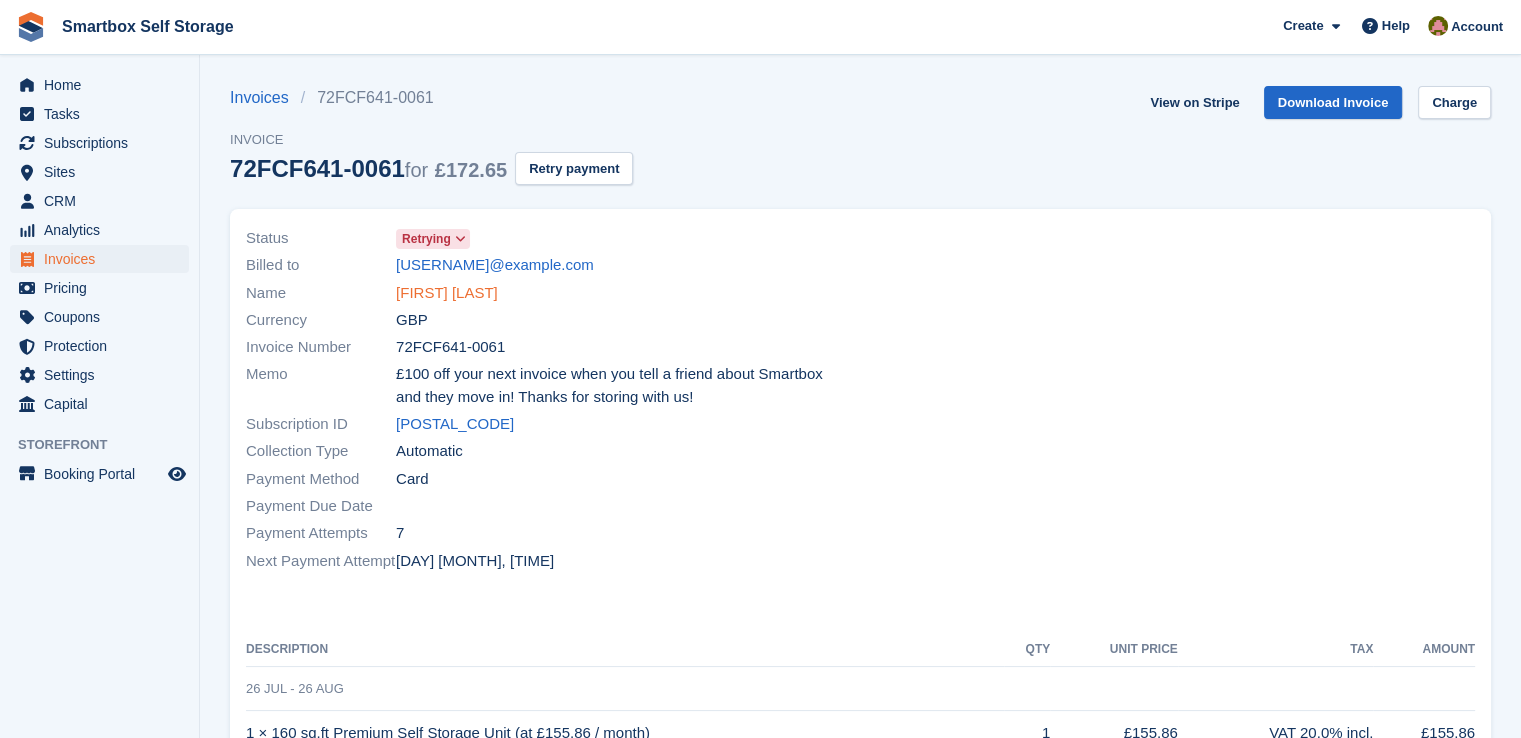 click on "Sylvia parkes" at bounding box center (447, 293) 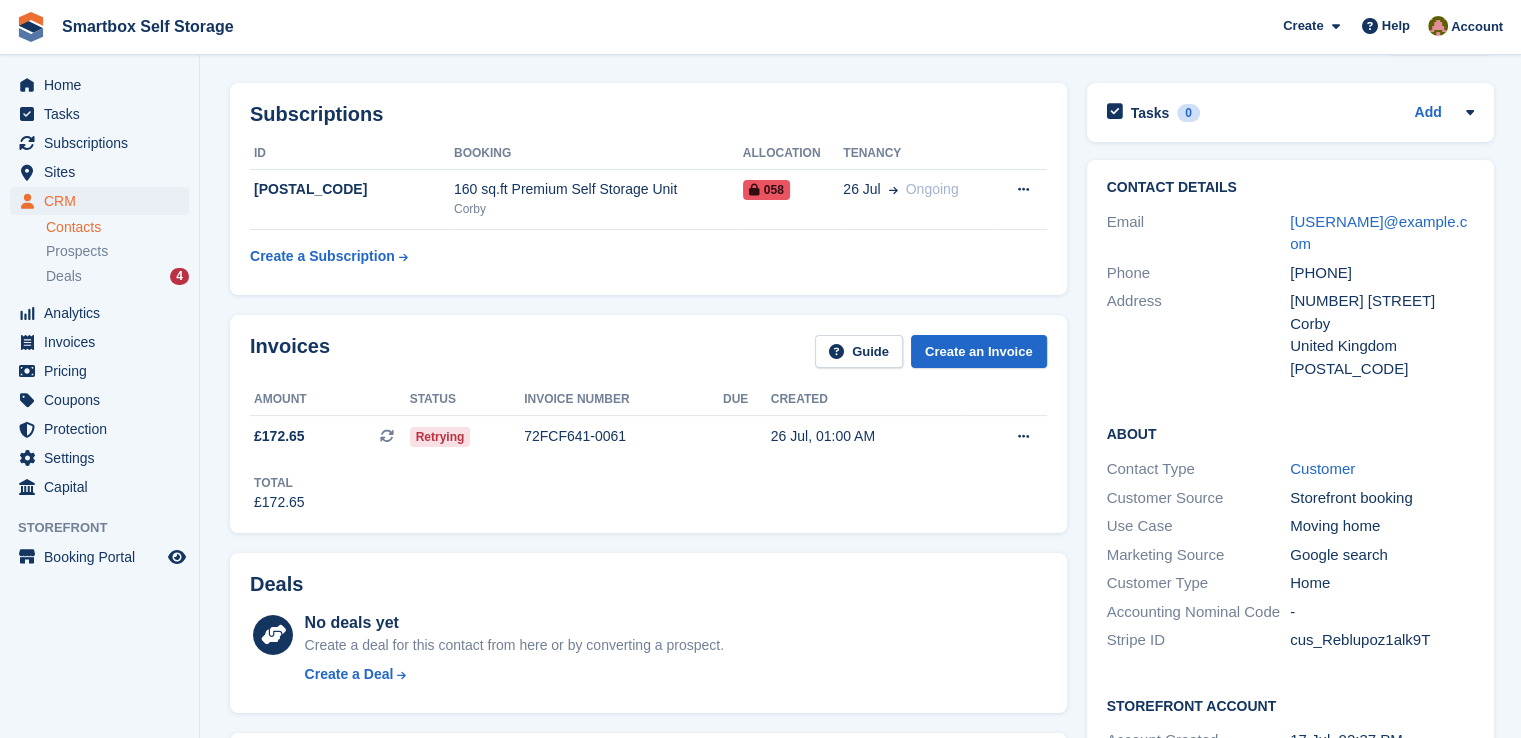 scroll, scrollTop: 0, scrollLeft: 0, axis: both 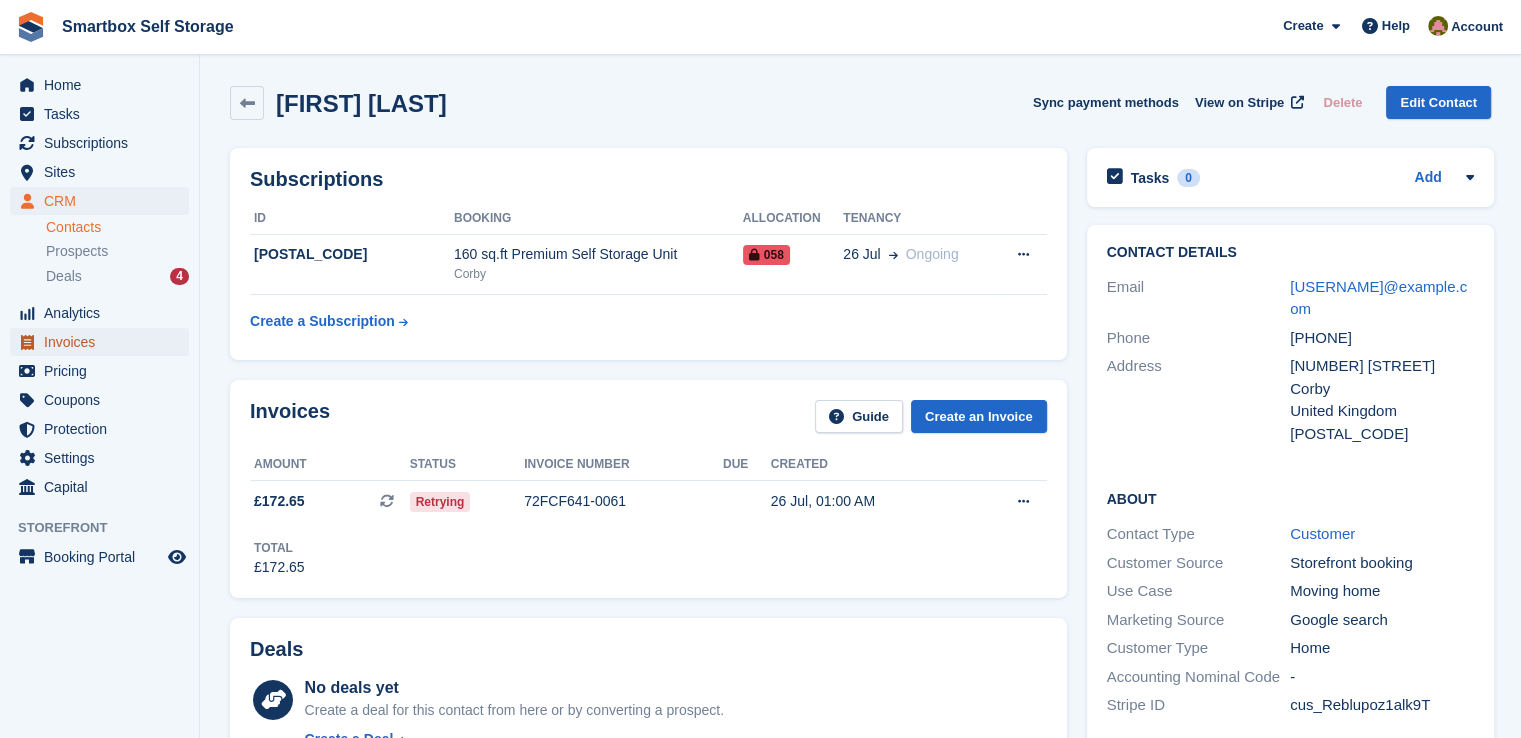 drag, startPoint x: 108, startPoint y: 346, endPoint x: 129, endPoint y: 337, distance: 22.847319 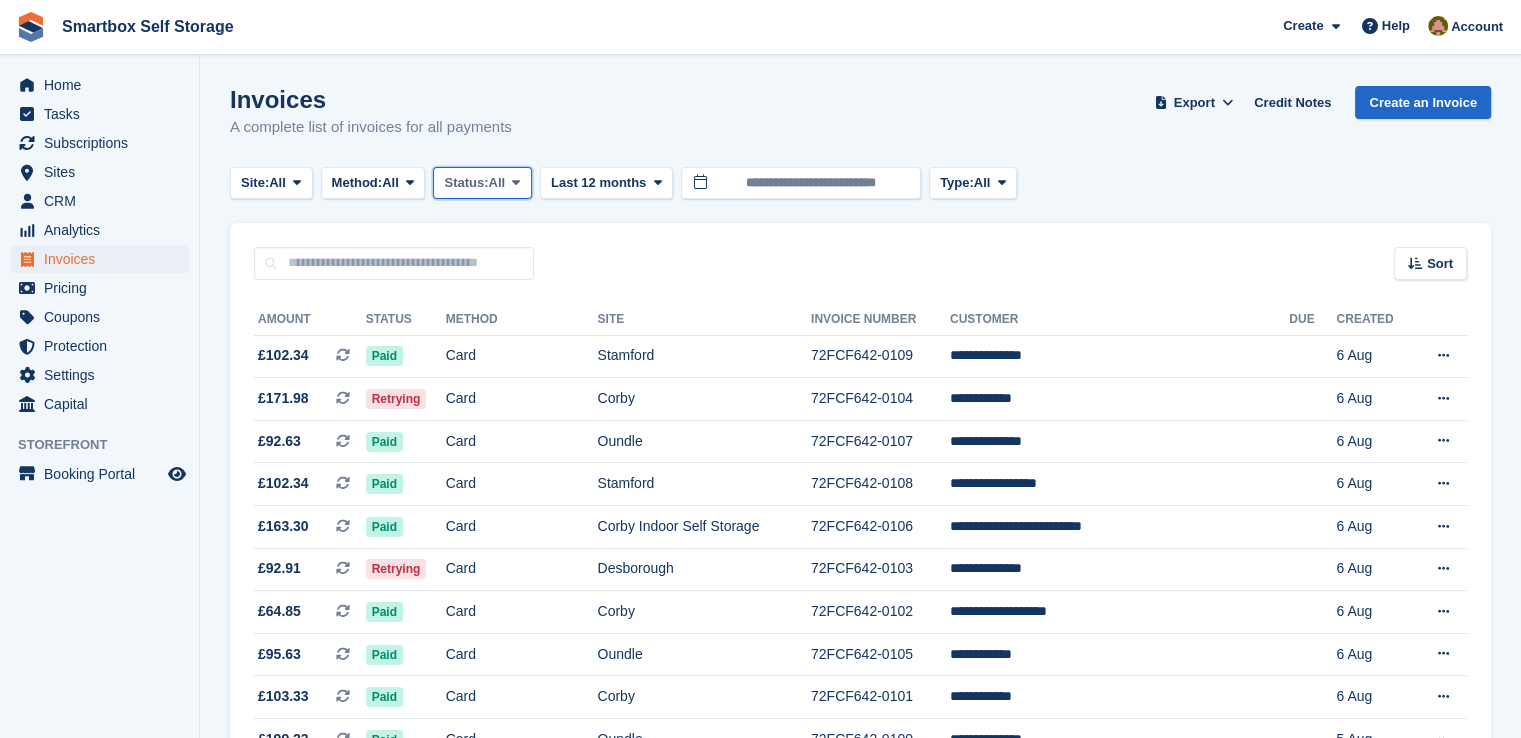 click on "Status:" at bounding box center [466, 183] 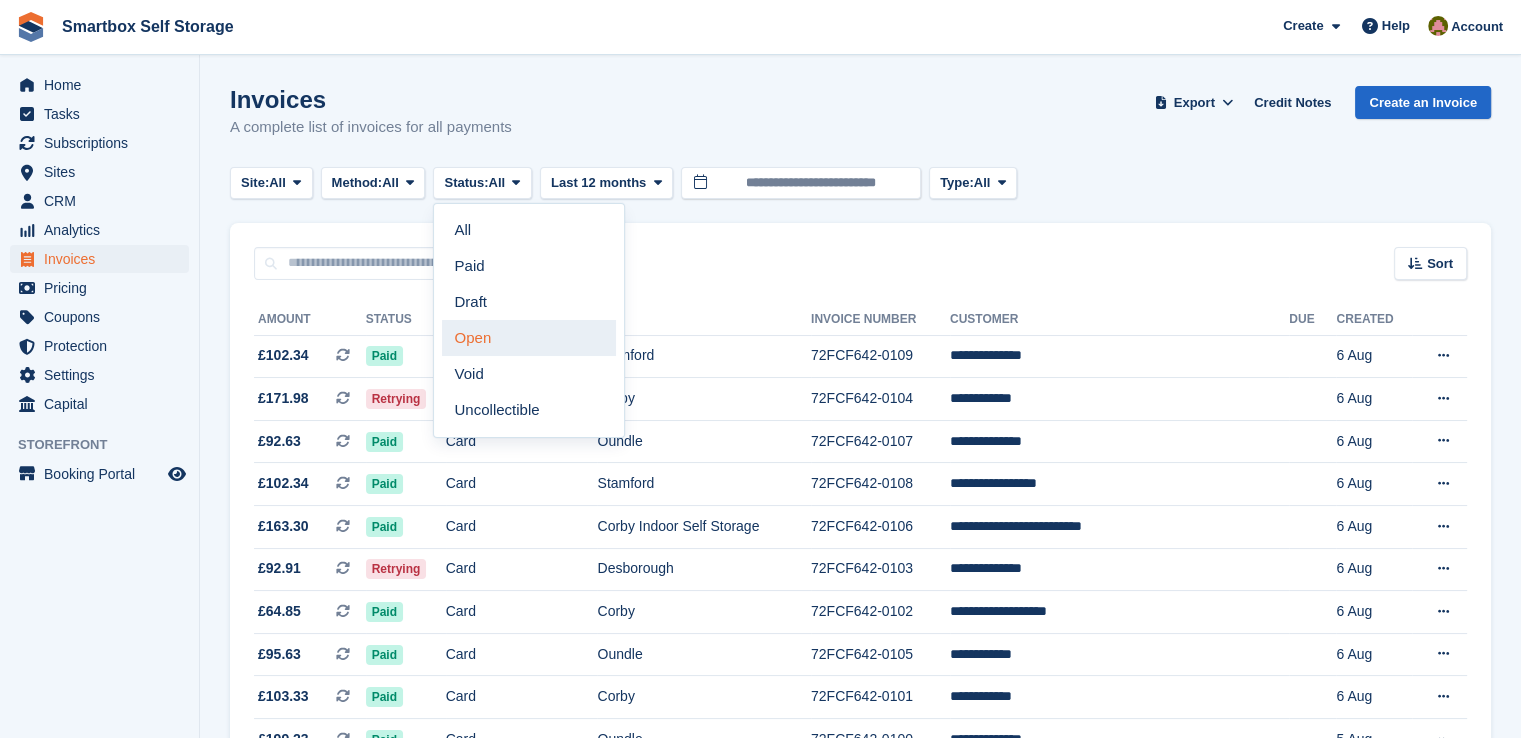 click on "Open" at bounding box center (529, 338) 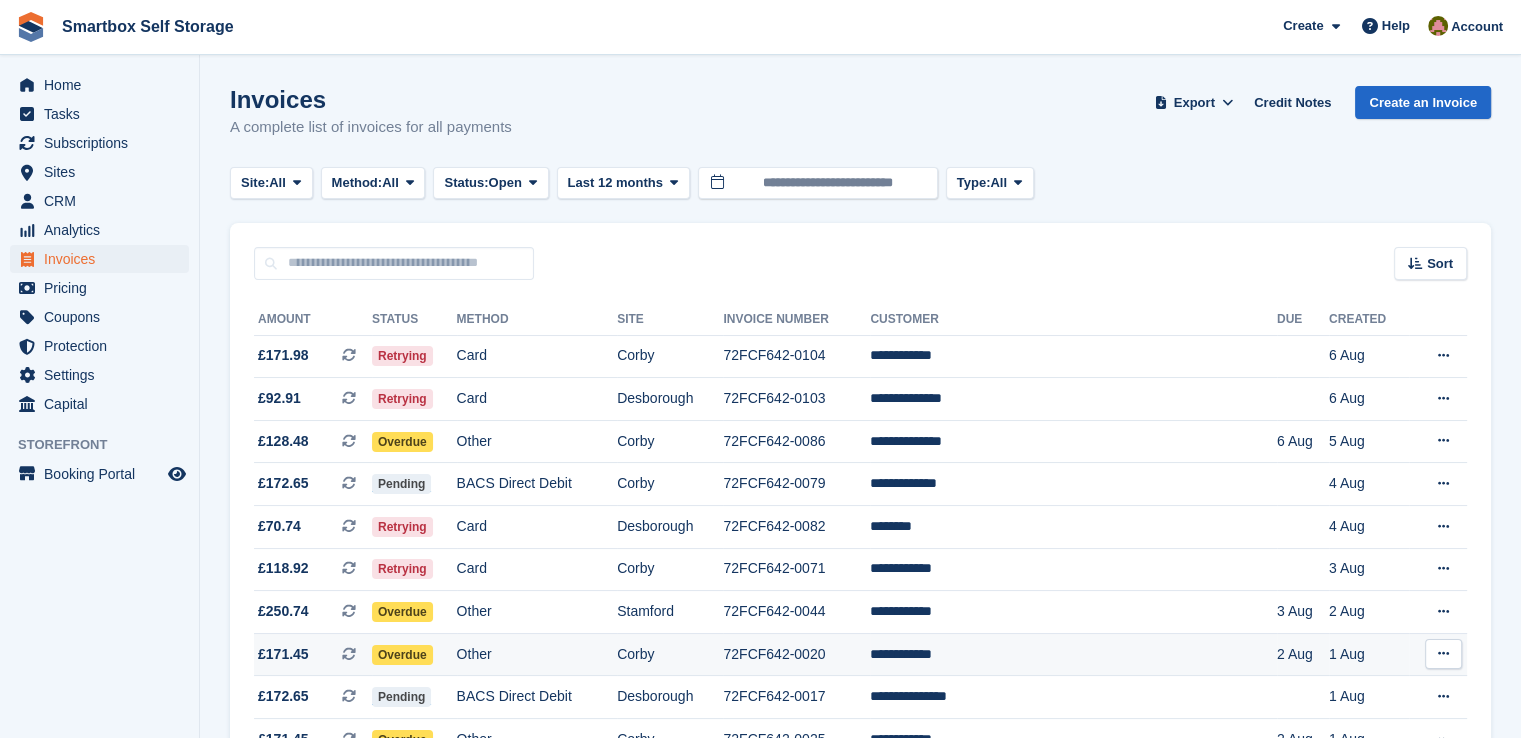 scroll, scrollTop: 300, scrollLeft: 0, axis: vertical 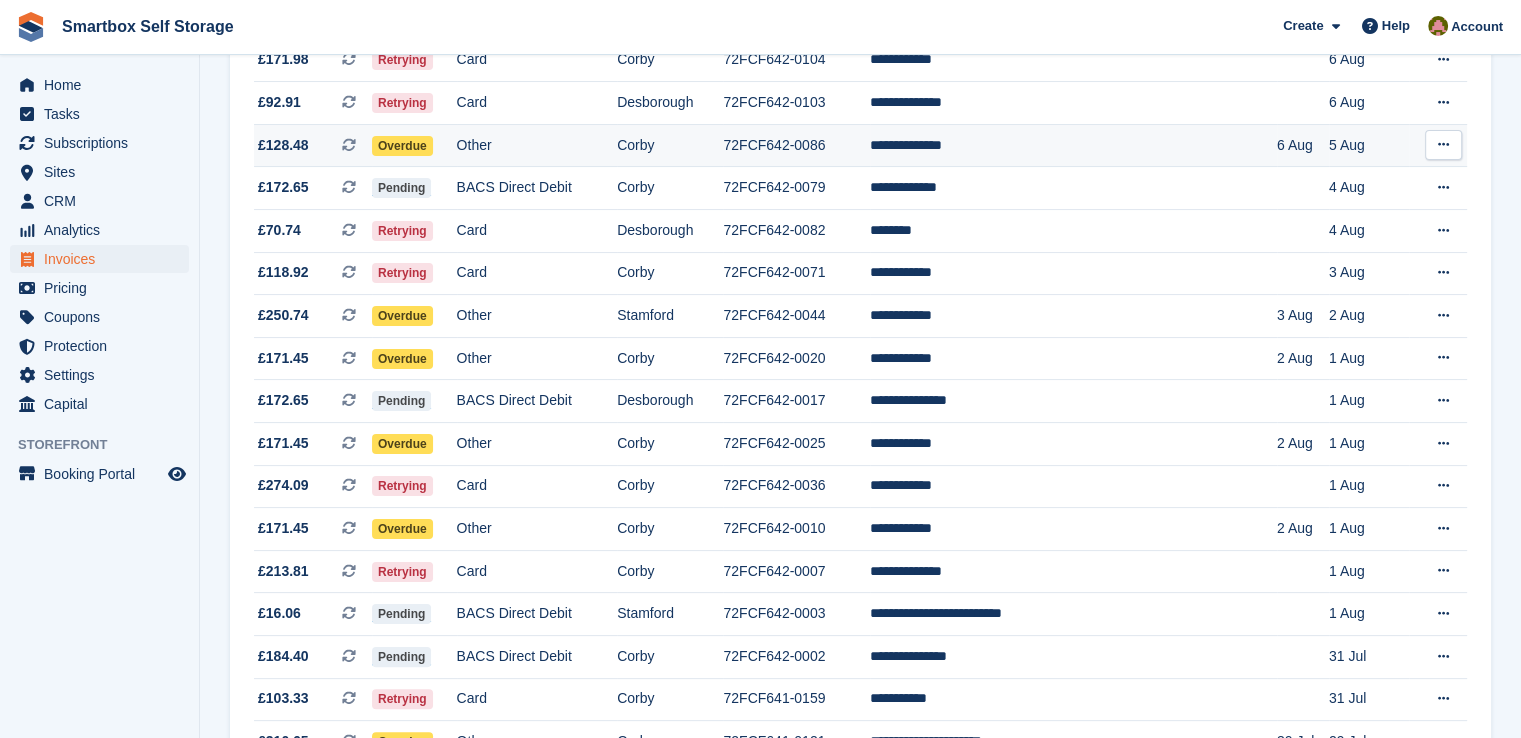 click on "**********" at bounding box center (1073, 145) 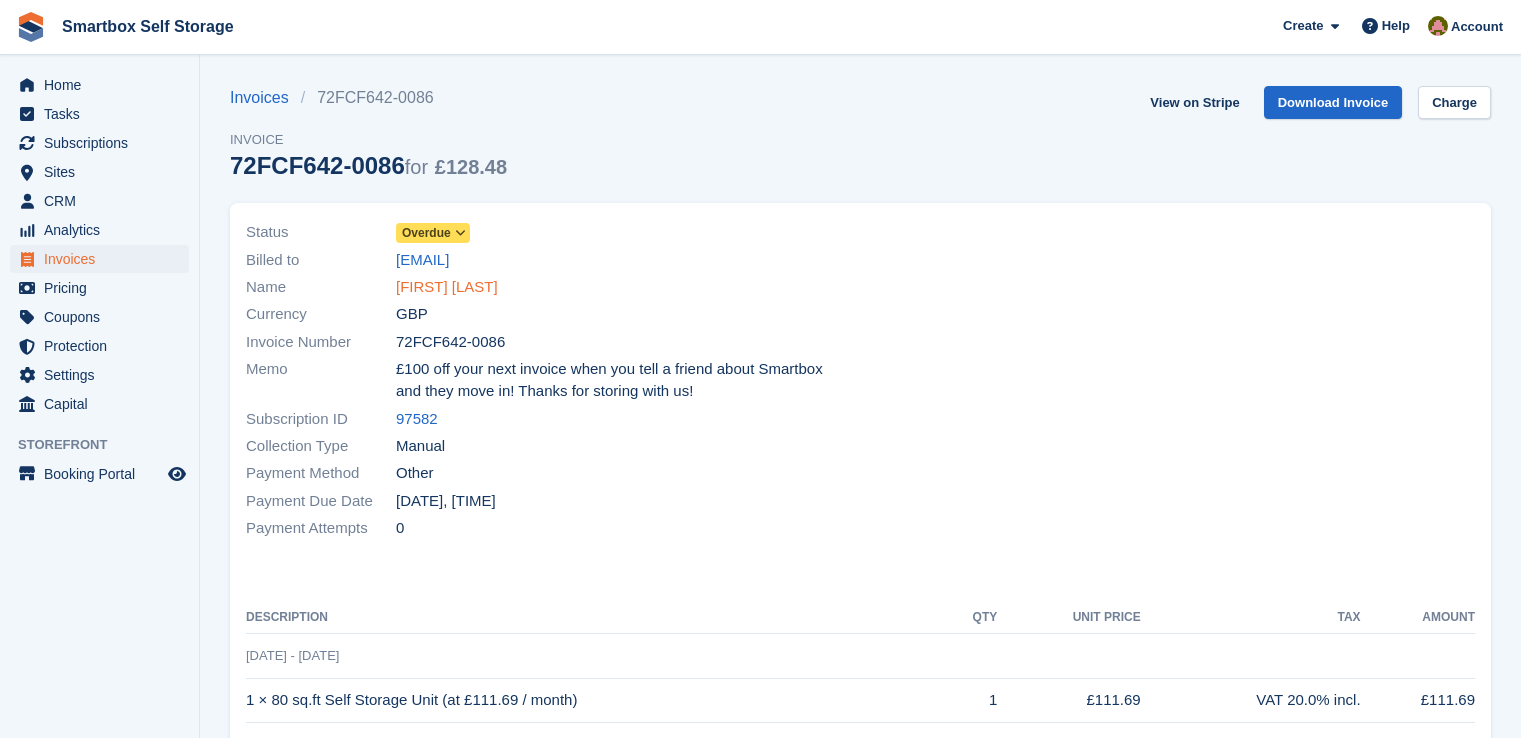 scroll, scrollTop: 0, scrollLeft: 0, axis: both 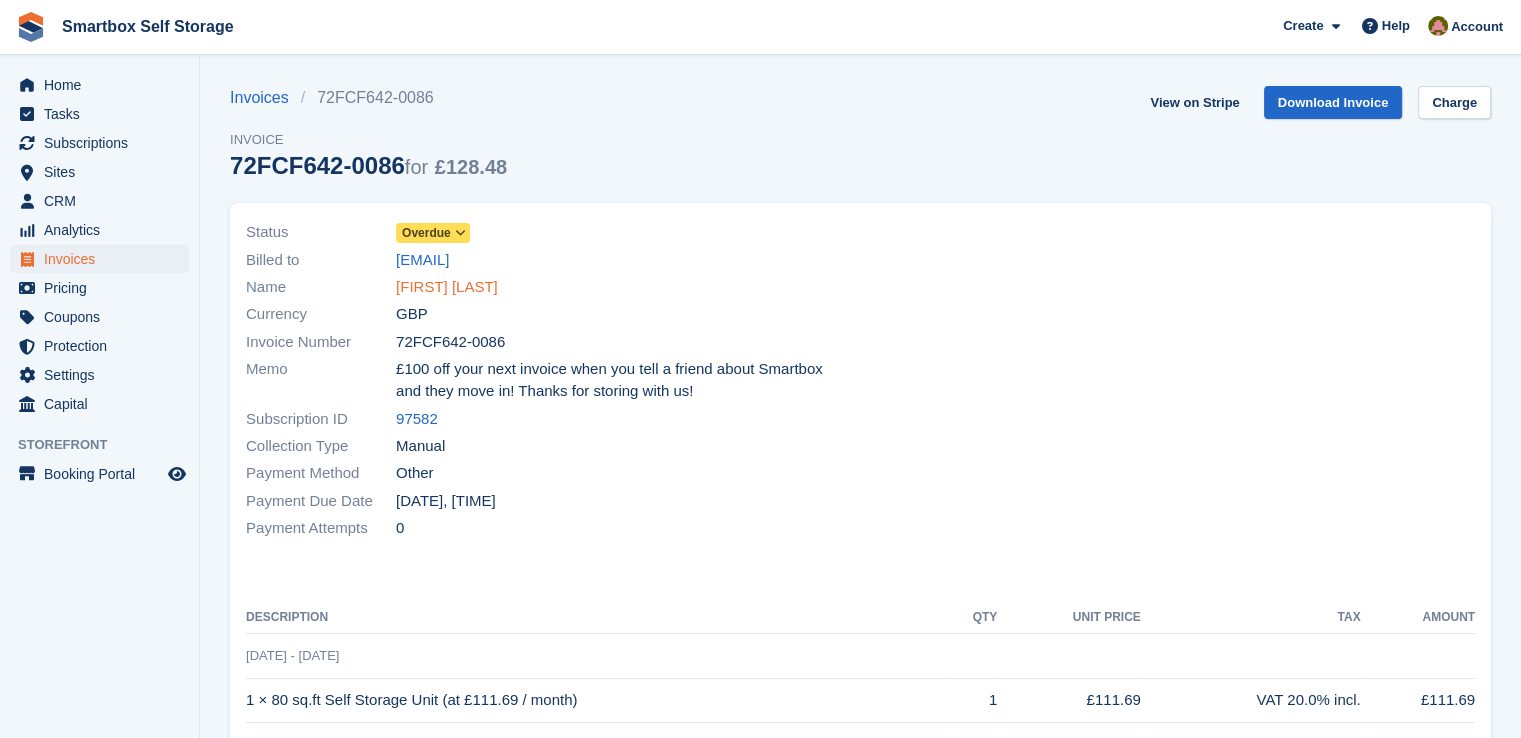 click on "Leslie Smilley" at bounding box center [447, 287] 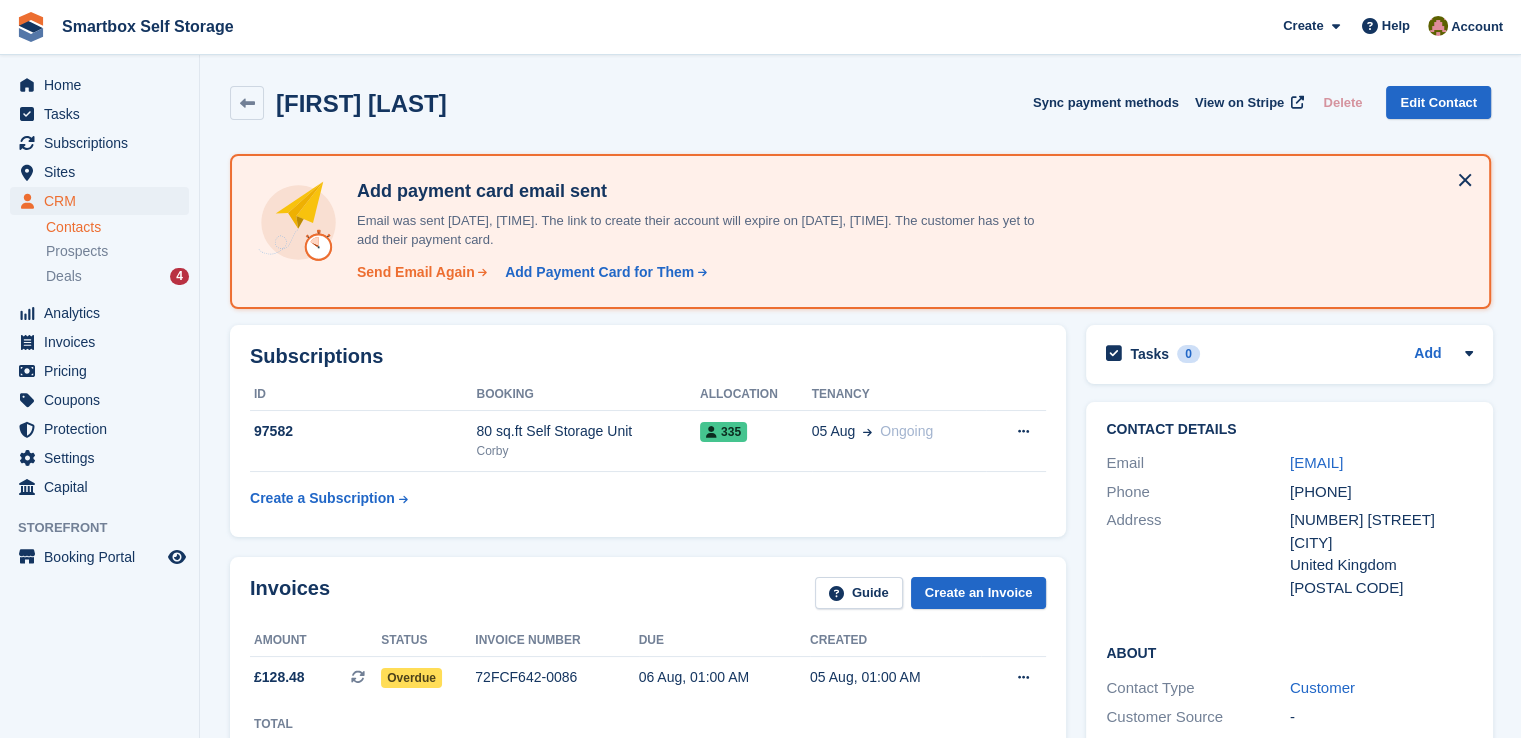 click on "Send Email Again" at bounding box center [416, 272] 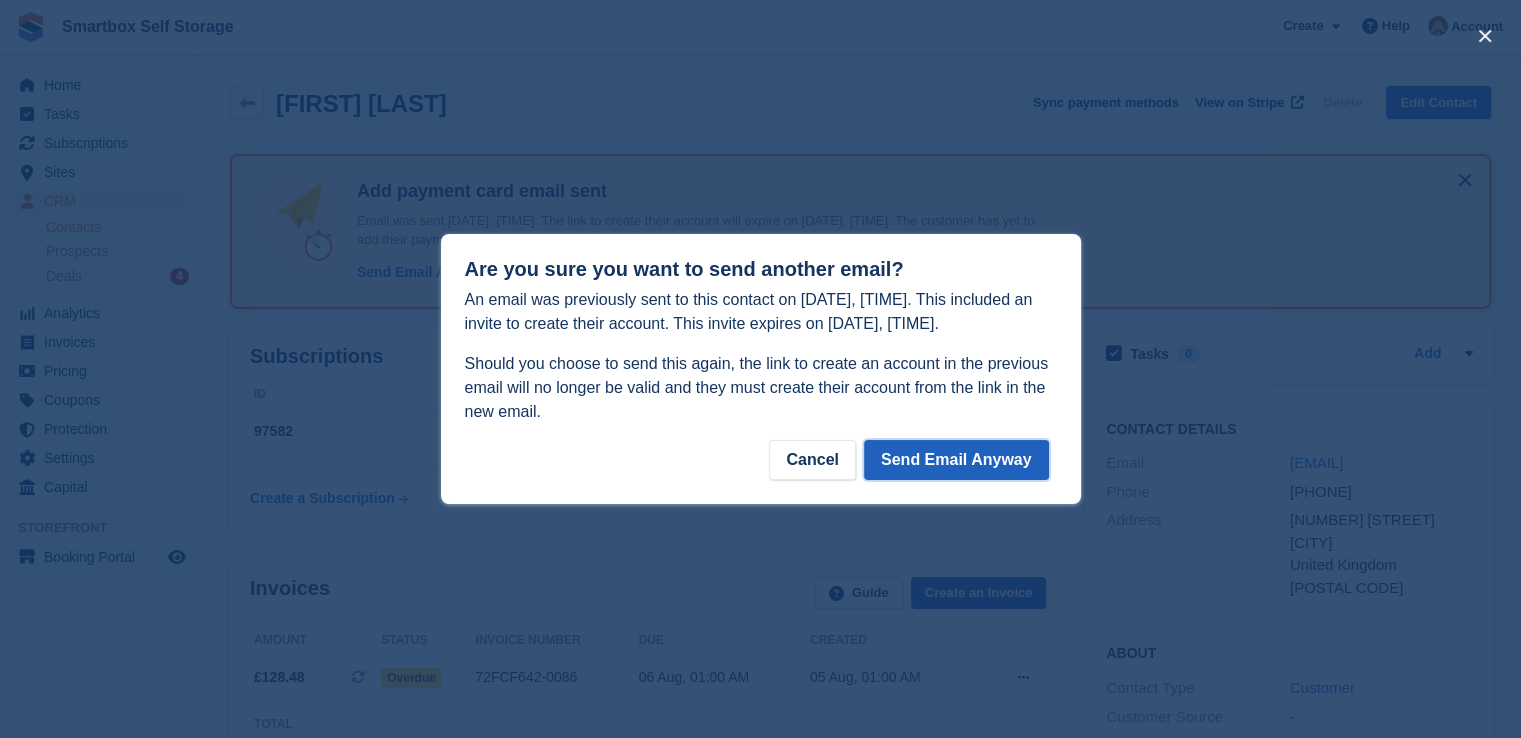 click on "Send Email Anyway" at bounding box center [956, 460] 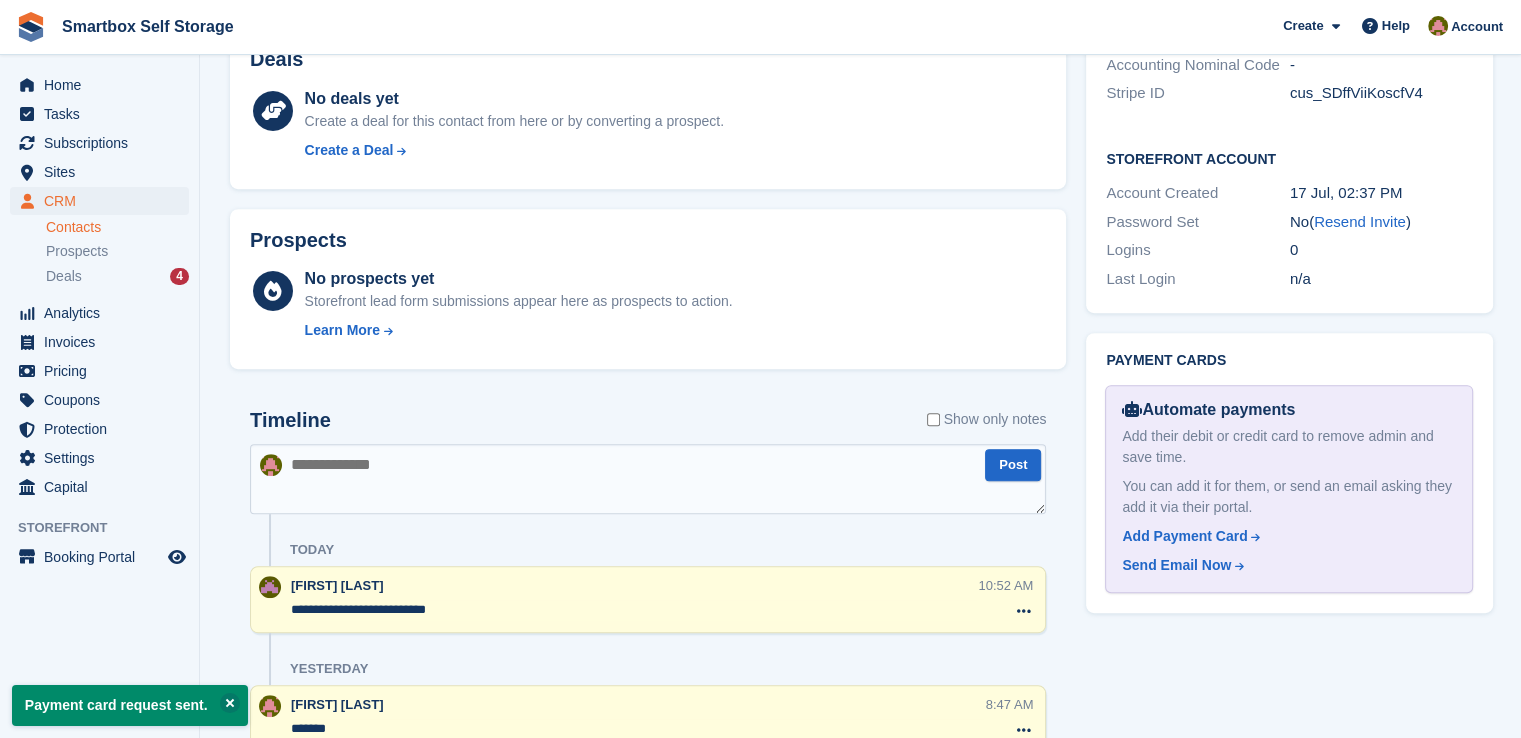 scroll, scrollTop: 900, scrollLeft: 0, axis: vertical 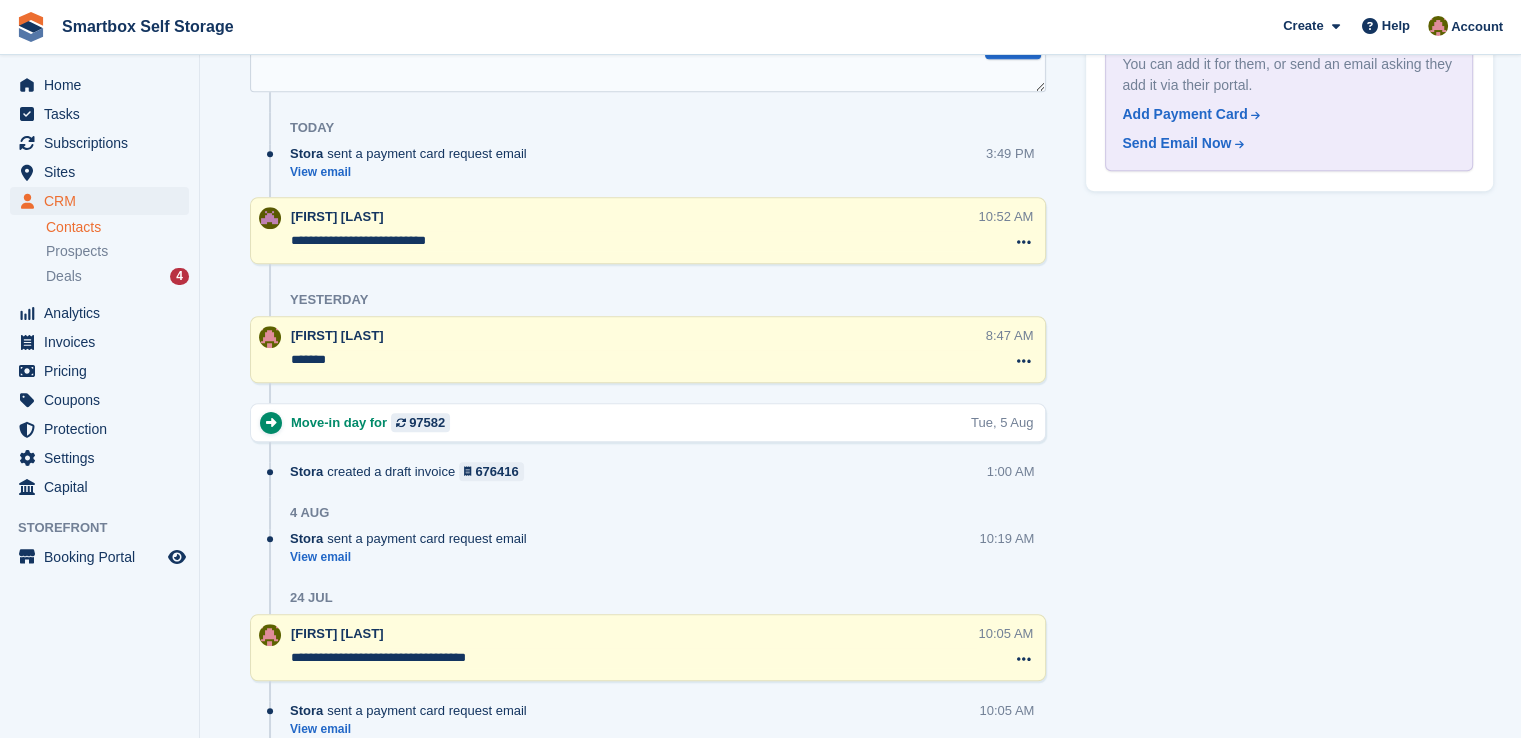 click on "Stora  sent a payment card request email
View email
[TIME]" at bounding box center [668, 170] 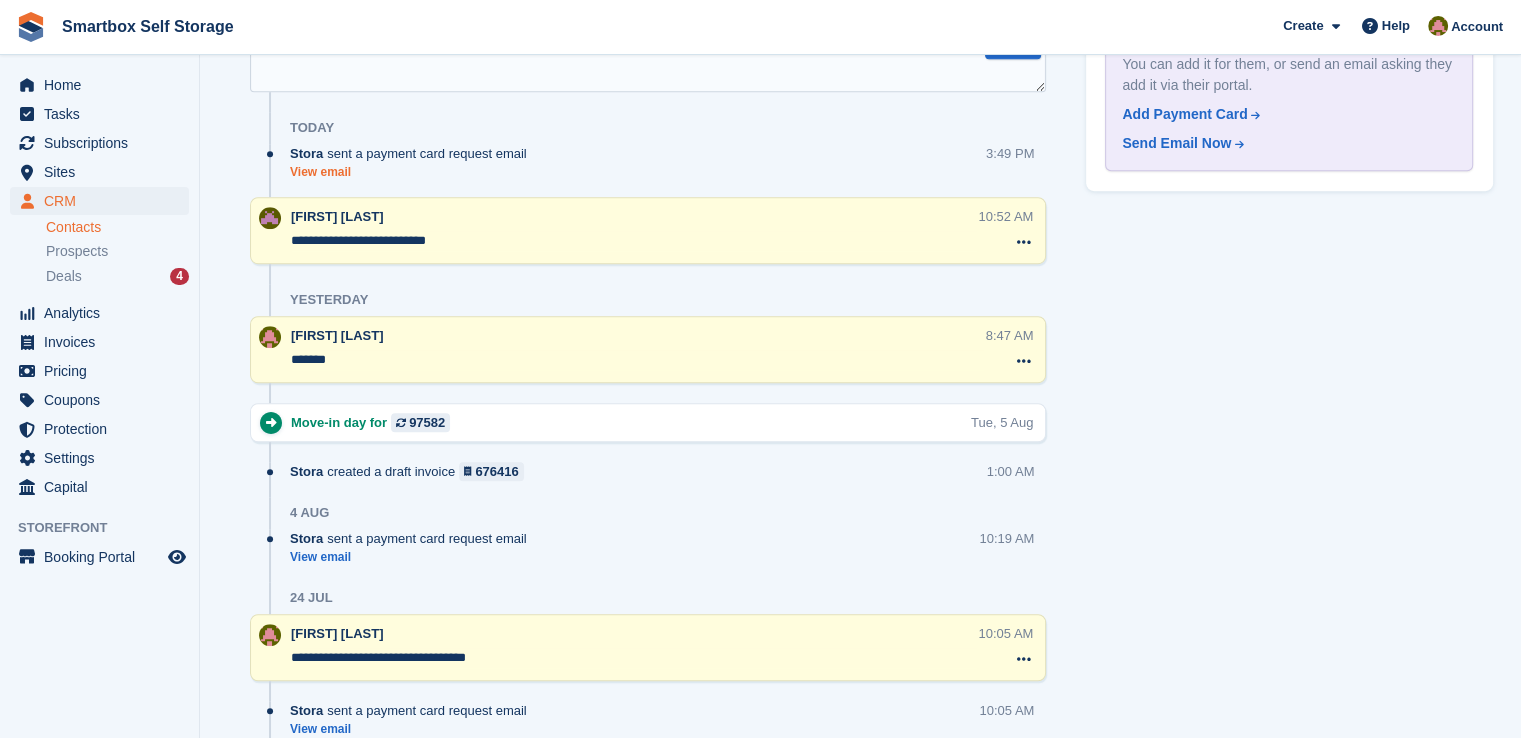 click on "View email" at bounding box center [413, 172] 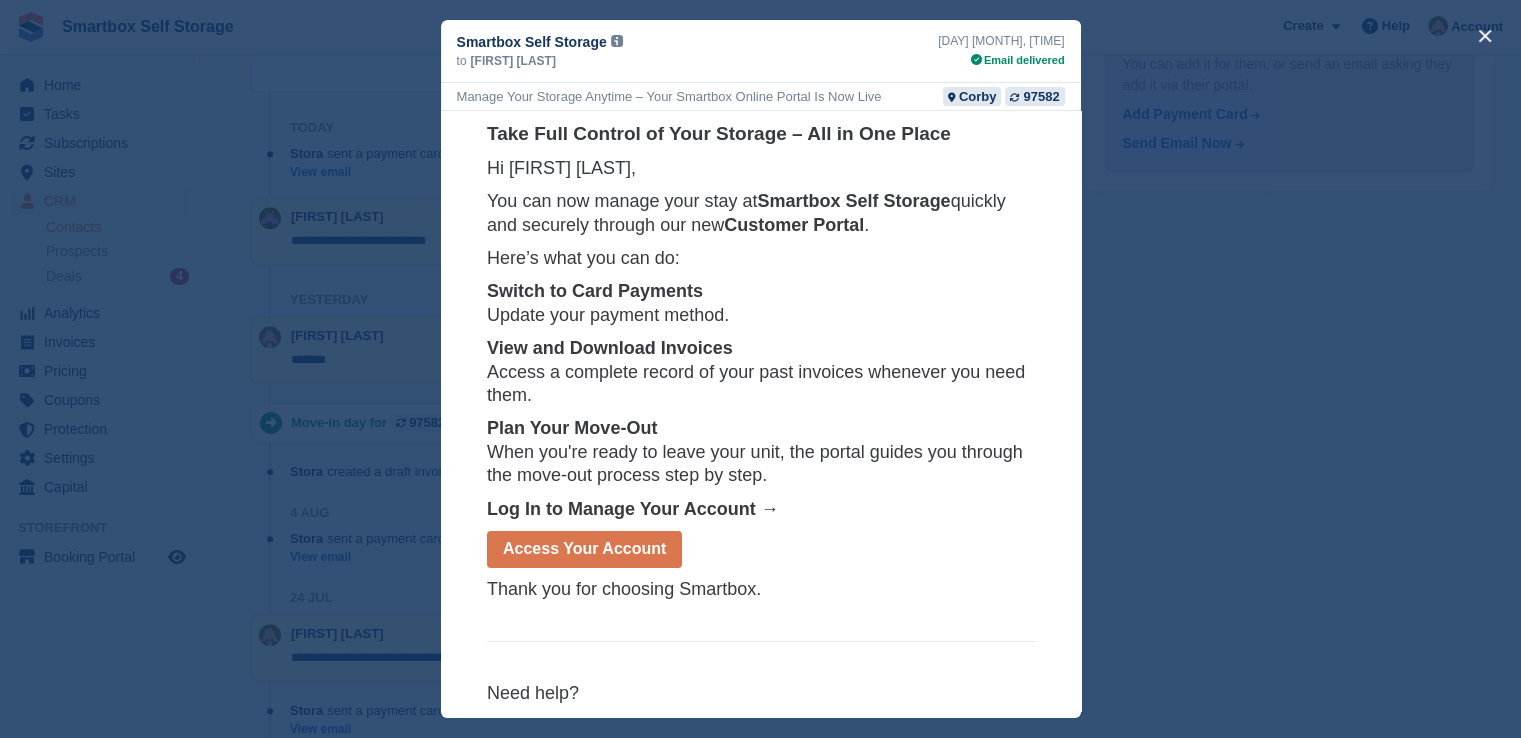 scroll, scrollTop: 100, scrollLeft: 0, axis: vertical 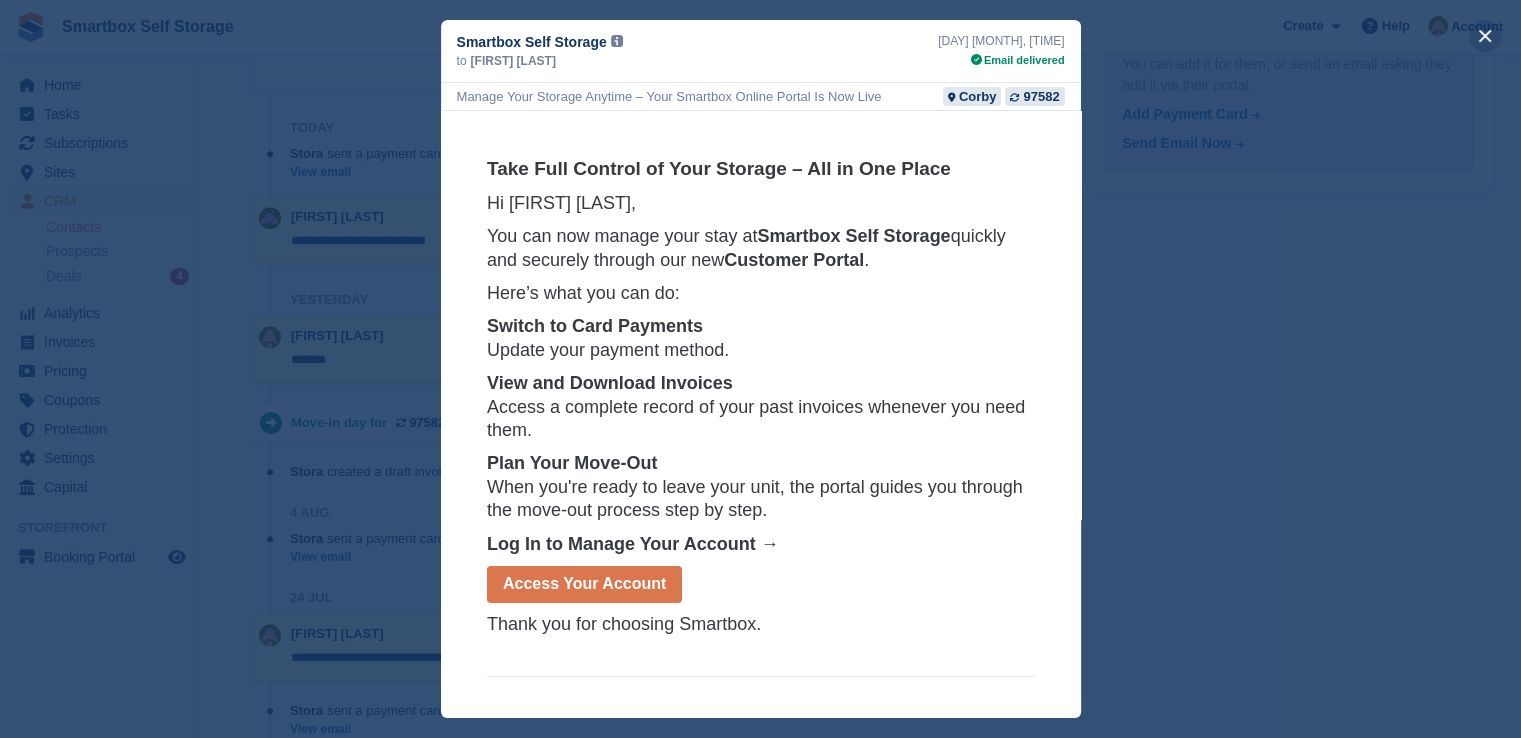 click at bounding box center [1485, 36] 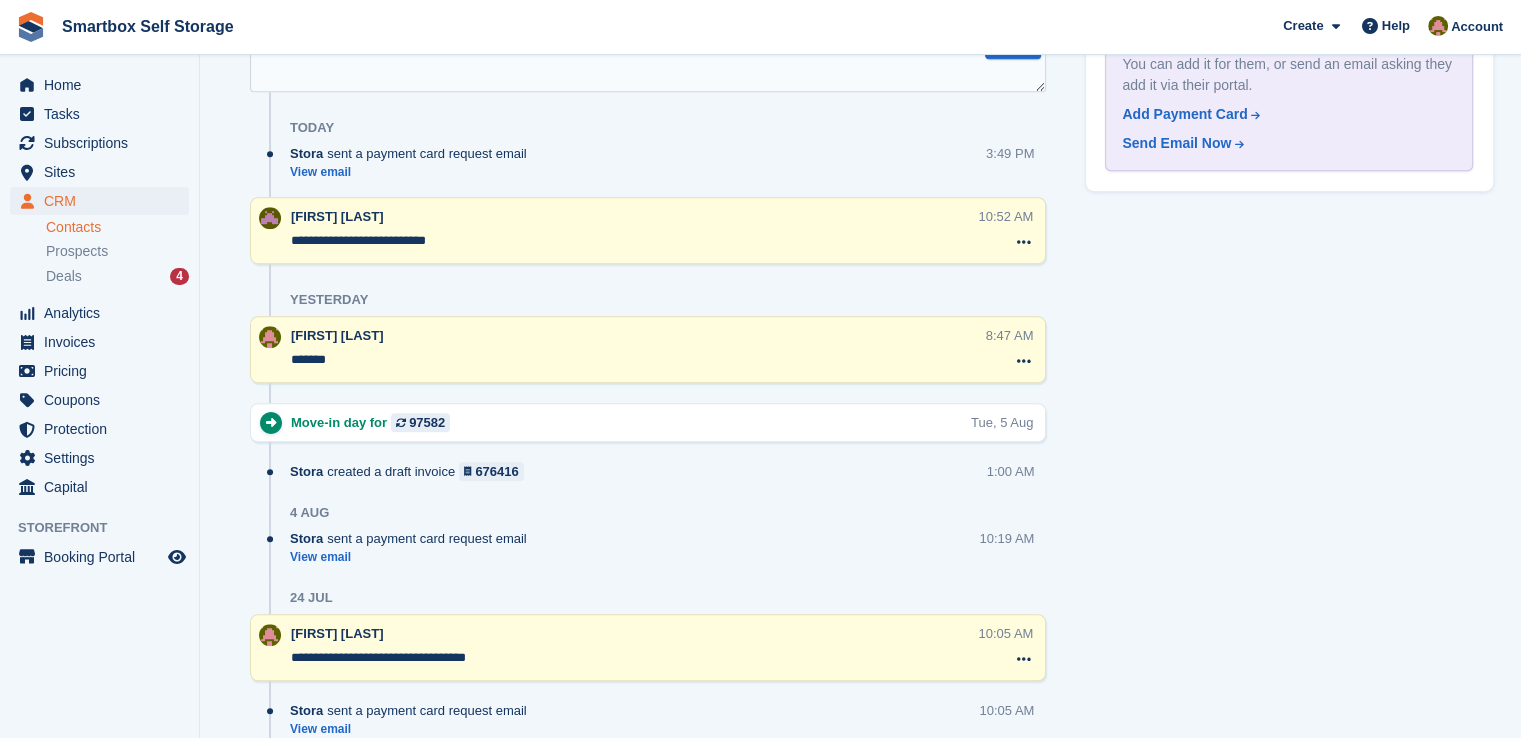 scroll, scrollTop: 0, scrollLeft: 0, axis: both 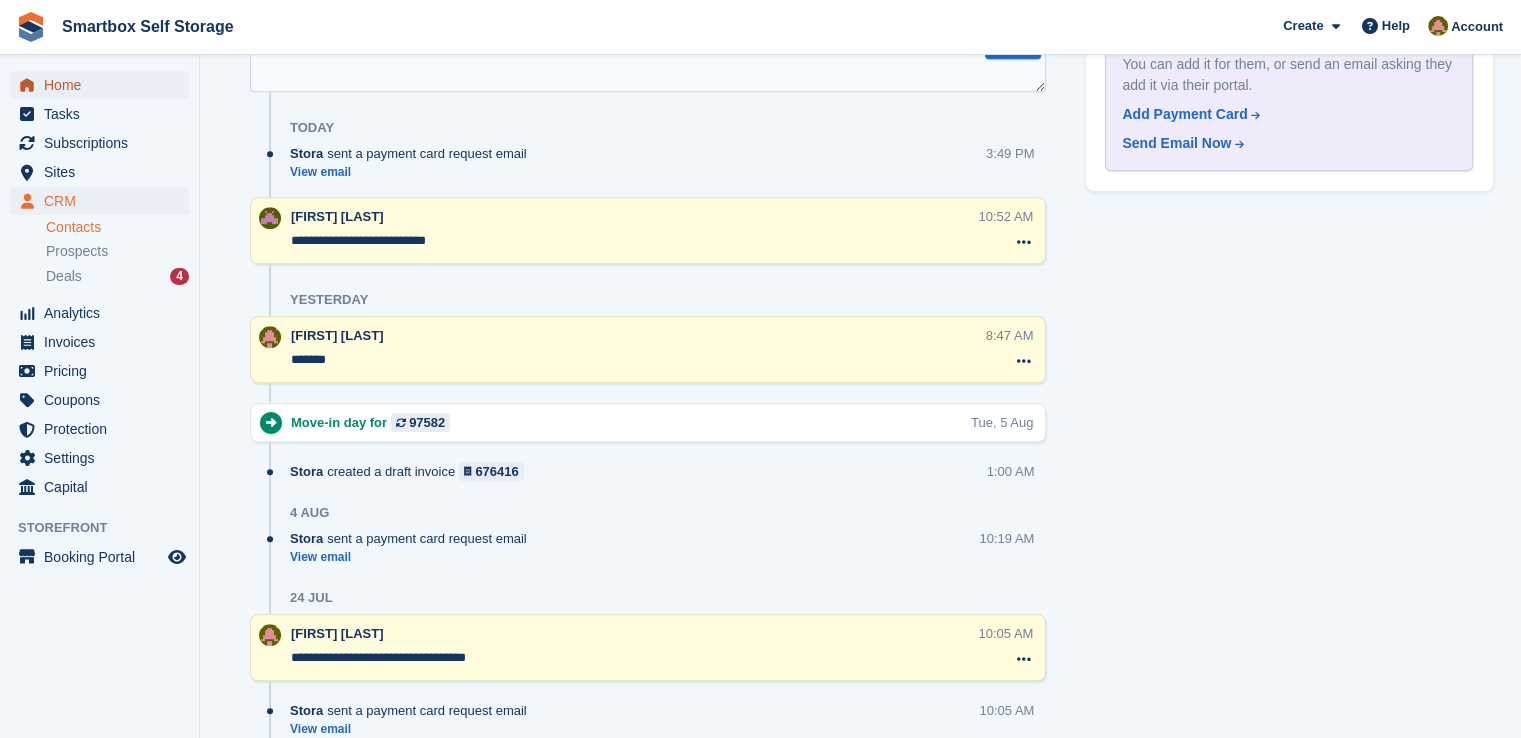 click on "Home" at bounding box center (104, 85) 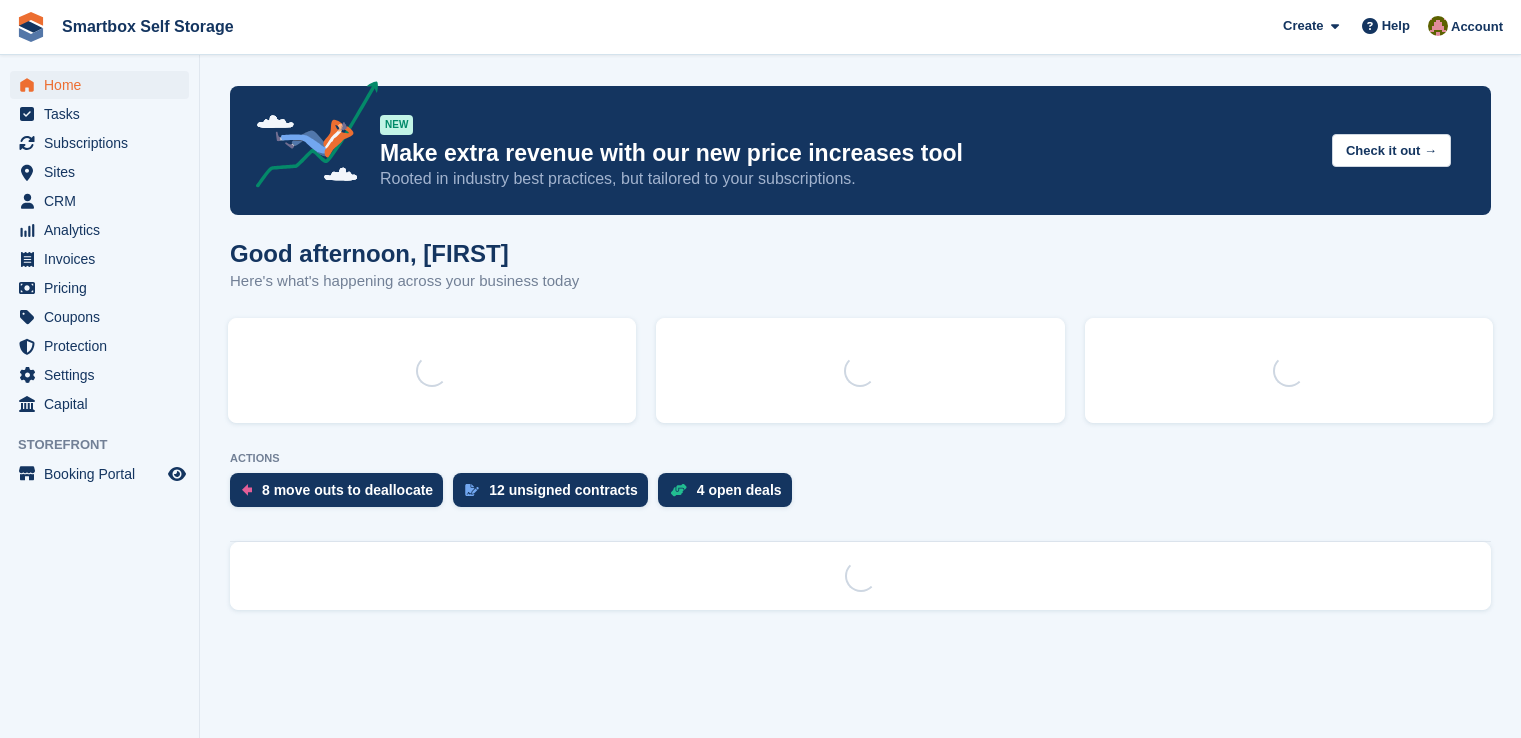 scroll, scrollTop: 0, scrollLeft: 0, axis: both 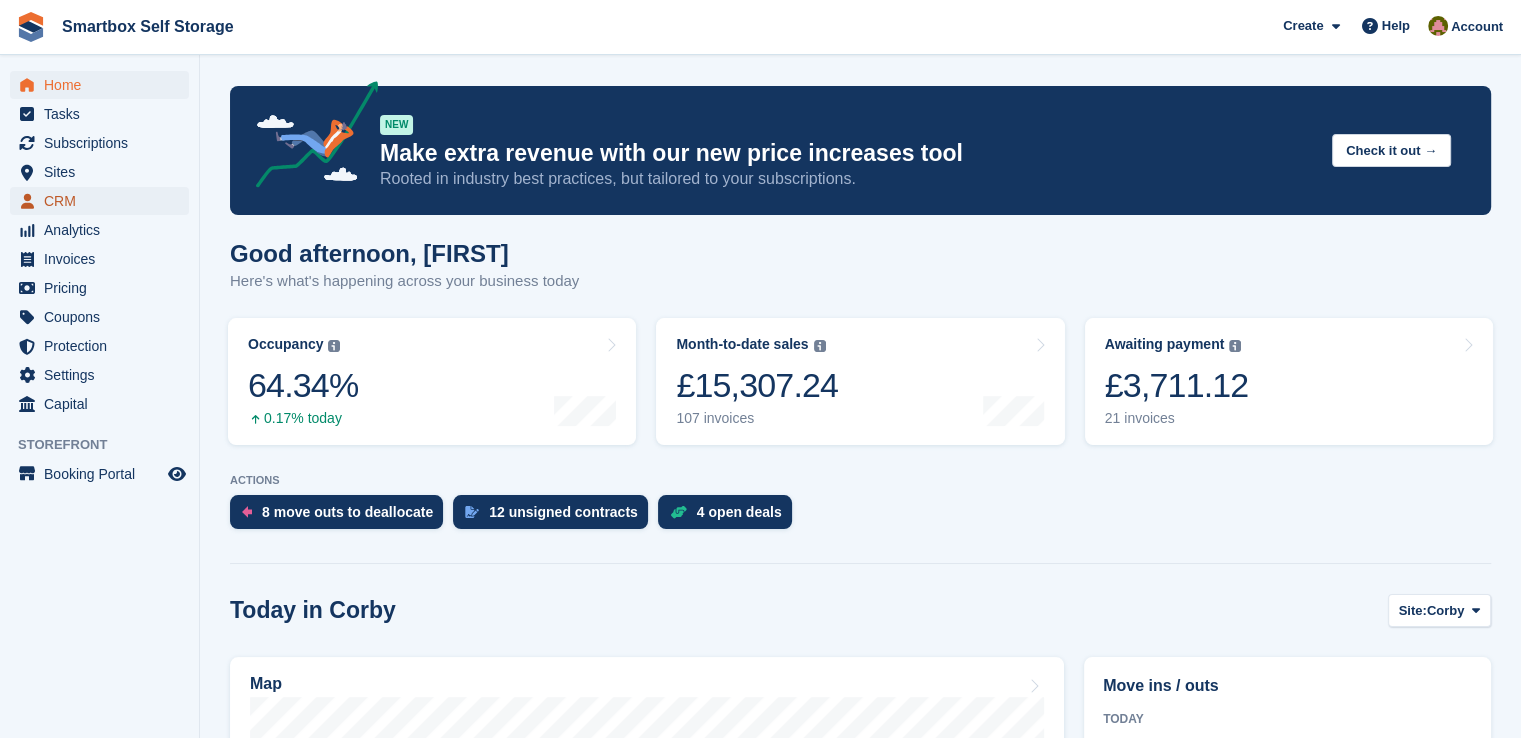 click on "CRM" at bounding box center (104, 201) 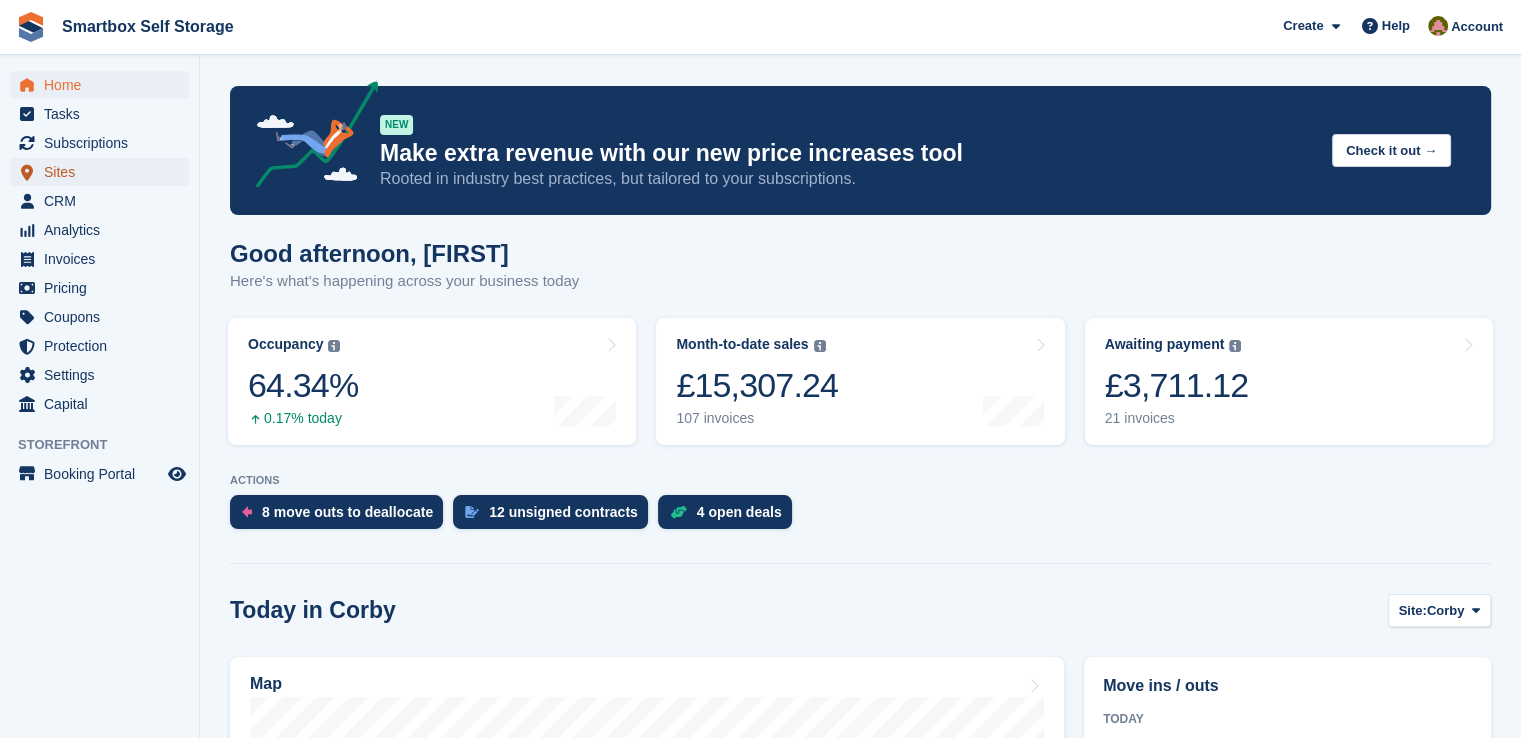 click on "Sites" at bounding box center (104, 172) 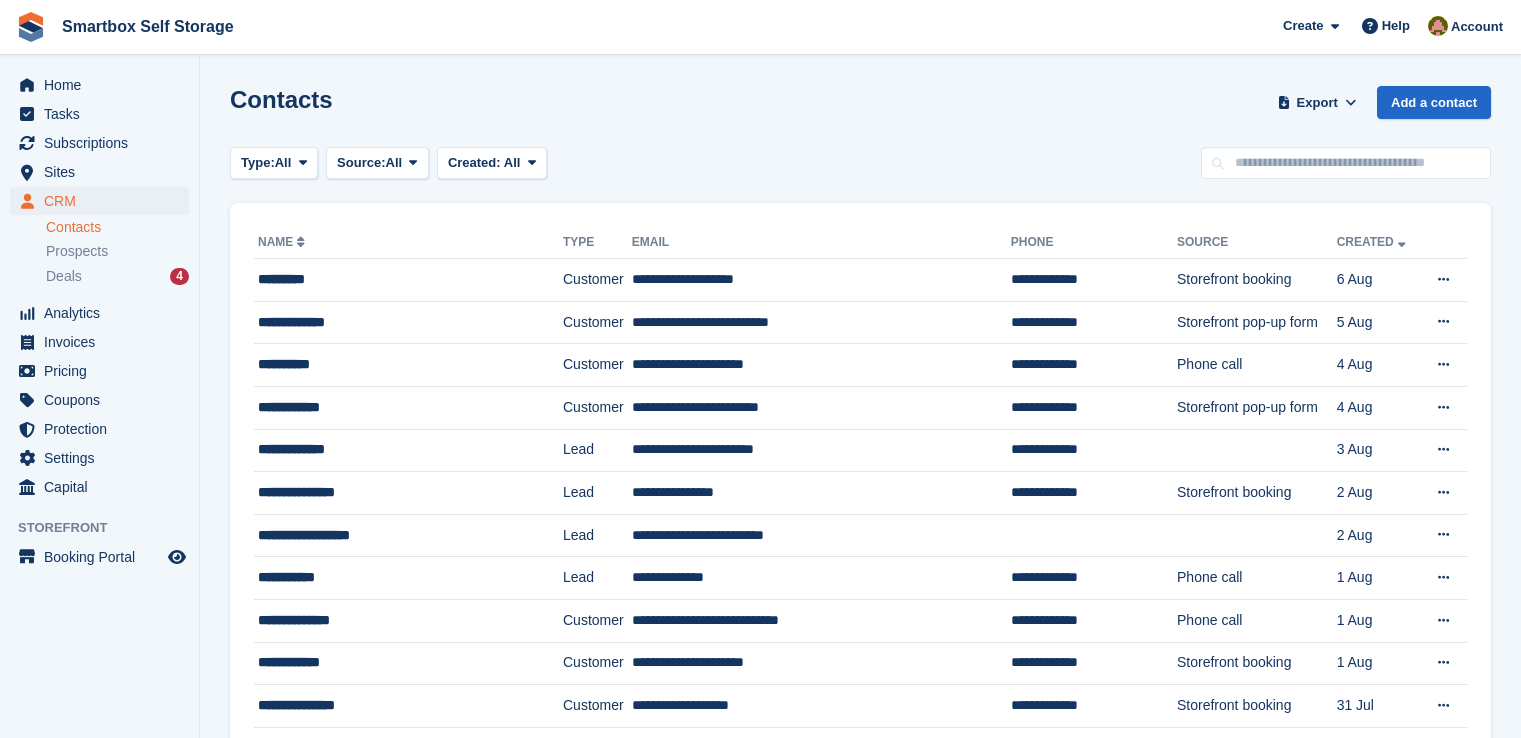 scroll, scrollTop: 0, scrollLeft: 0, axis: both 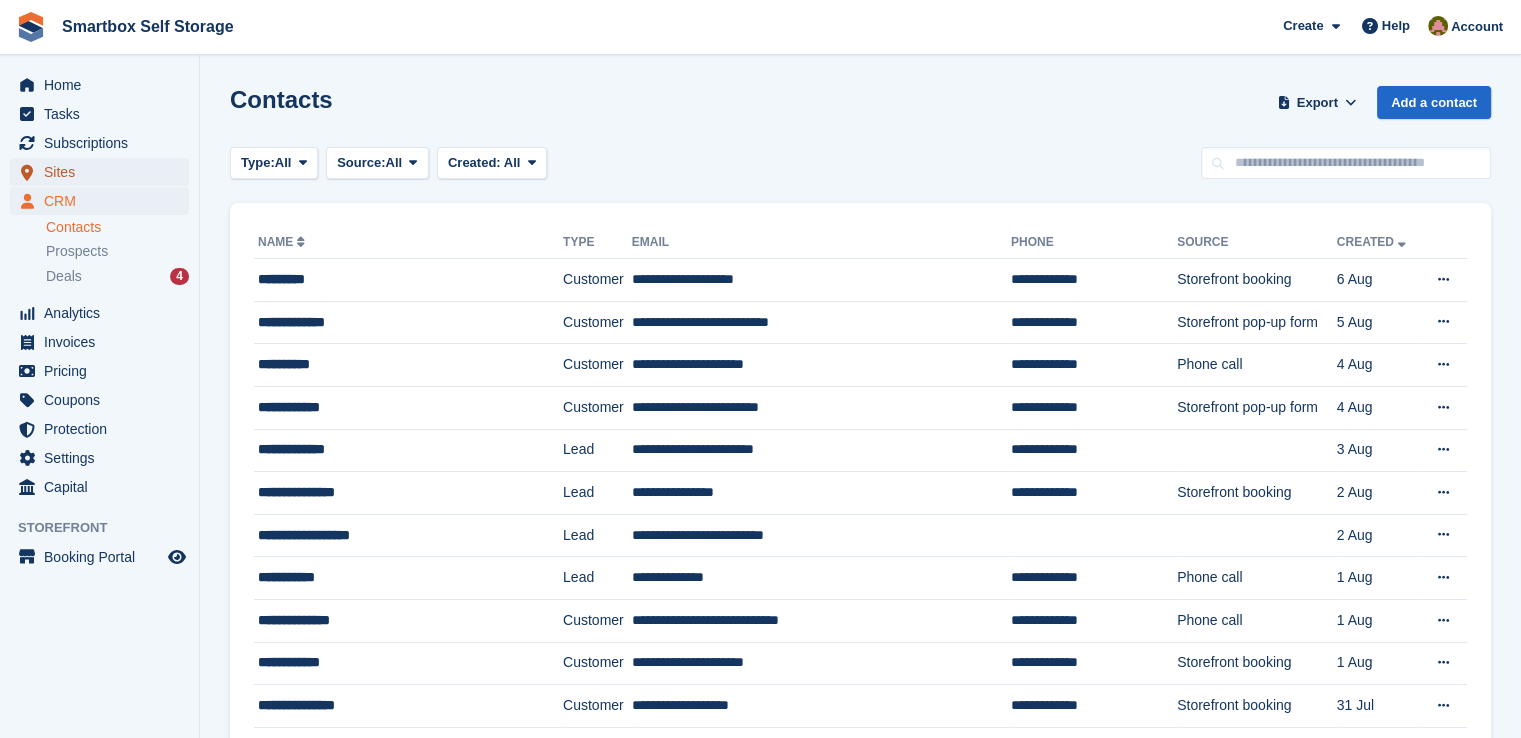 click on "Sites" at bounding box center [104, 172] 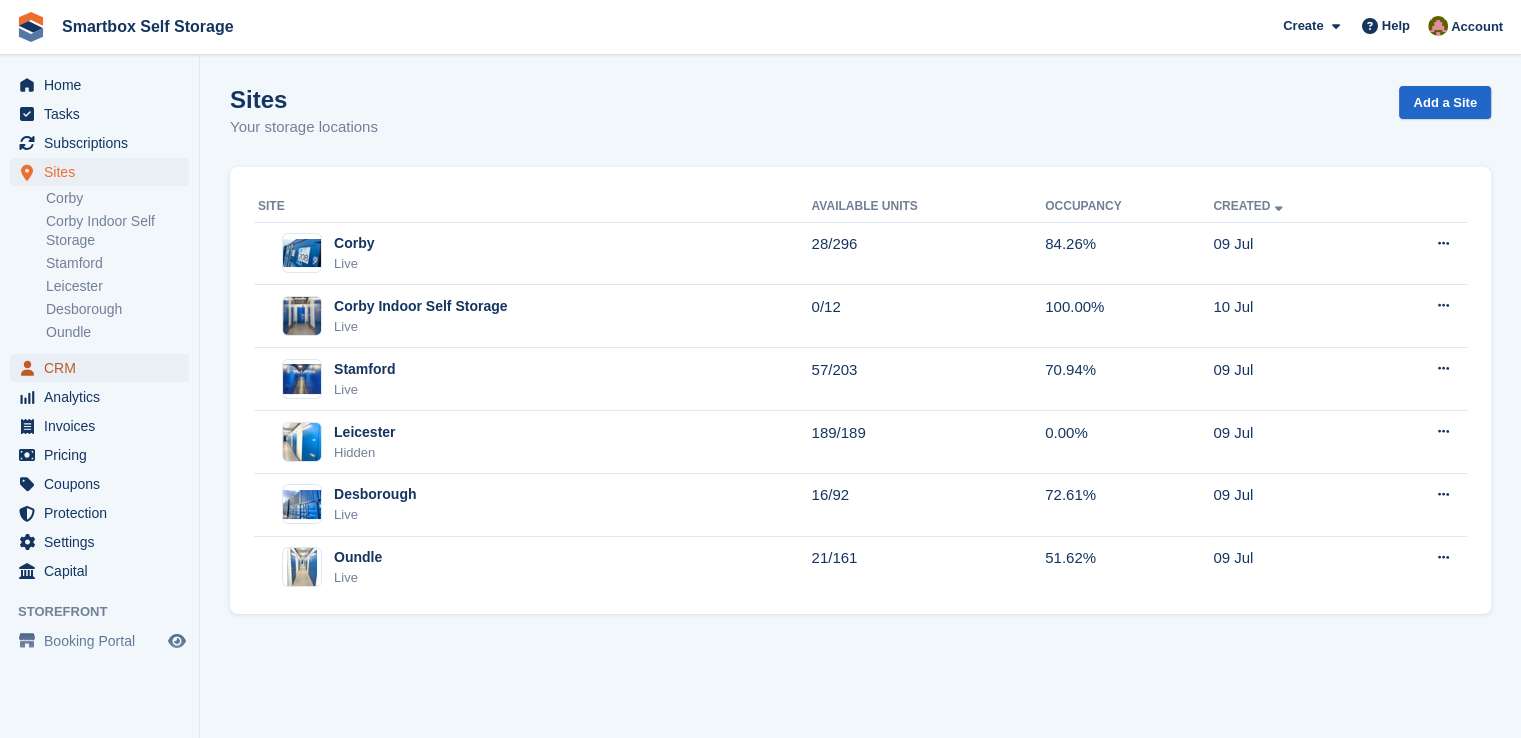 click on "CRM" at bounding box center [104, 368] 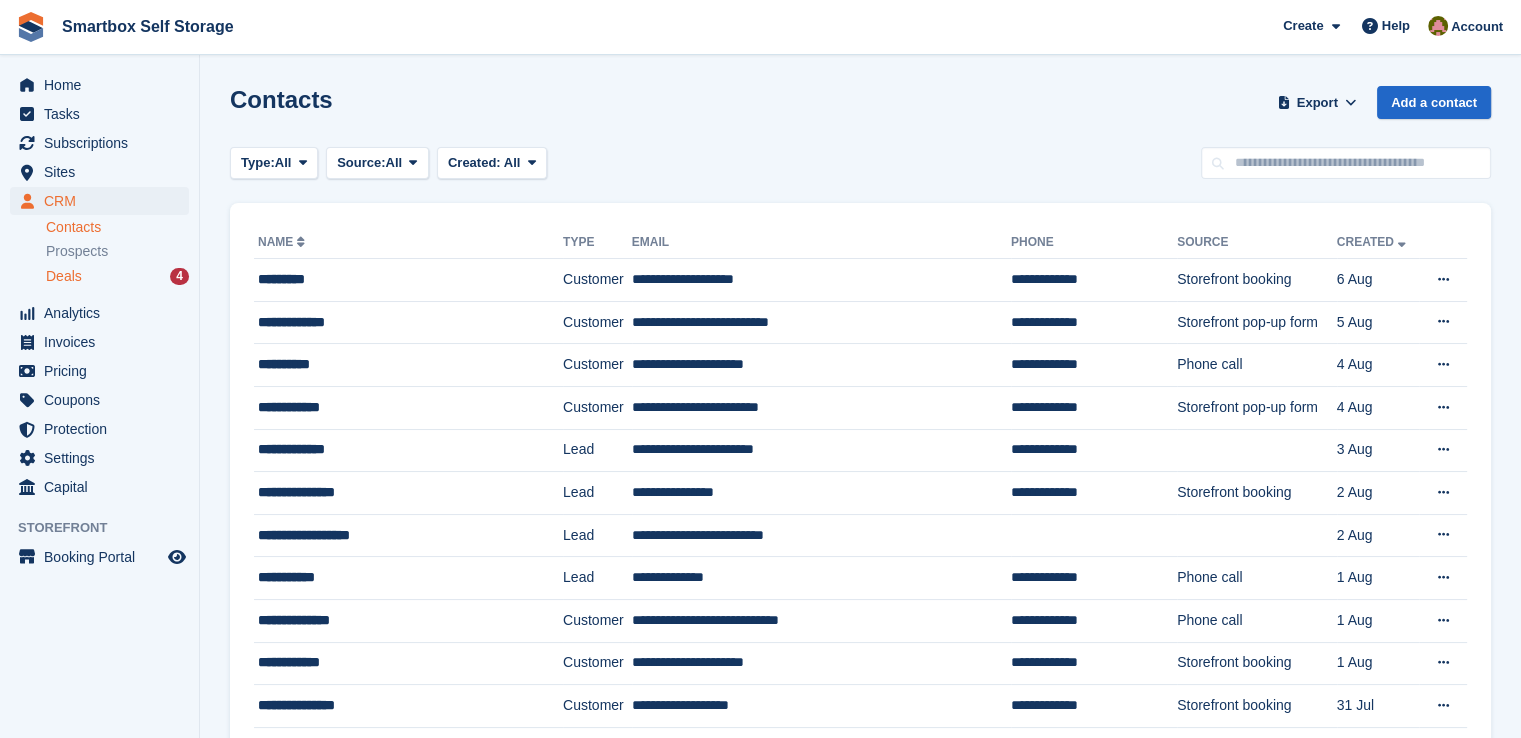 click on "Deals" at bounding box center (64, 276) 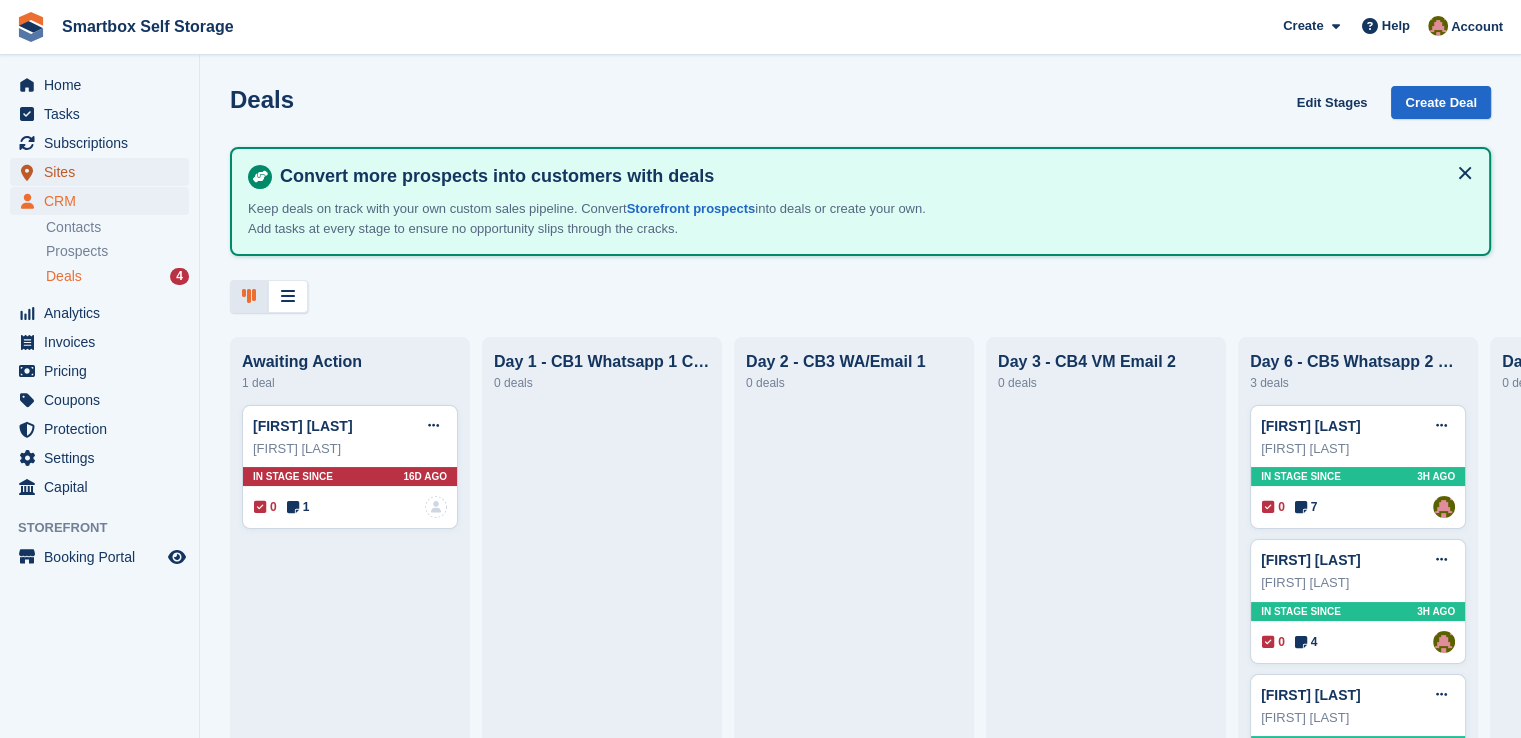 click on "Sites" at bounding box center (104, 172) 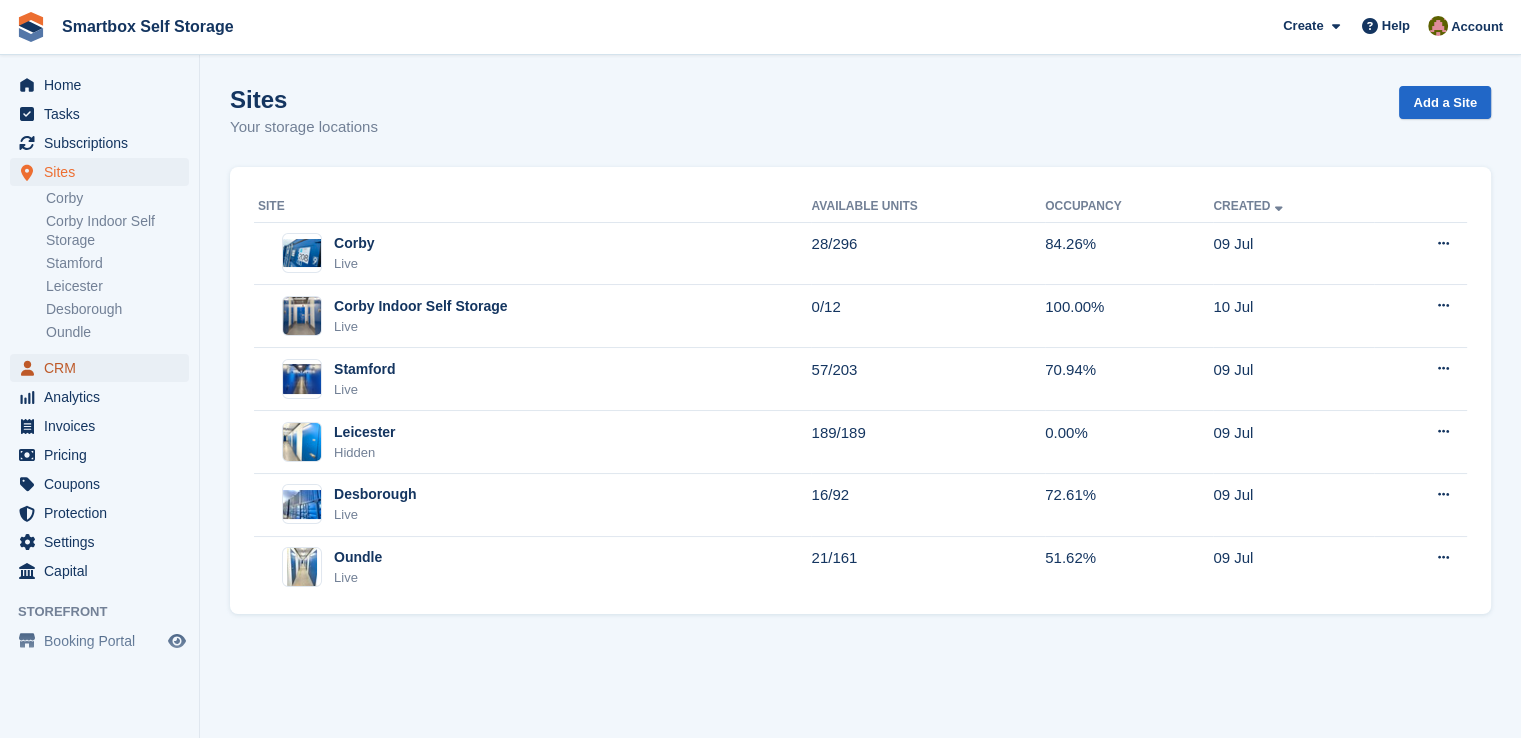 click on "CRM" at bounding box center (104, 368) 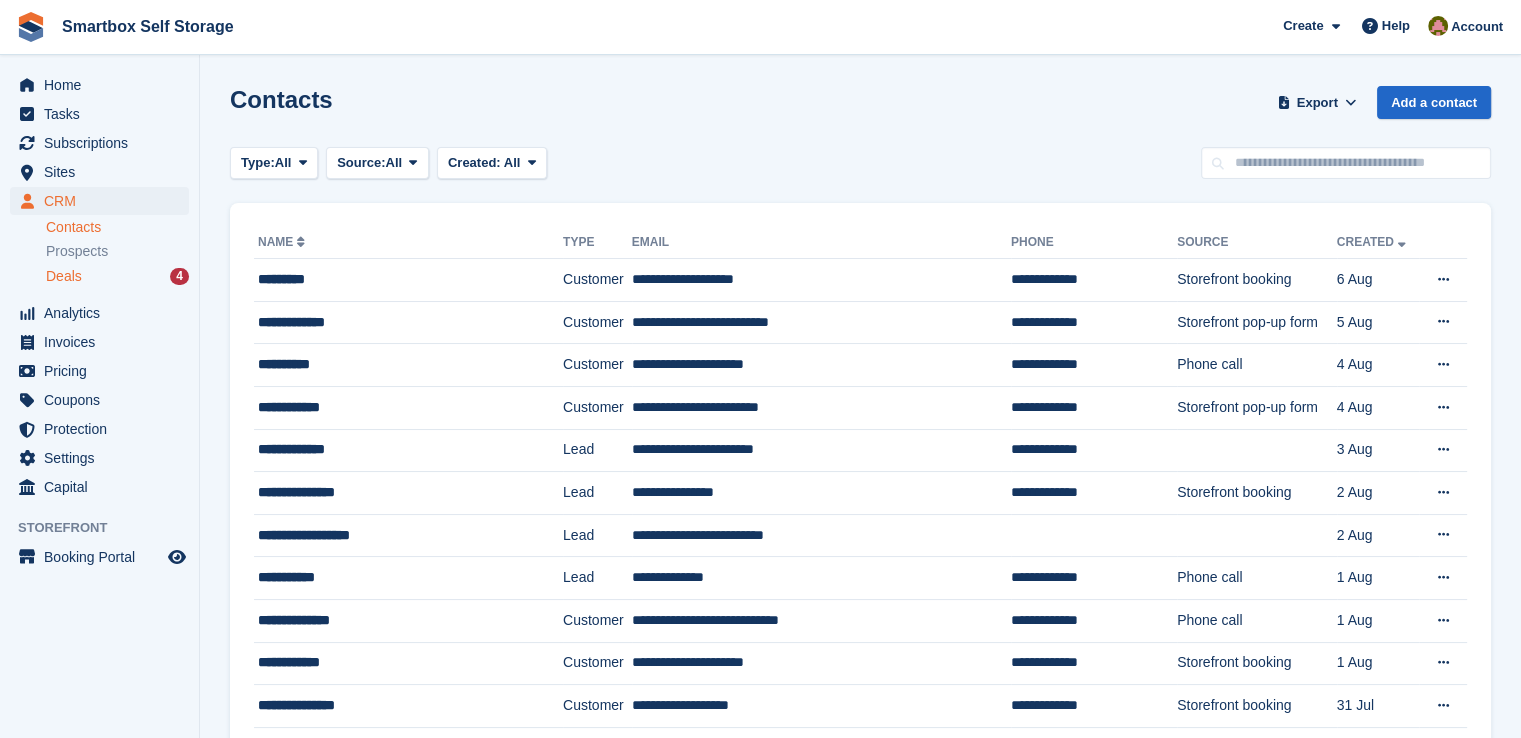 click on "Deals
4" at bounding box center [117, 276] 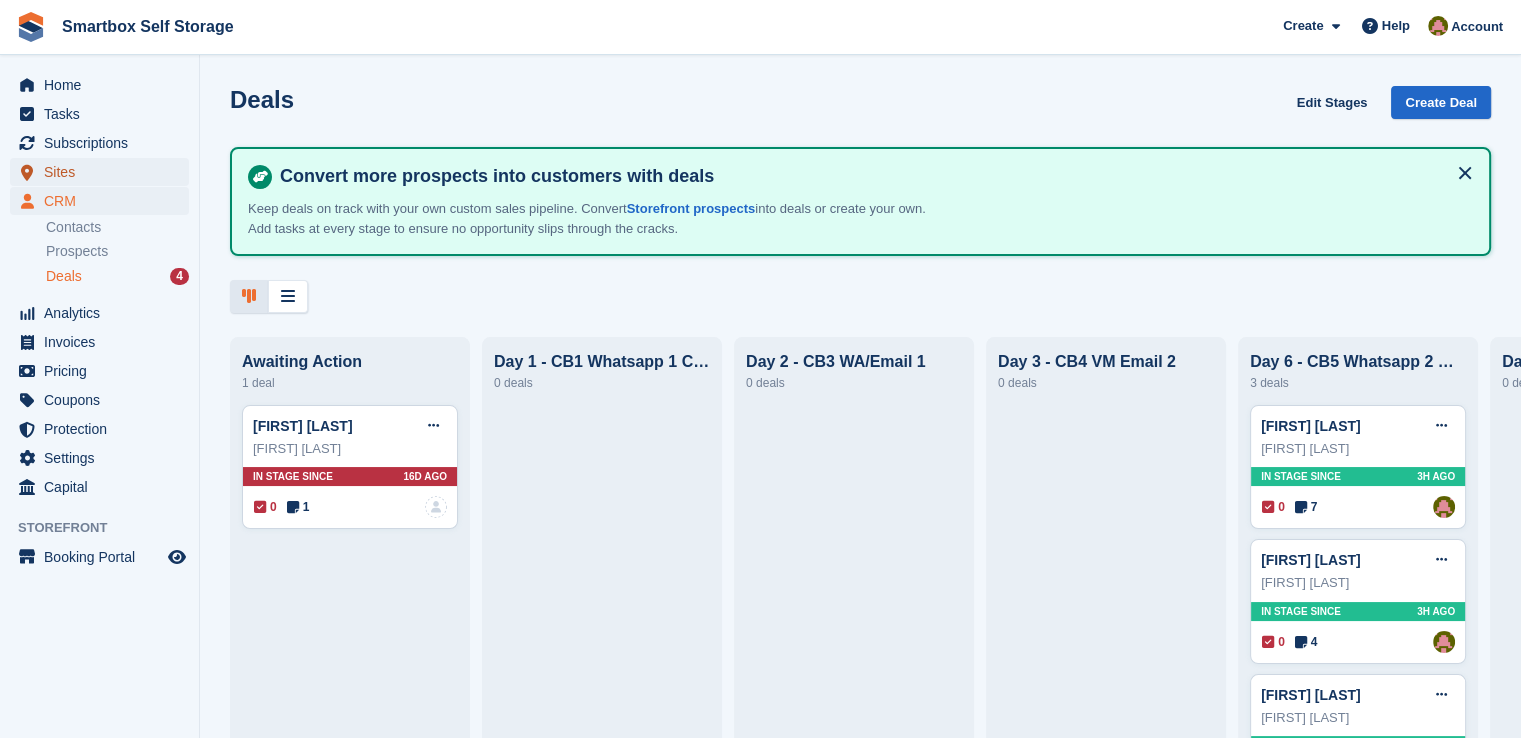 click on "Sites" at bounding box center [104, 172] 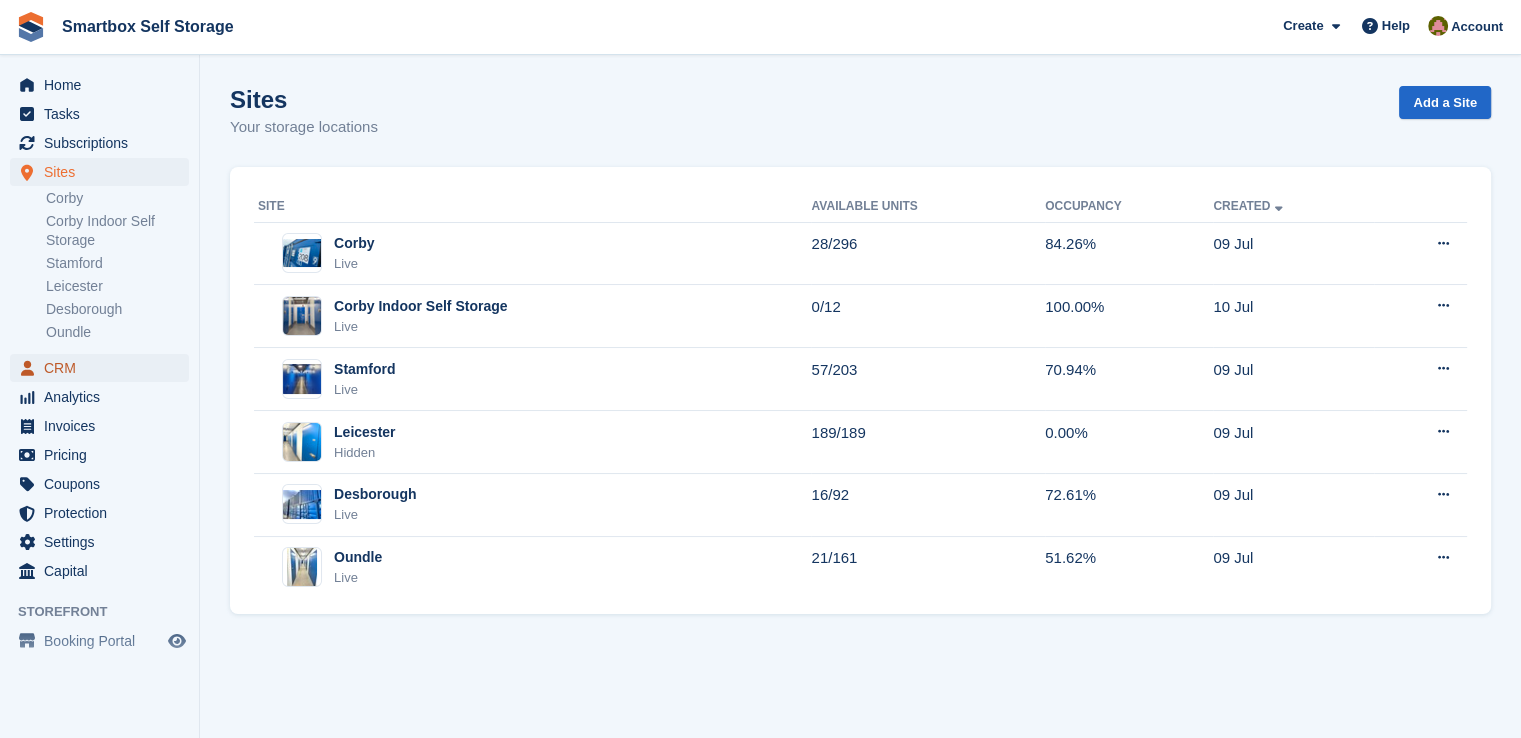 click on "CRM" at bounding box center (104, 368) 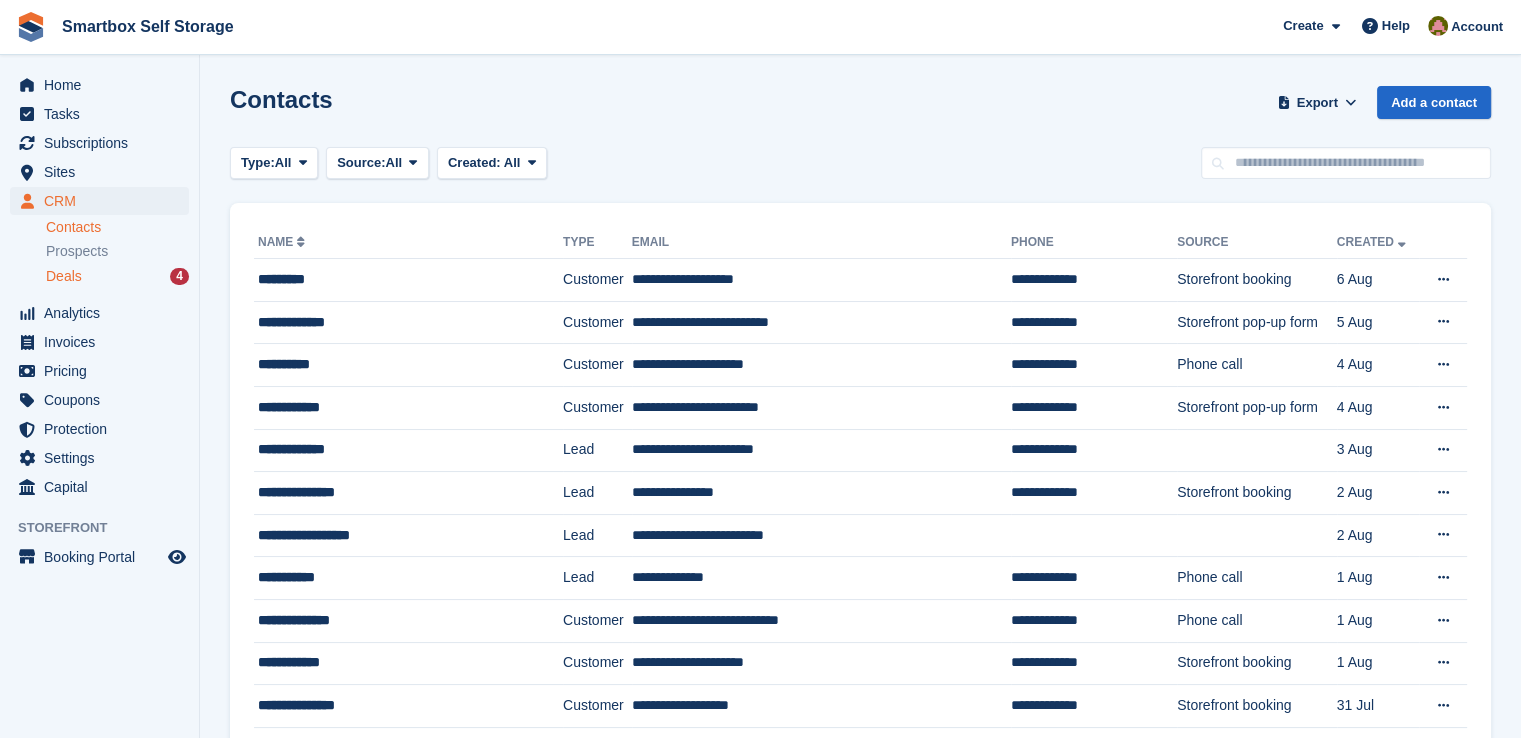 click on "Deals" at bounding box center [64, 276] 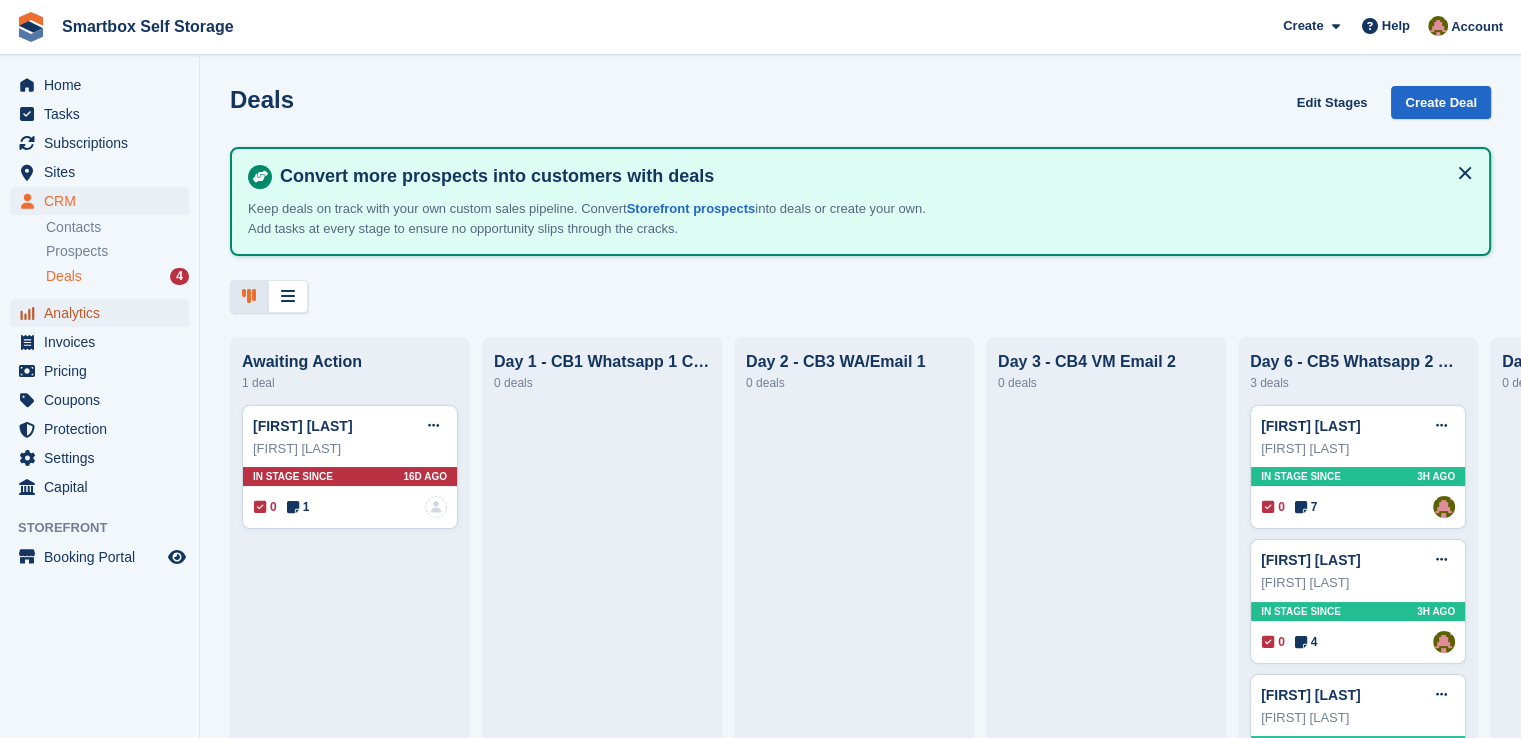 click on "Analytics" at bounding box center [104, 313] 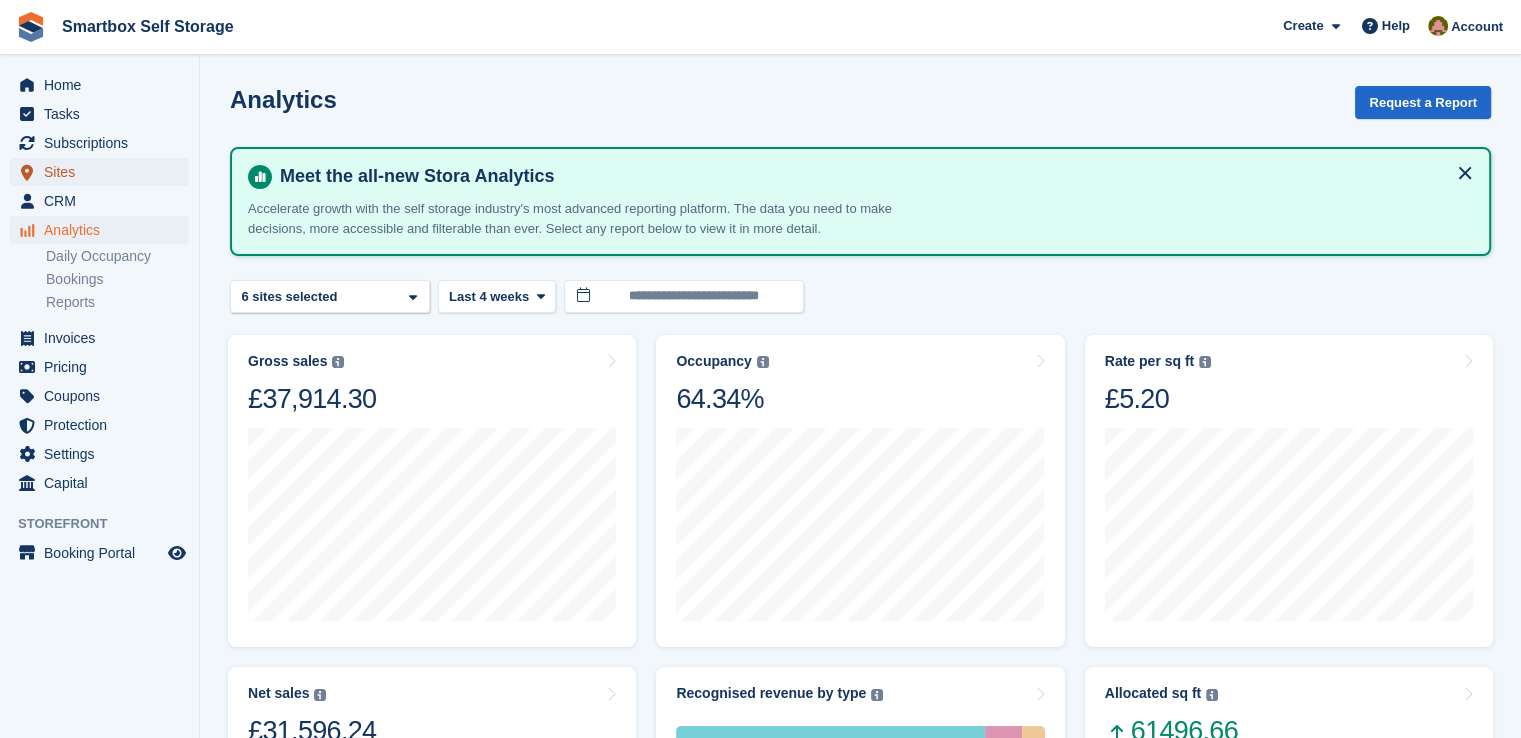 click on "Sites" at bounding box center (104, 172) 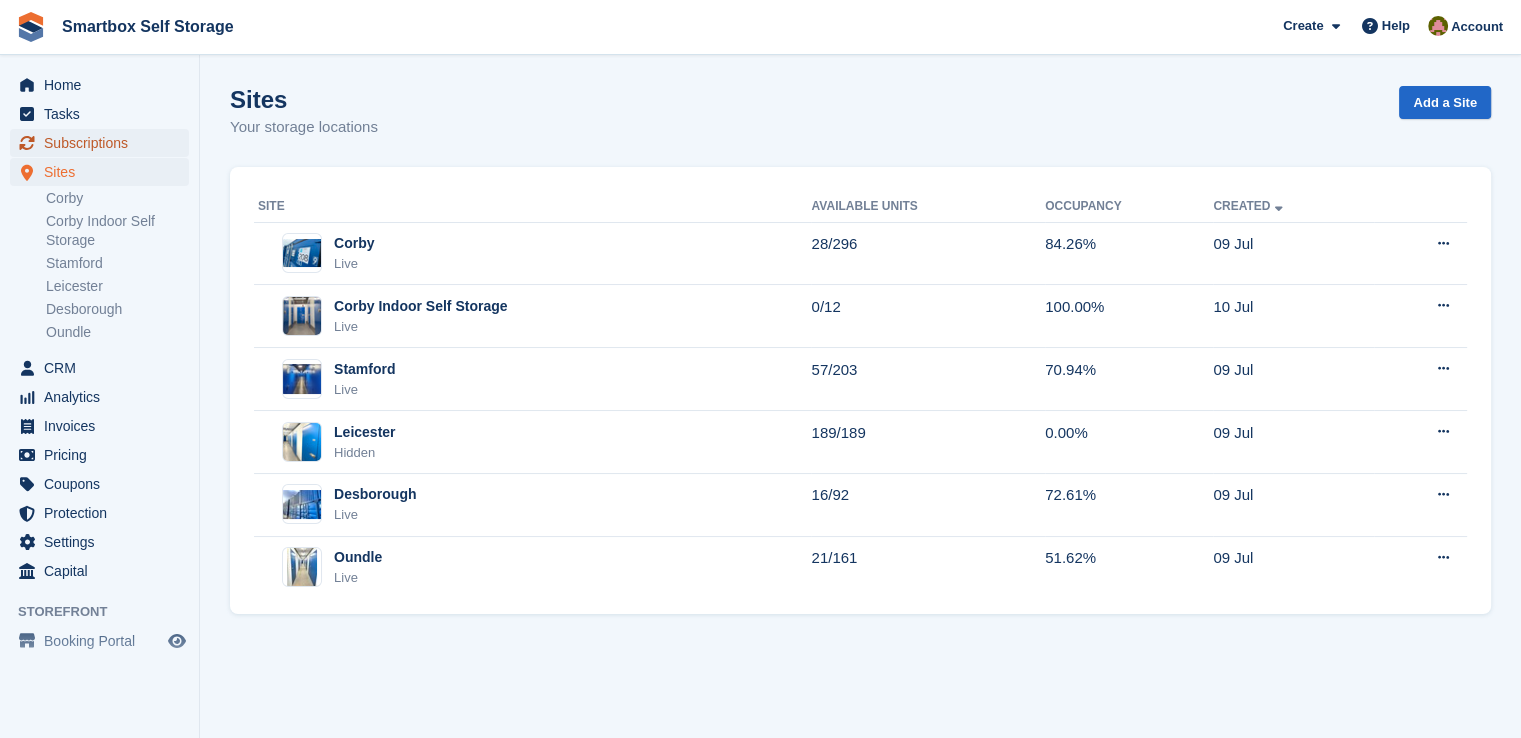 click on "Subscriptions" at bounding box center [104, 143] 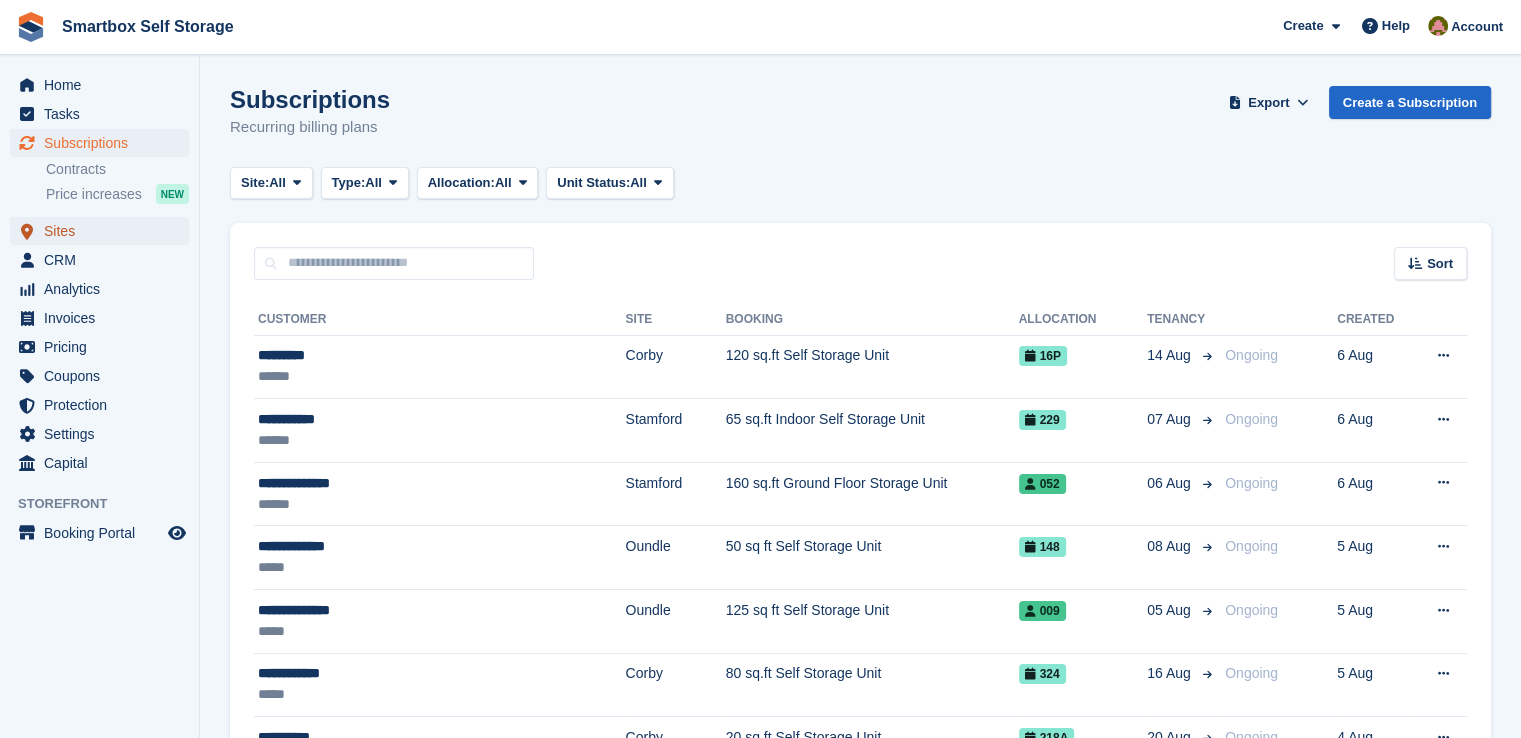 click on "Sites" at bounding box center (104, 231) 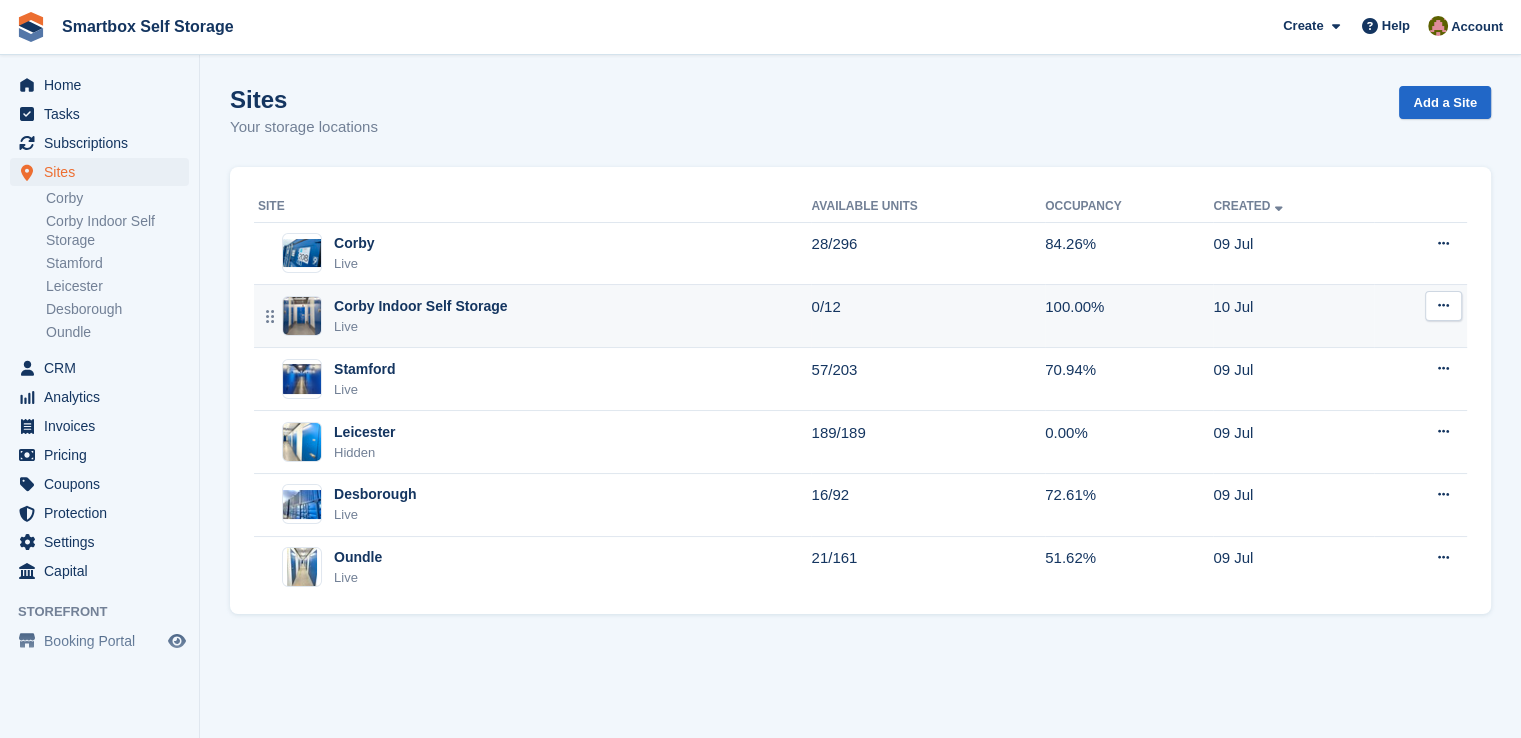 click on "Live" at bounding box center (420, 327) 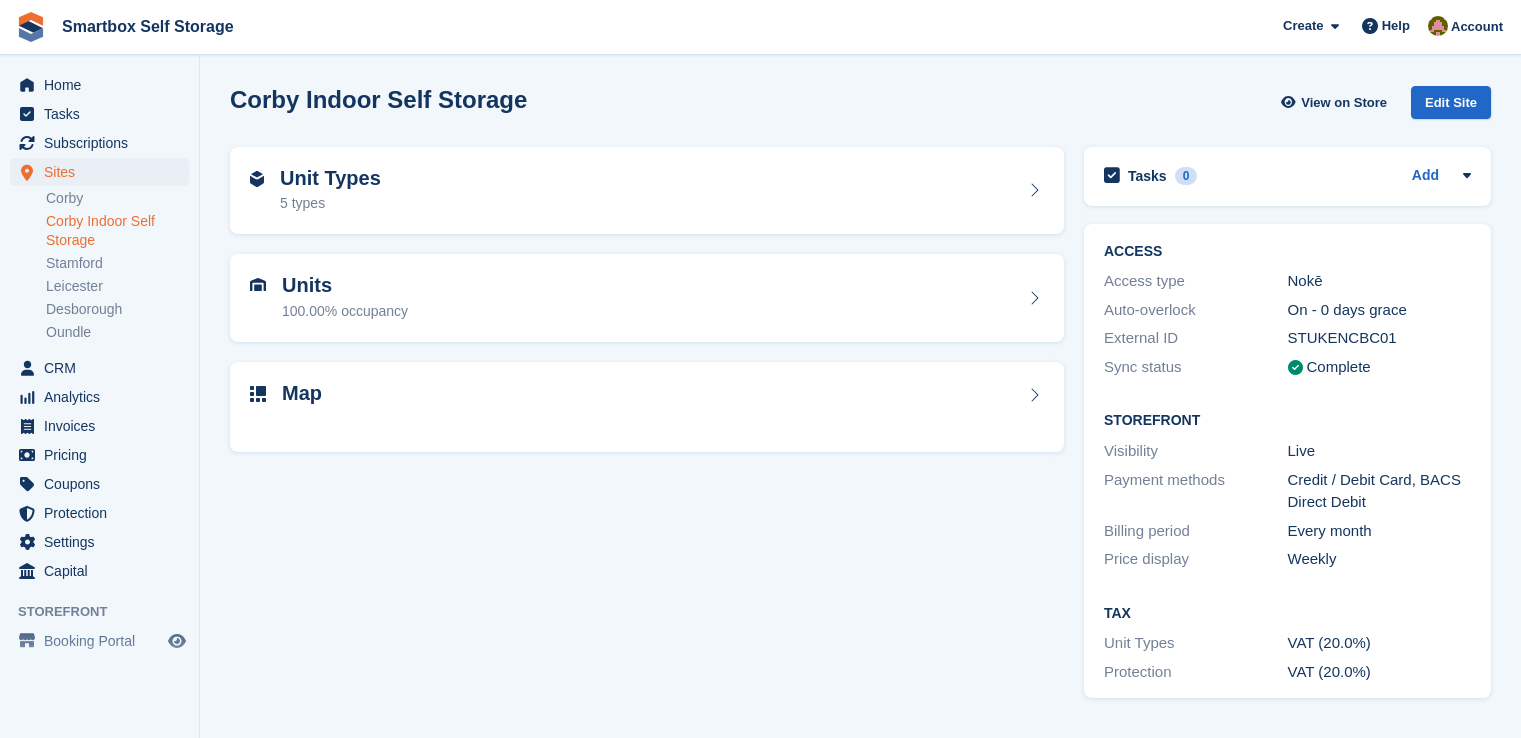 scroll, scrollTop: 0, scrollLeft: 0, axis: both 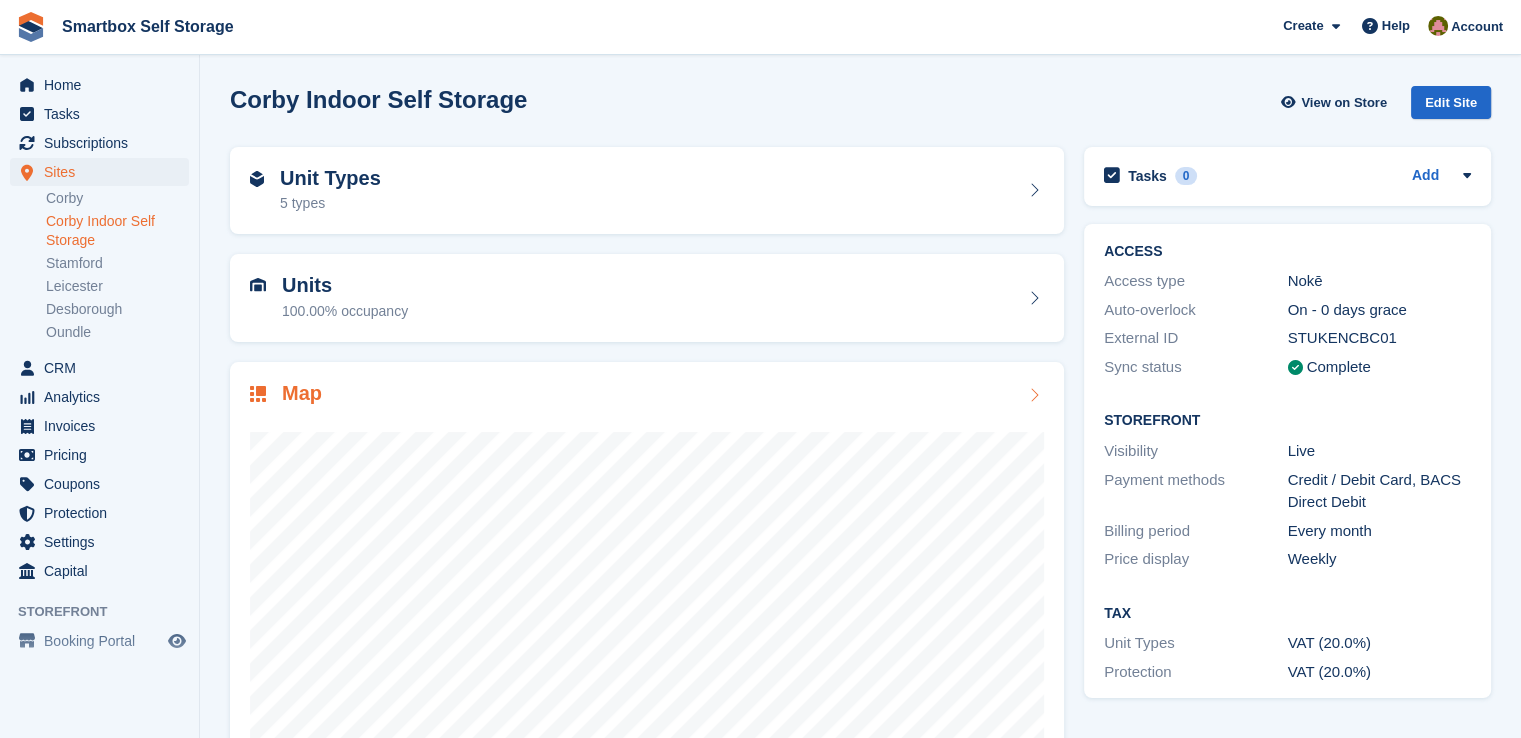 click on "Map" at bounding box center (647, 395) 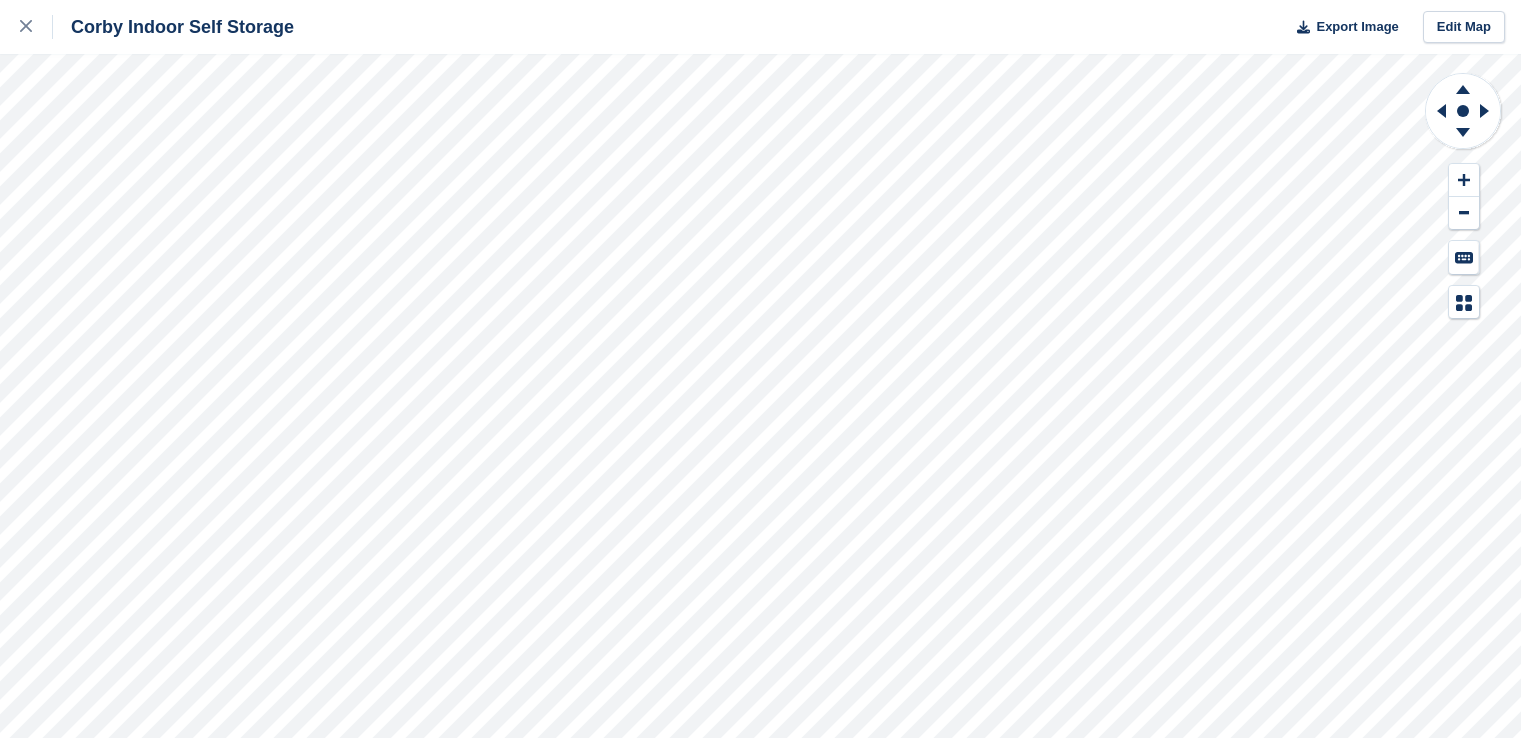 scroll, scrollTop: 0, scrollLeft: 0, axis: both 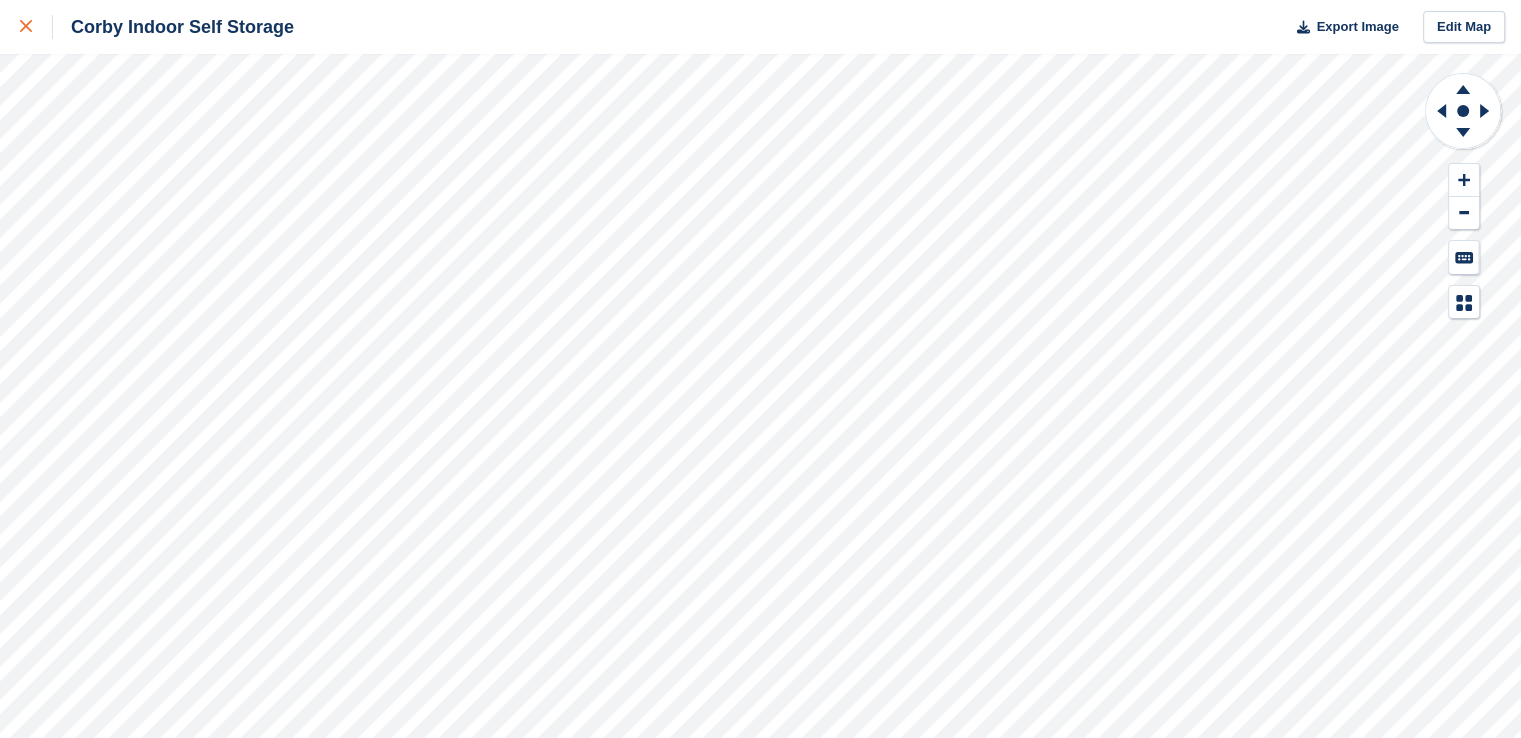 click at bounding box center (26, 27) 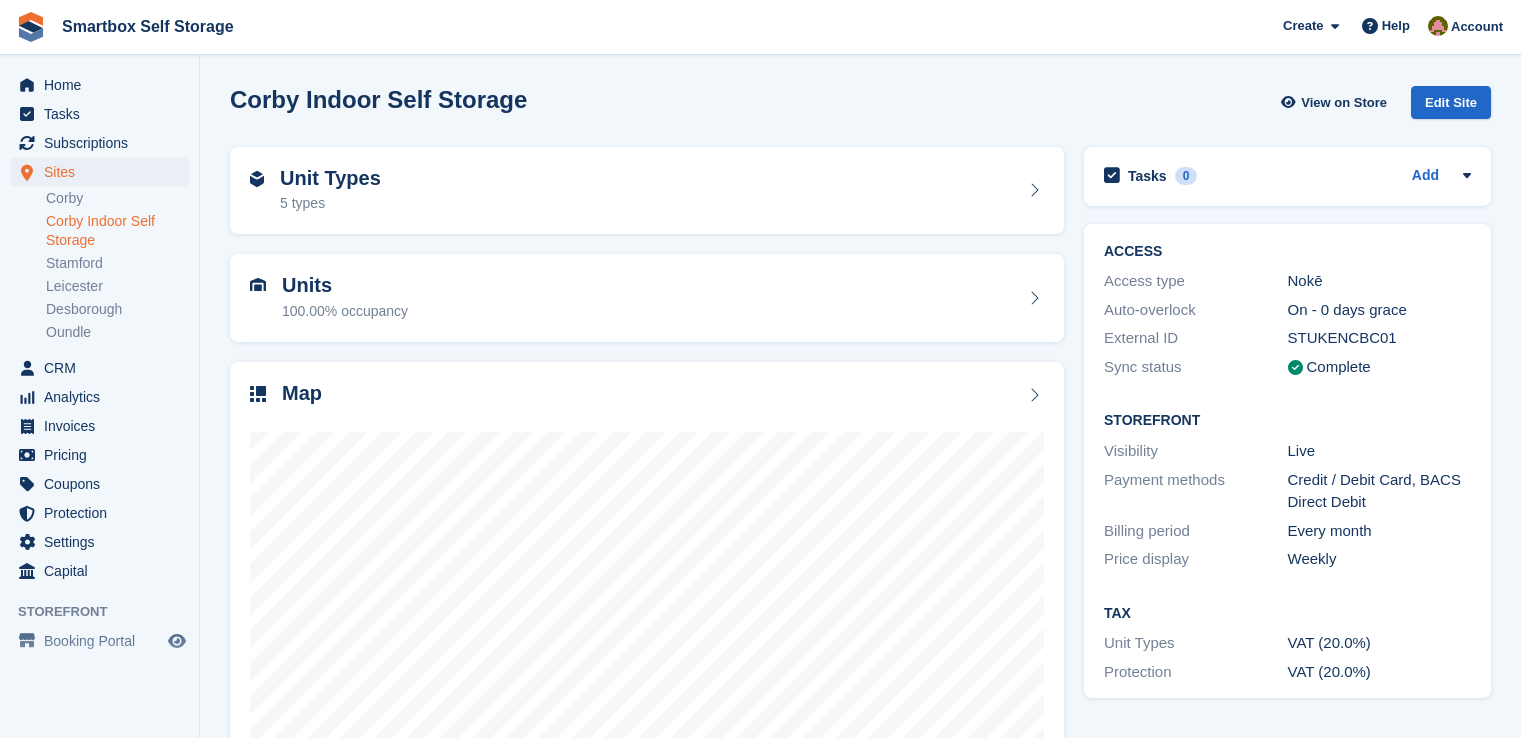 scroll, scrollTop: 0, scrollLeft: 0, axis: both 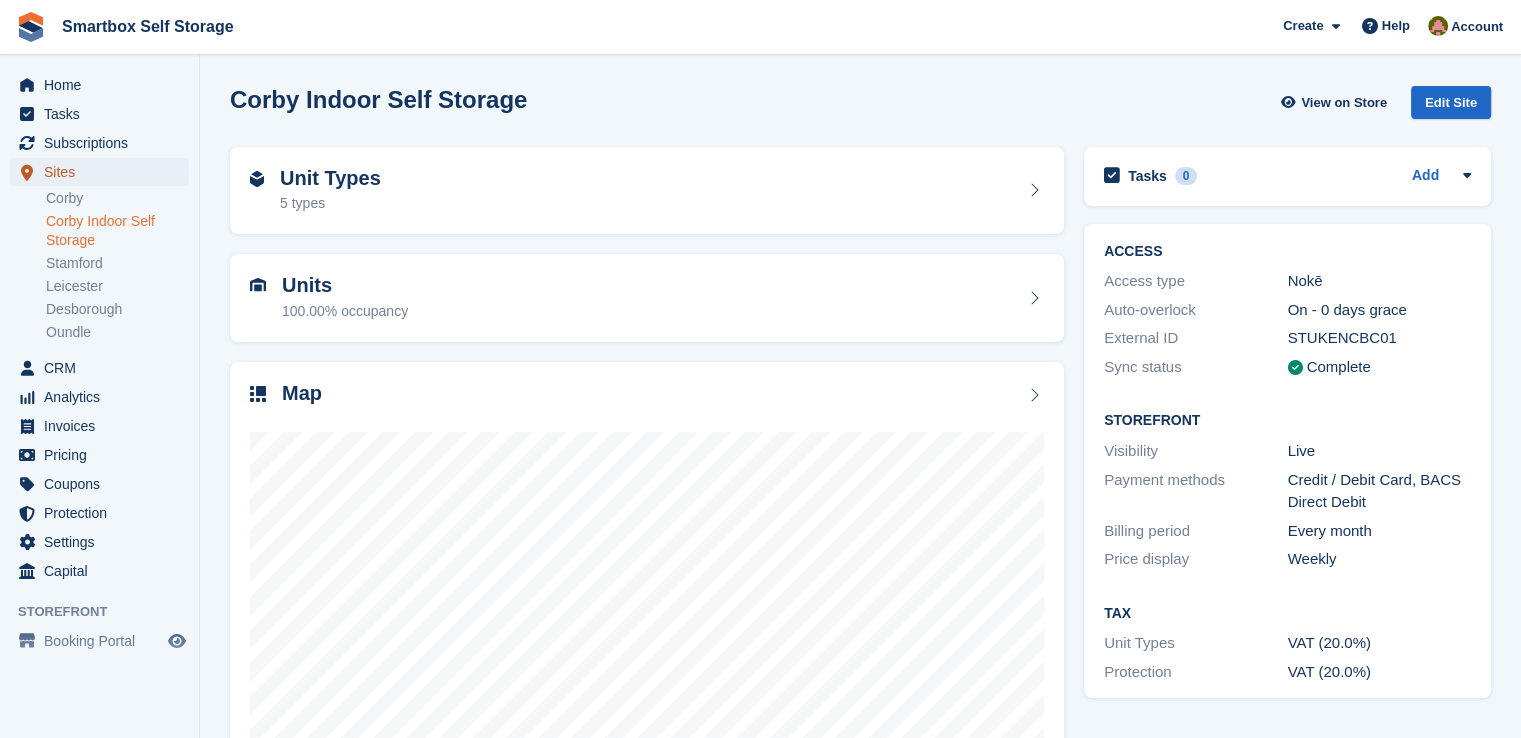 click on "Sites" at bounding box center [104, 172] 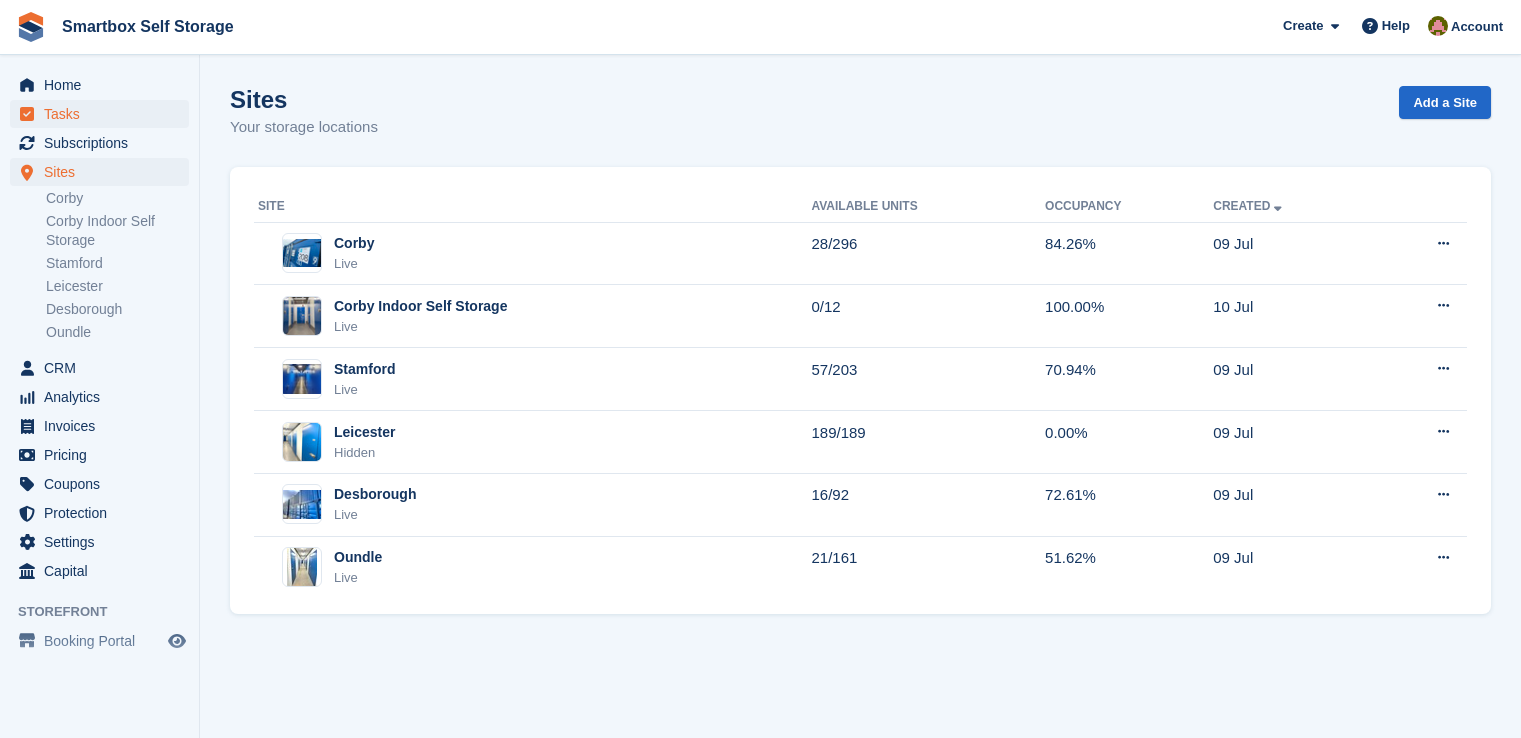 scroll, scrollTop: 0, scrollLeft: 0, axis: both 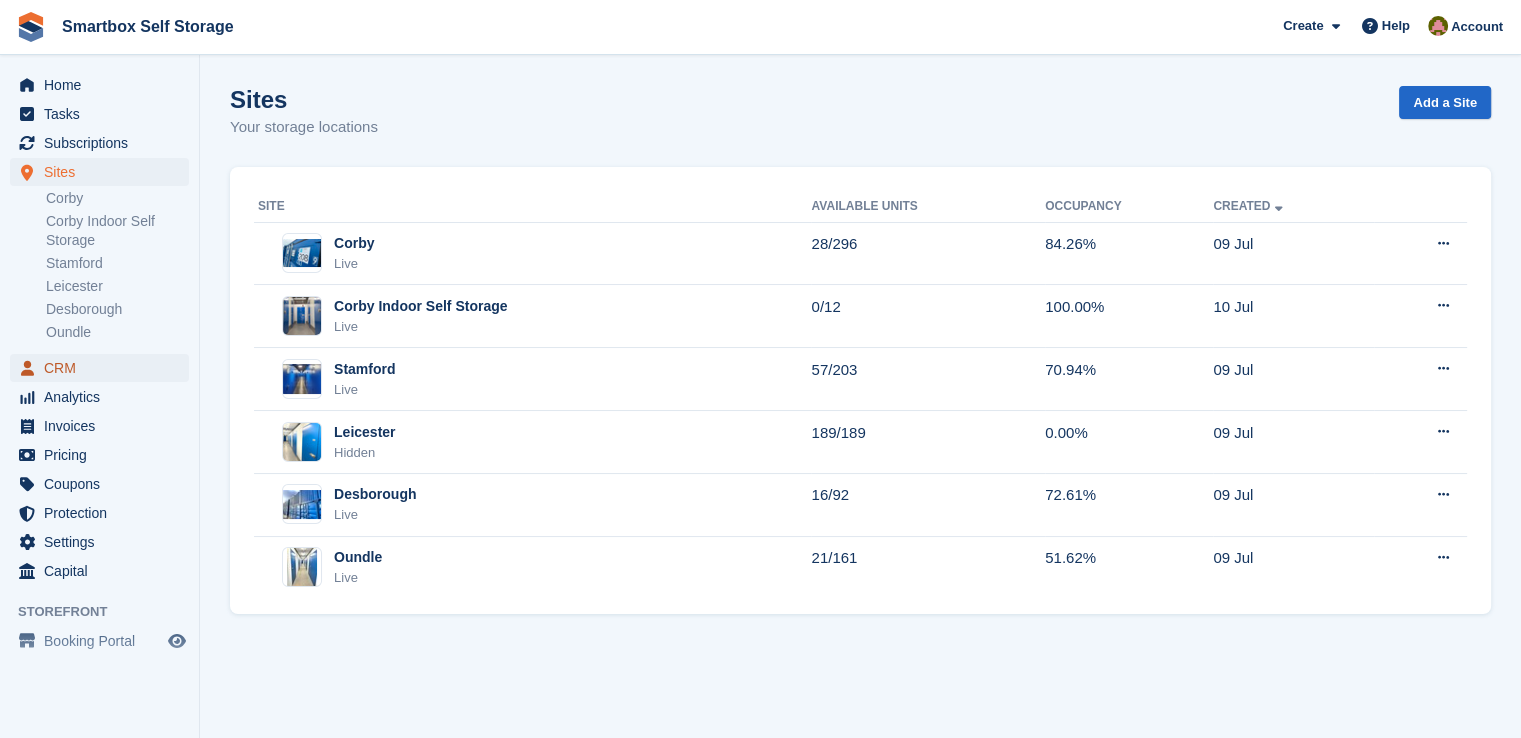 click on "CRM" at bounding box center [104, 368] 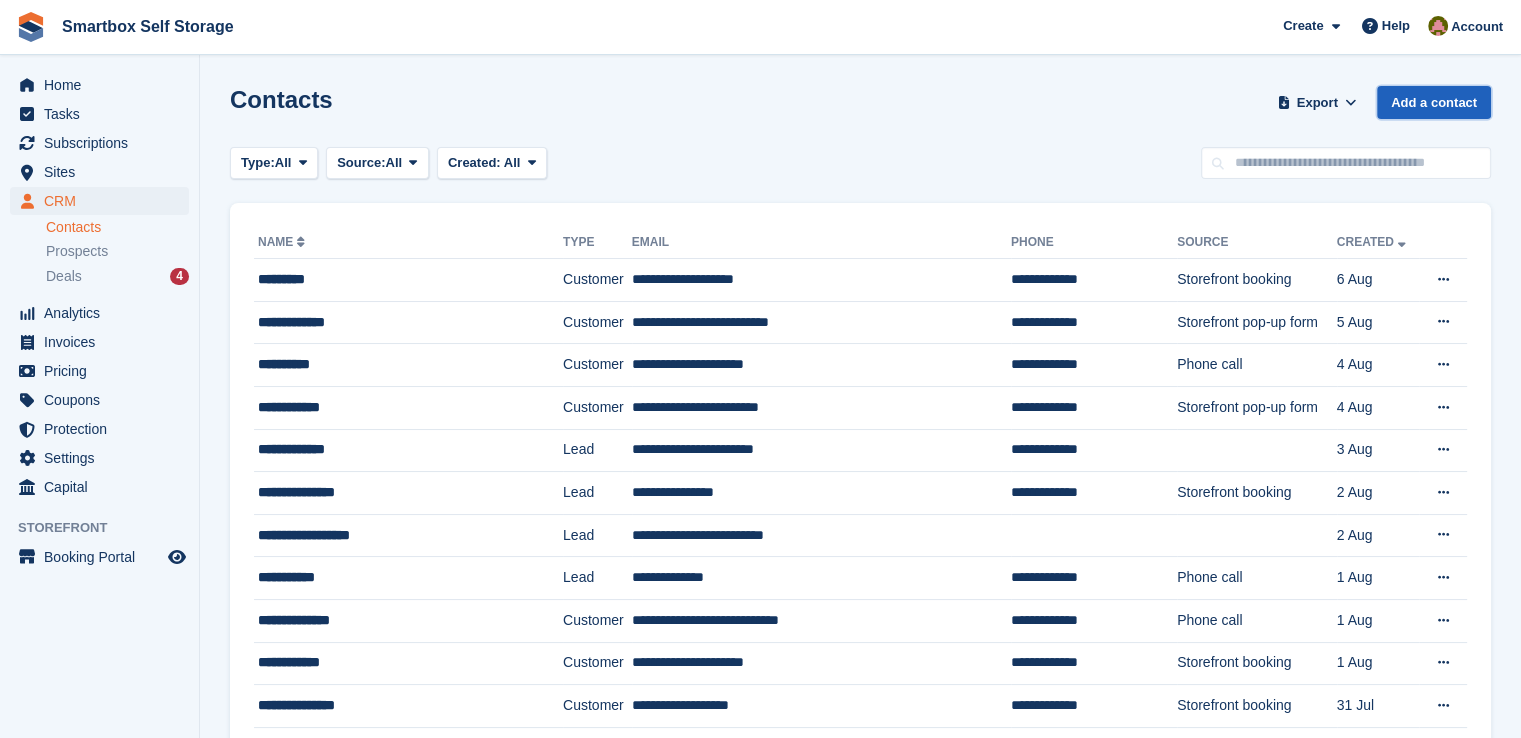 click on "Add a contact" at bounding box center (1434, 102) 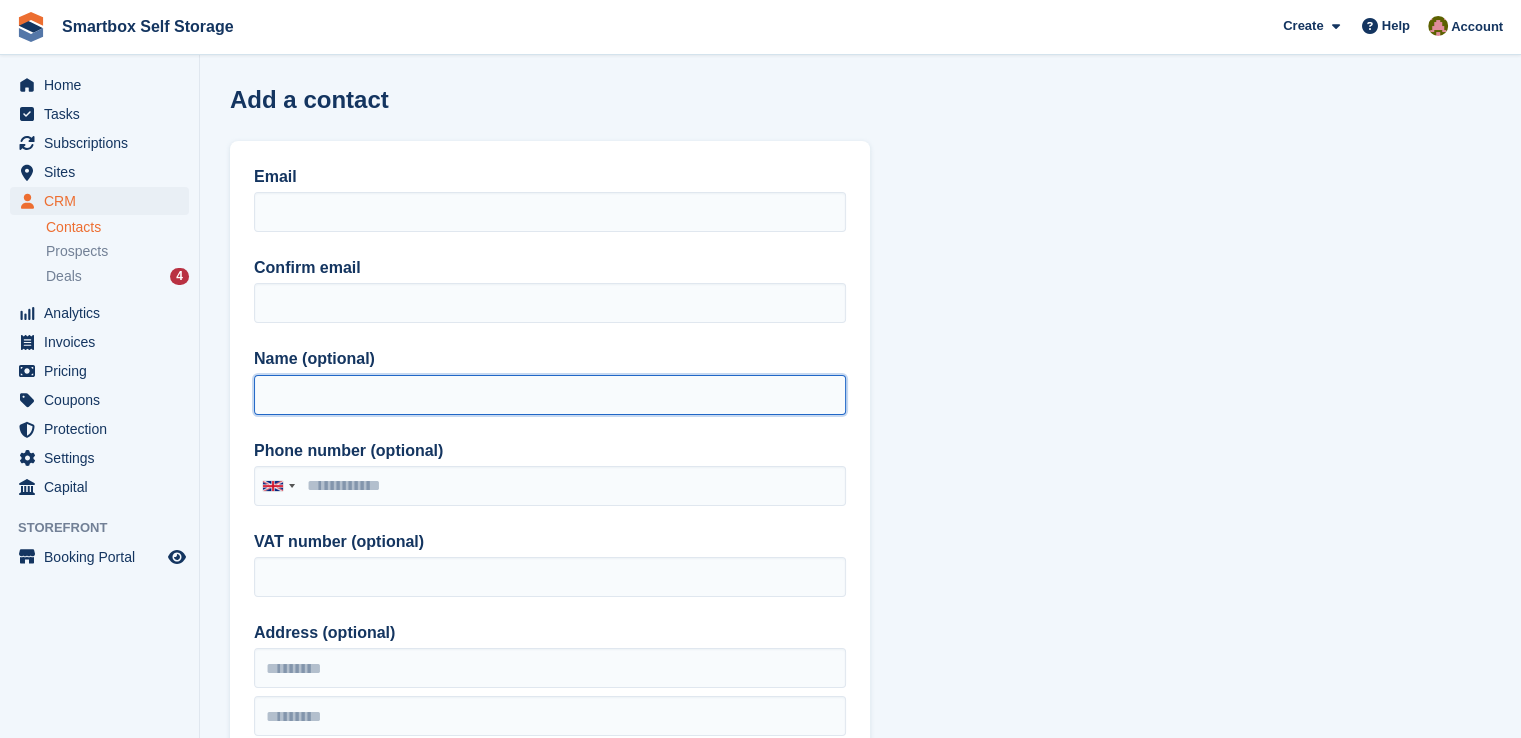 click on "Name (optional)" at bounding box center [550, 395] 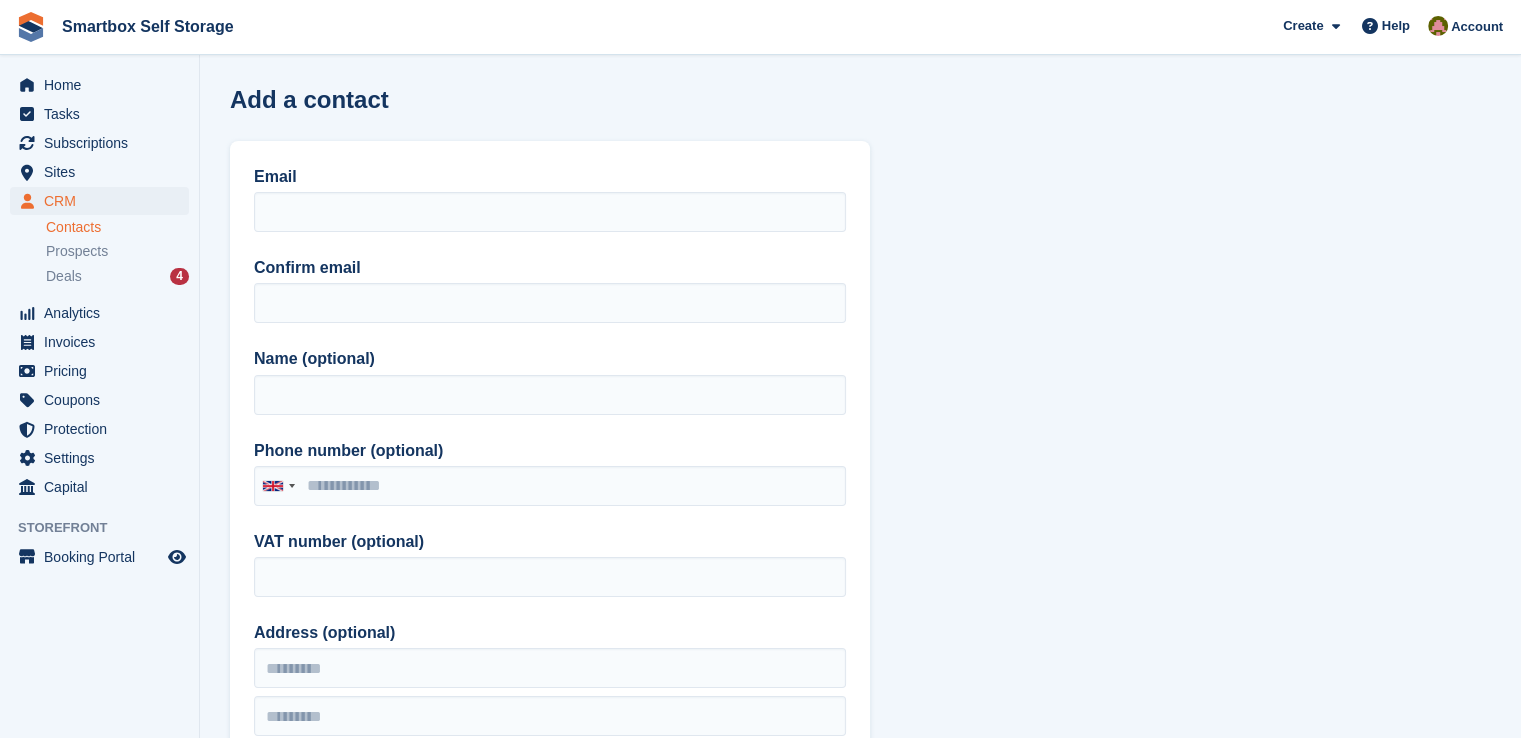 click on "Name (optional)" at bounding box center [550, 359] 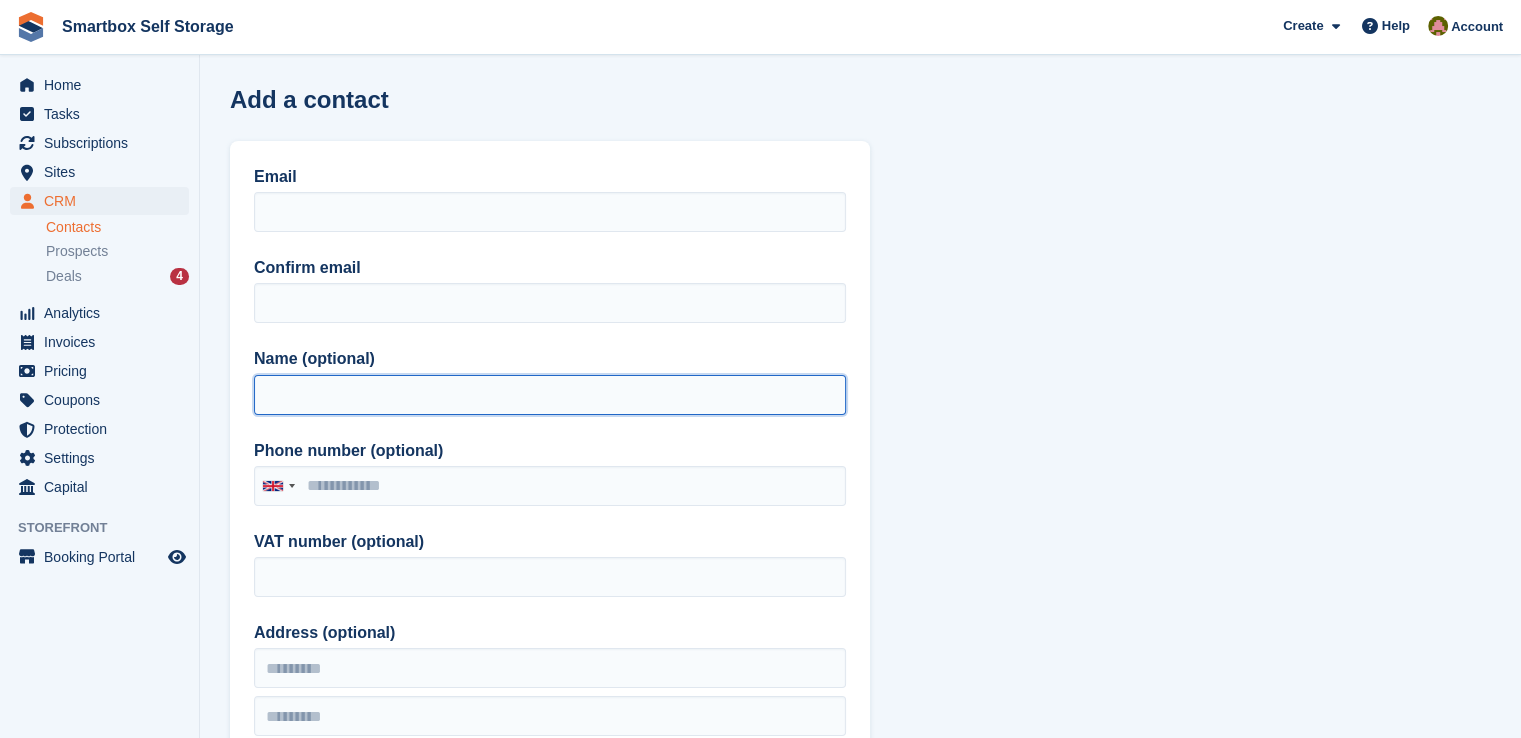 click on "Name (optional)" at bounding box center (550, 395) 